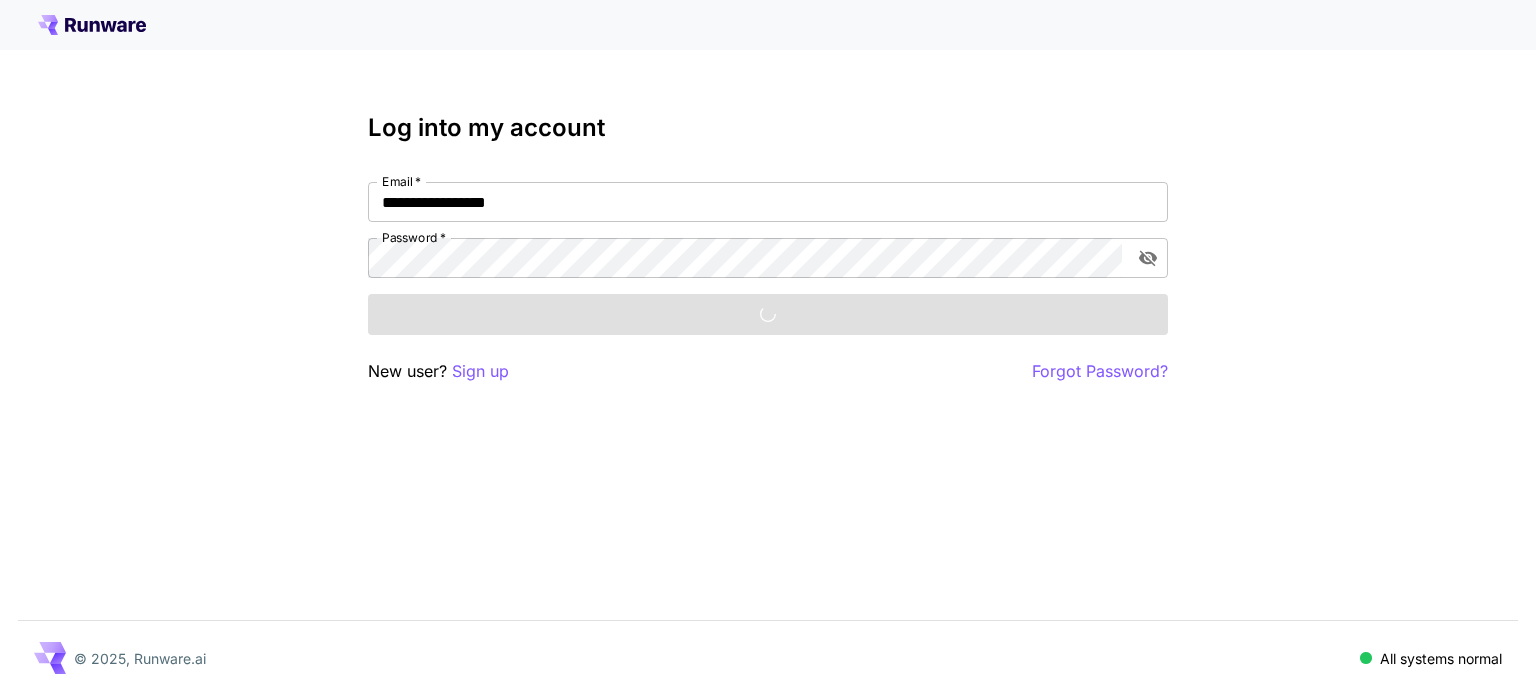 scroll, scrollTop: 0, scrollLeft: 0, axis: both 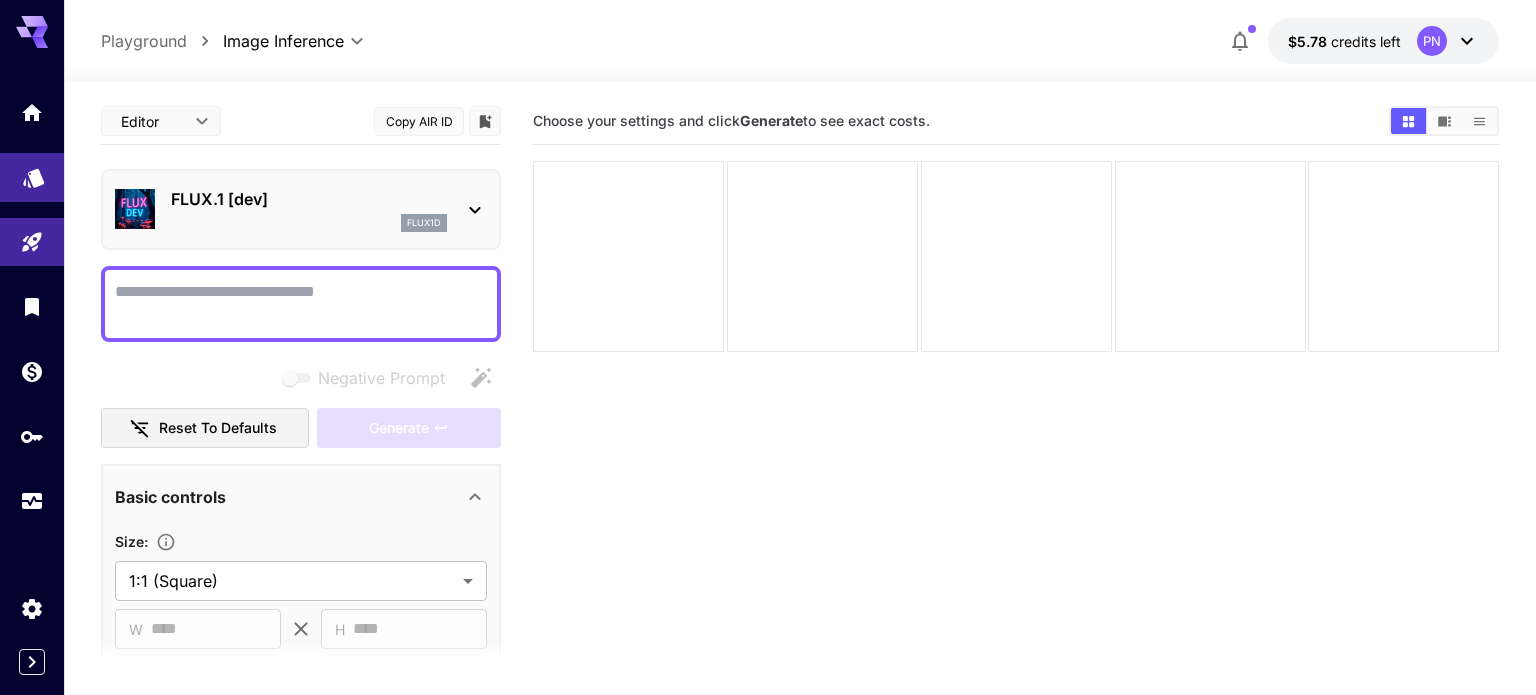 click at bounding box center [32, 177] 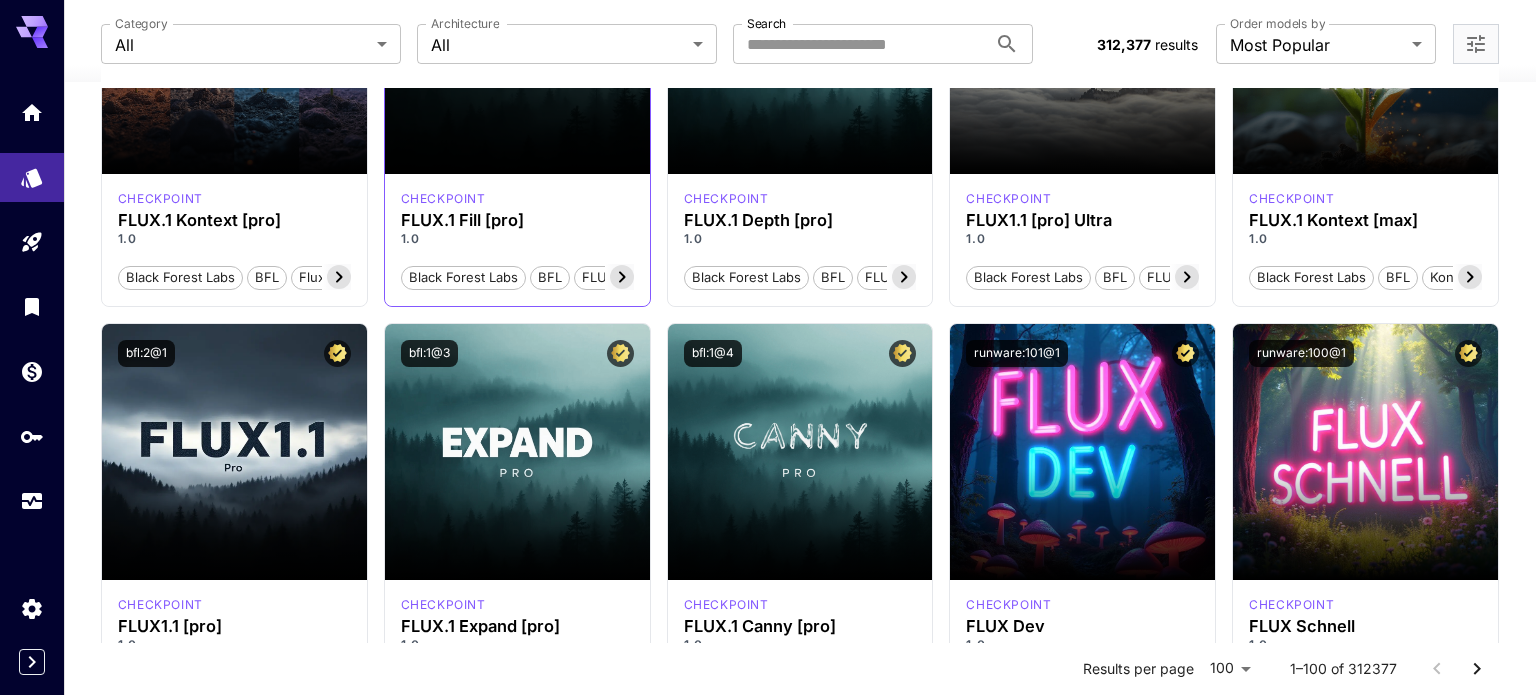 scroll, scrollTop: 0, scrollLeft: 0, axis: both 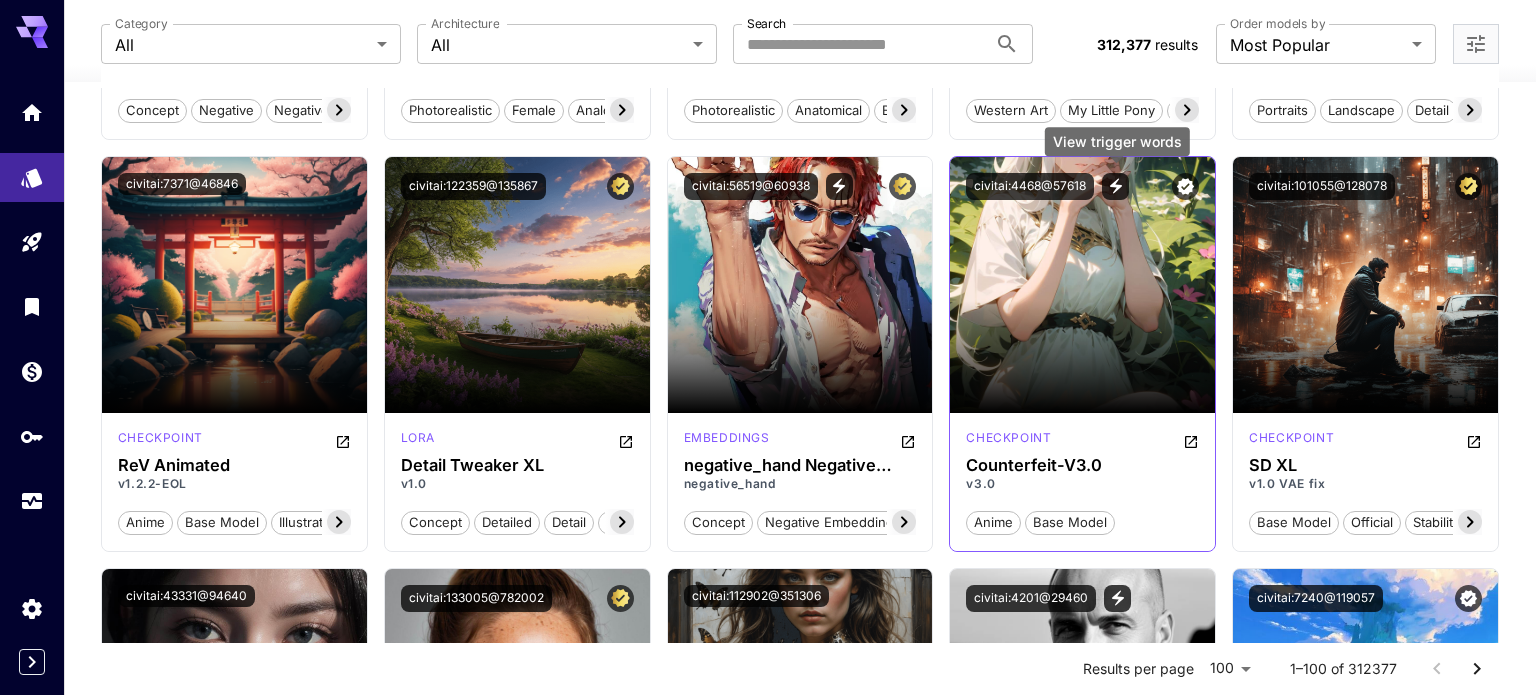 click 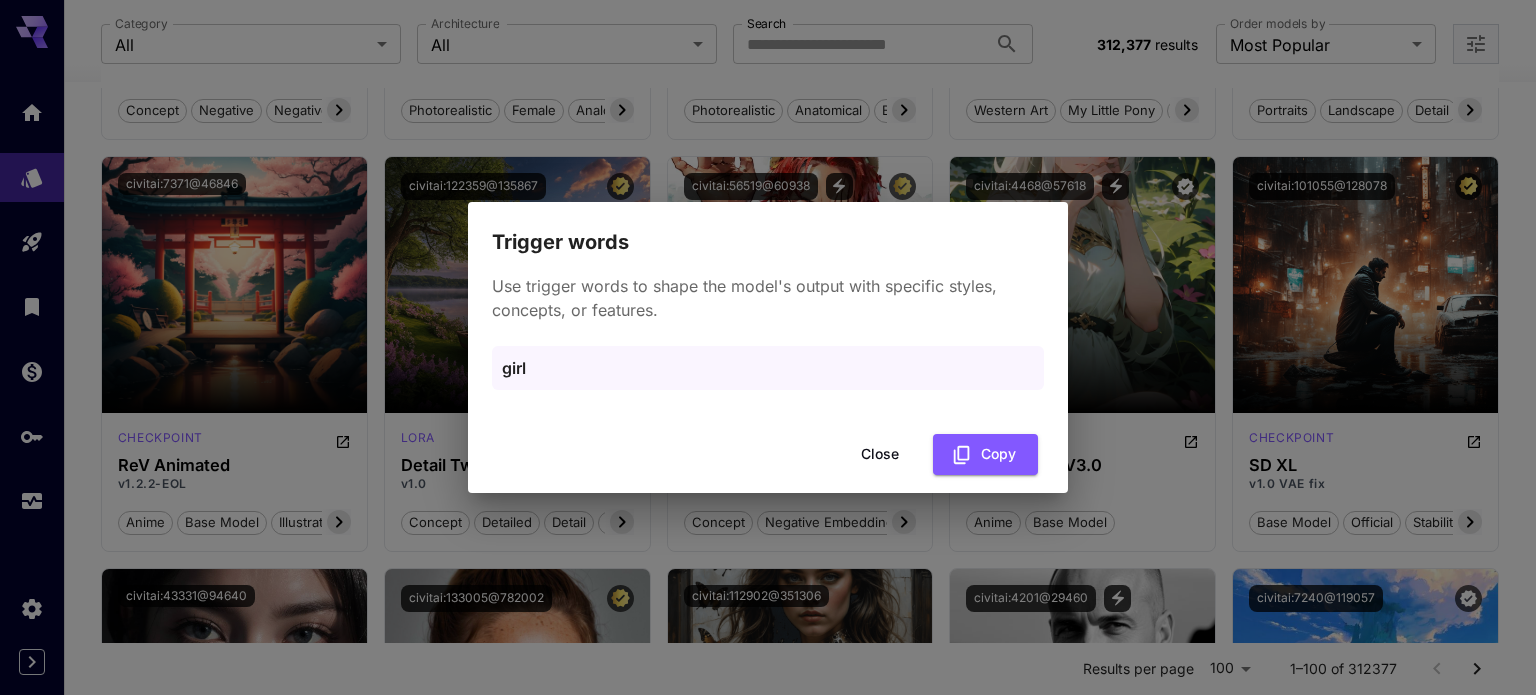 click on "Trigger words Use trigger words to shape the model's output with specific styles, concepts, or features. girl Close Copy" at bounding box center [768, 347] 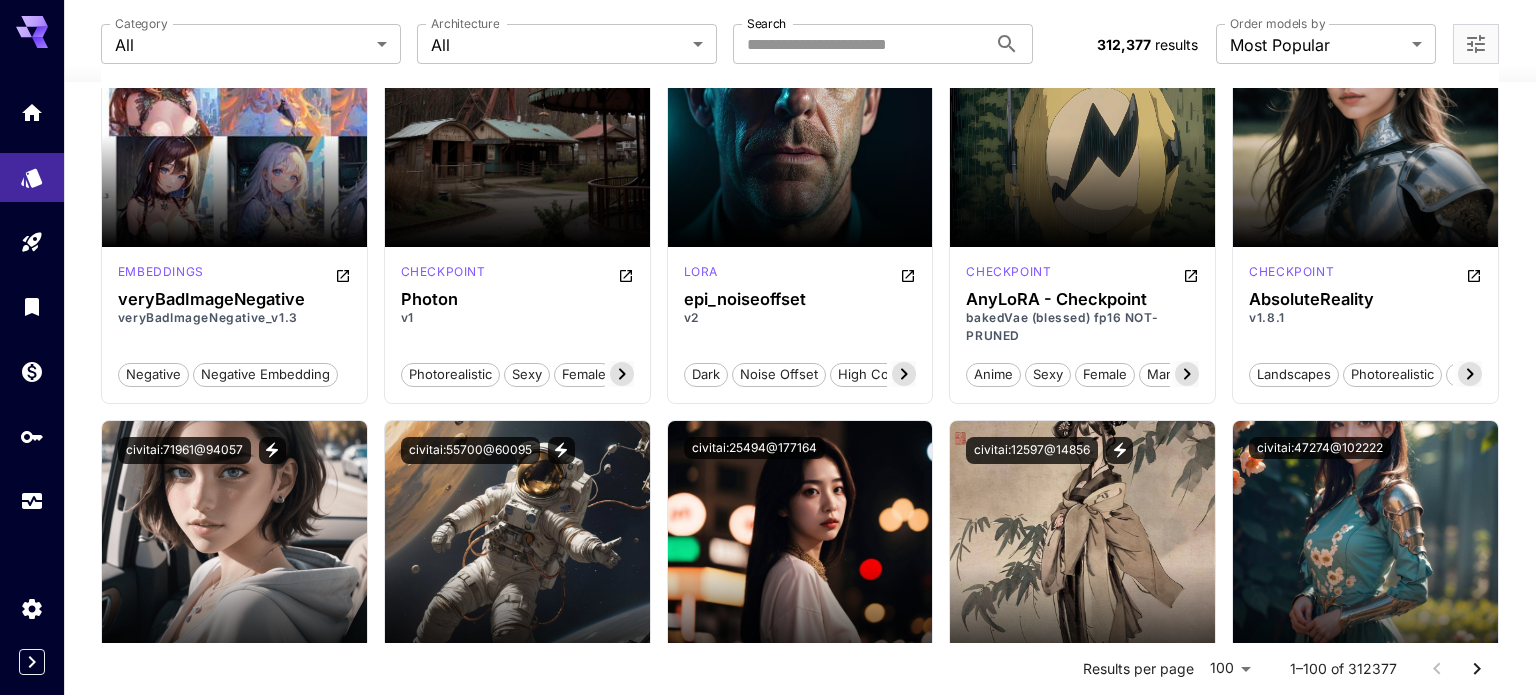 scroll, scrollTop: 0, scrollLeft: 0, axis: both 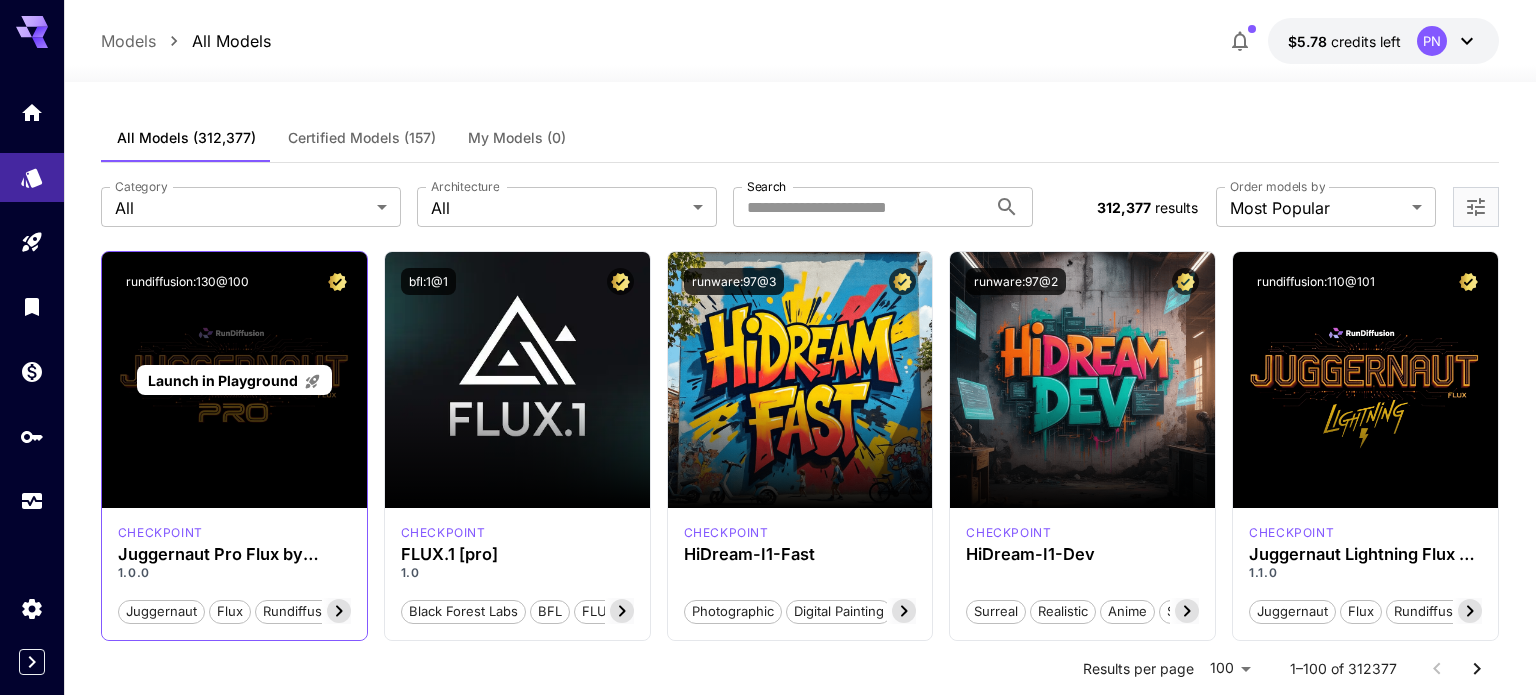 click on "Launch in Playground" at bounding box center (223, 380) 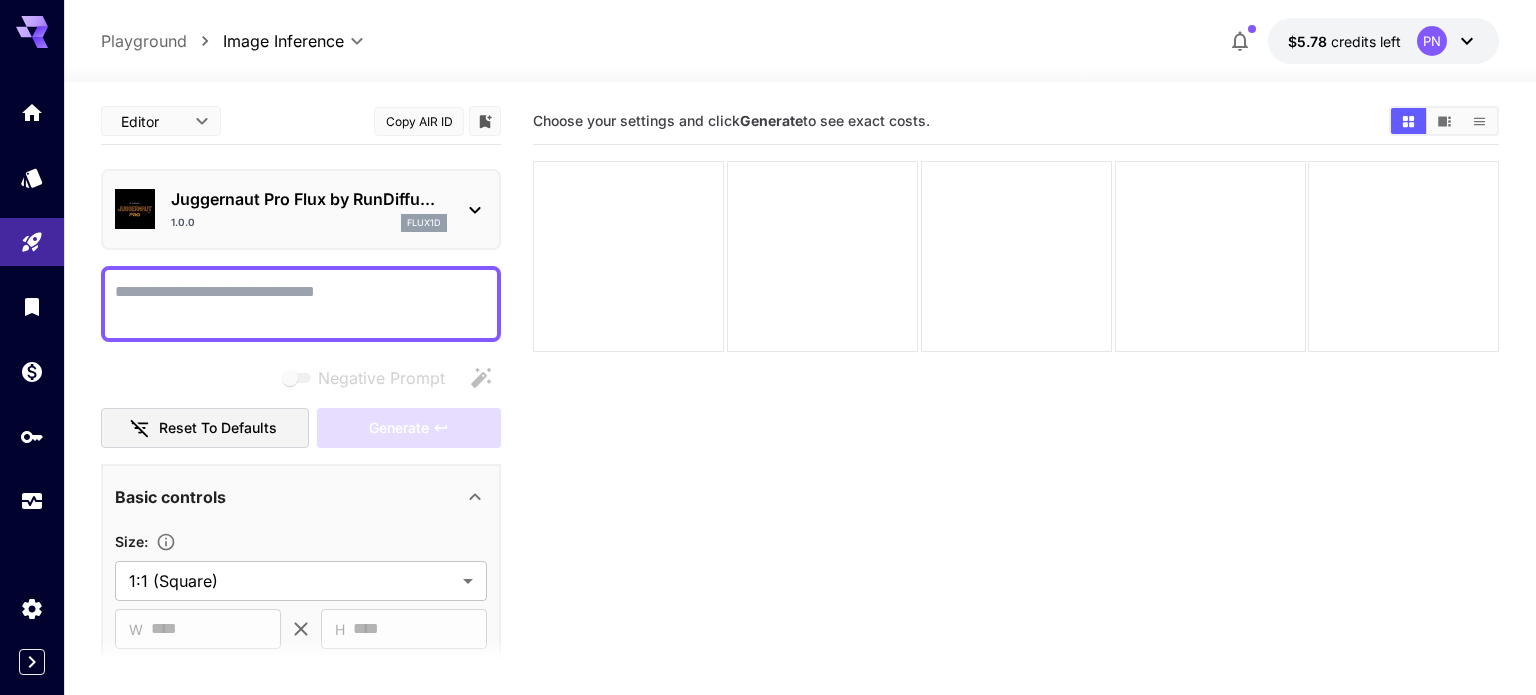 click on "Negative Prompt" at bounding box center (301, 304) 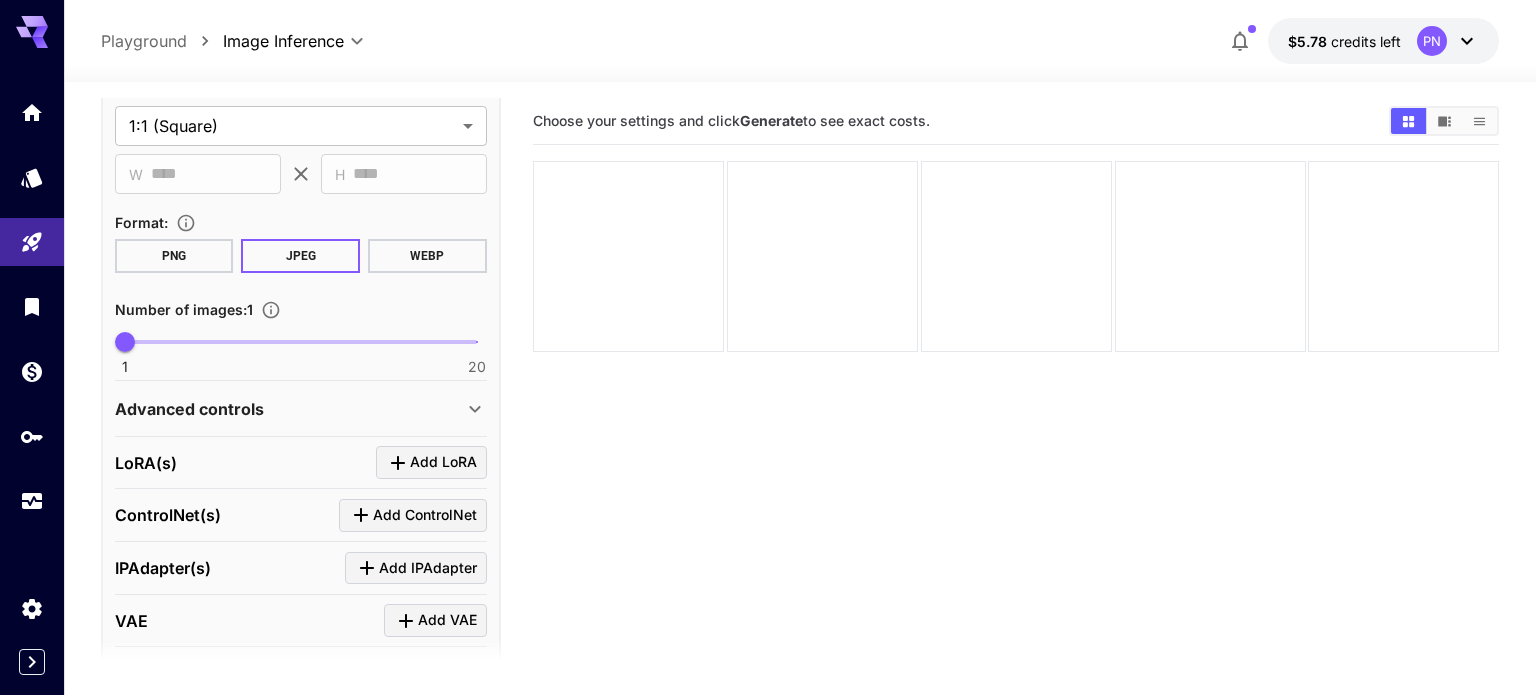 scroll, scrollTop: 281, scrollLeft: 0, axis: vertical 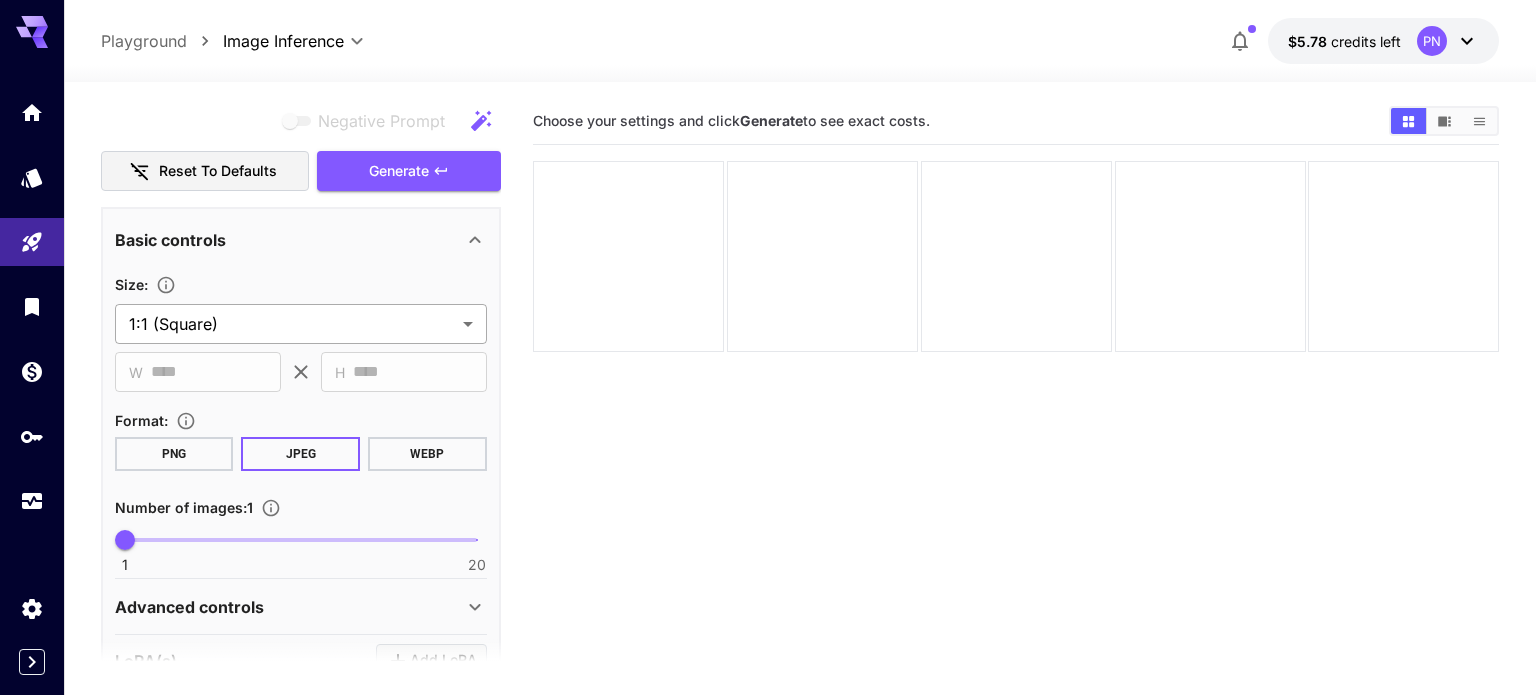type on "**********" 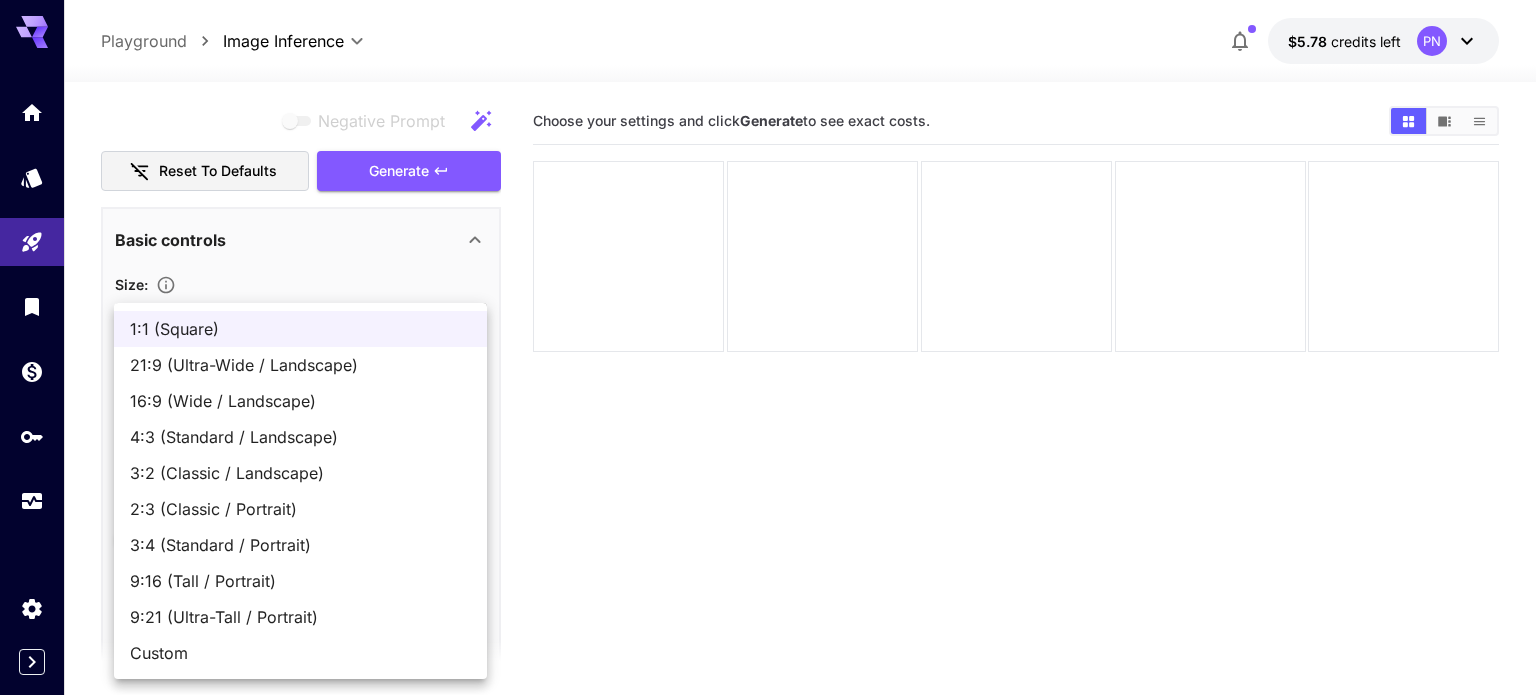 click on "3:4 (Standard / Portrait)" at bounding box center [300, 545] 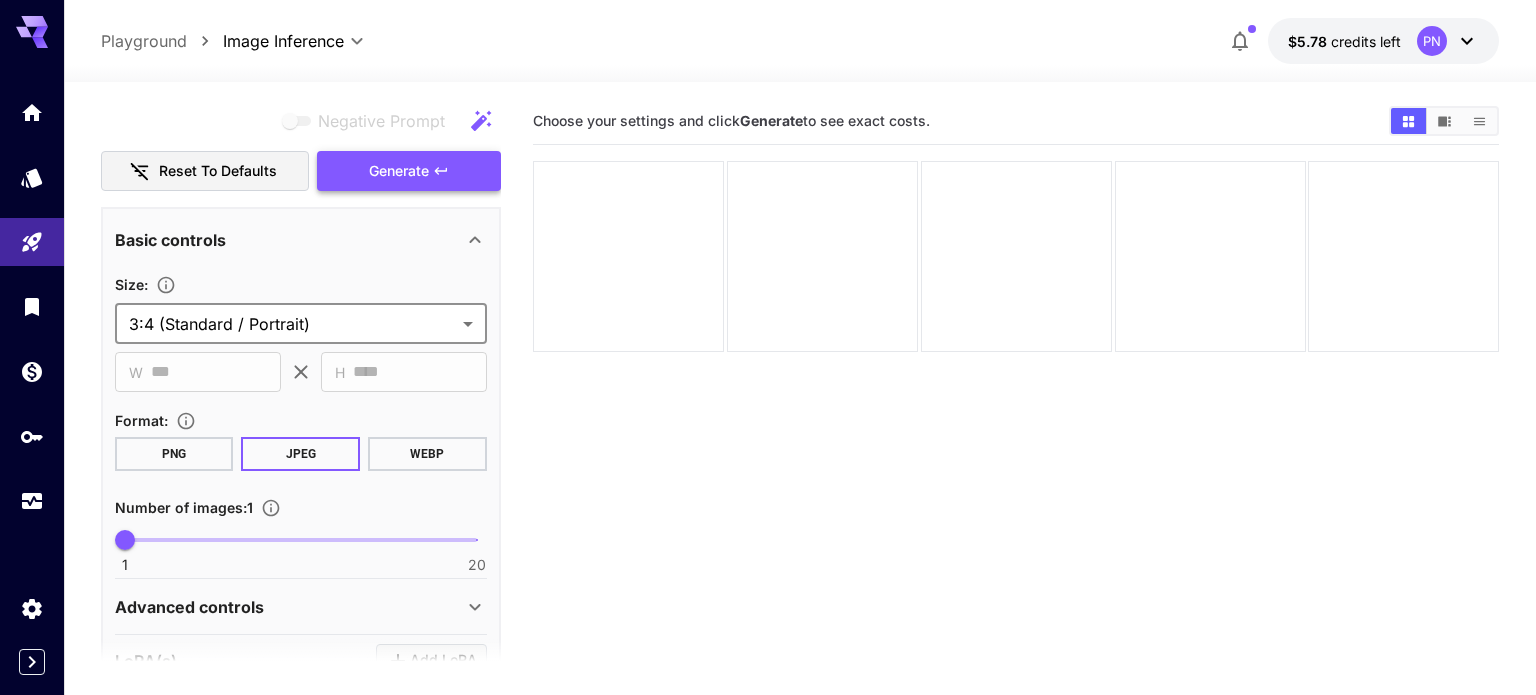 click on "Generate" at bounding box center (409, 171) 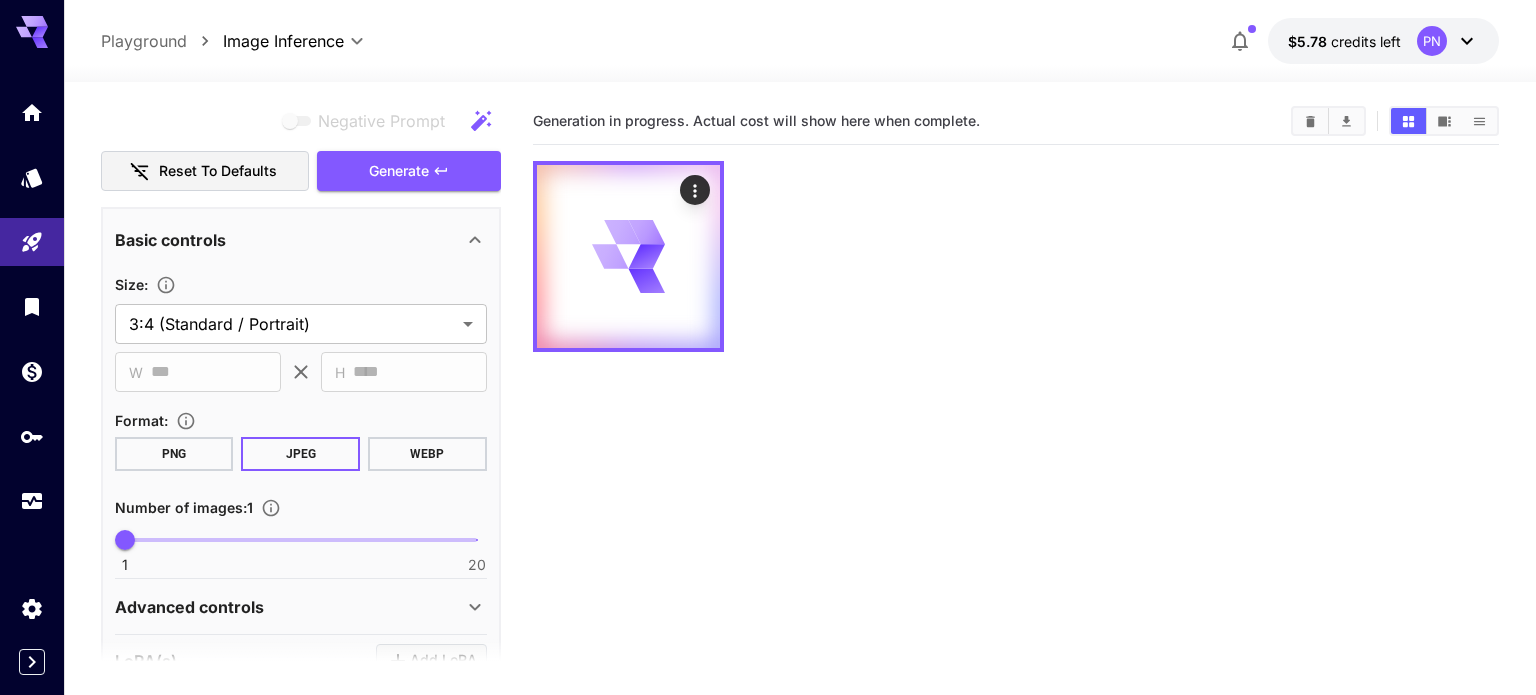 scroll, scrollTop: 0, scrollLeft: 0, axis: both 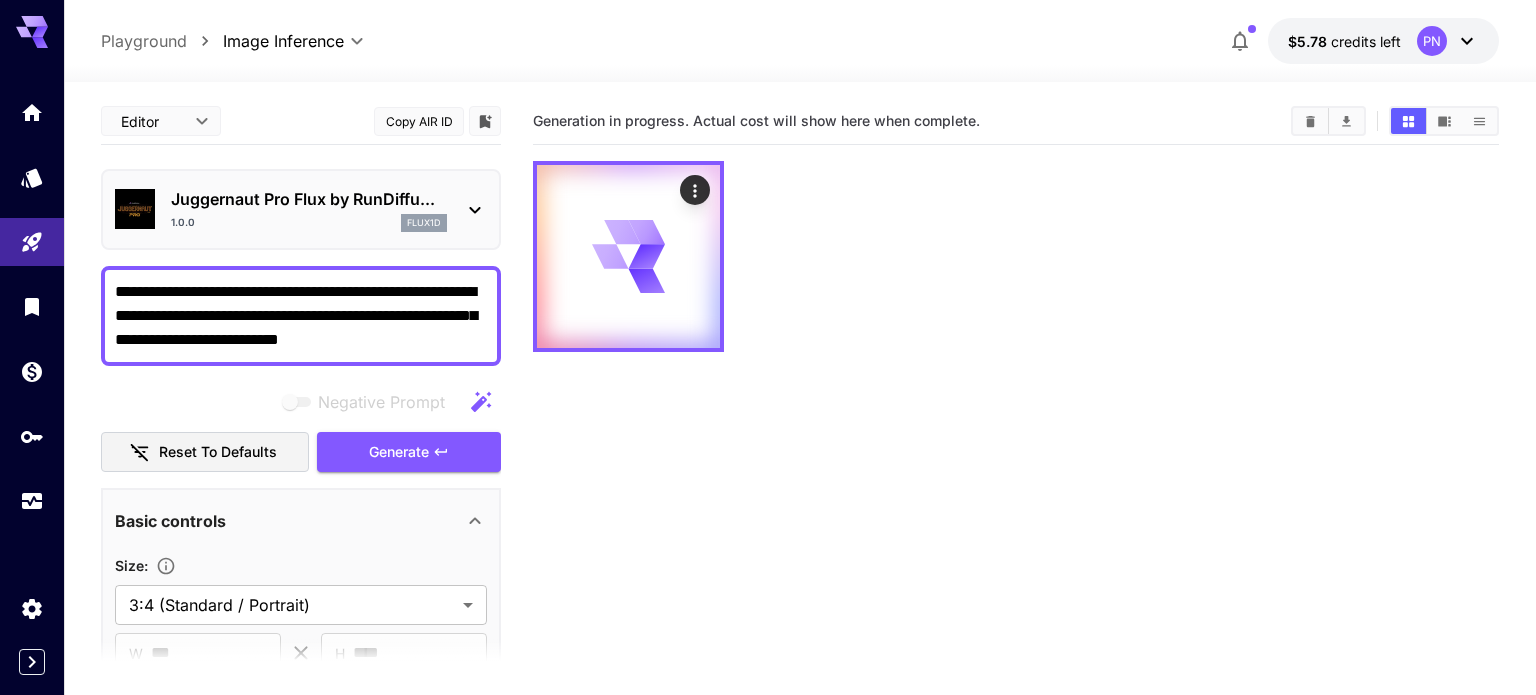 click on "Juggernaut Pro Flux by RunDiffu..." at bounding box center [309, 199] 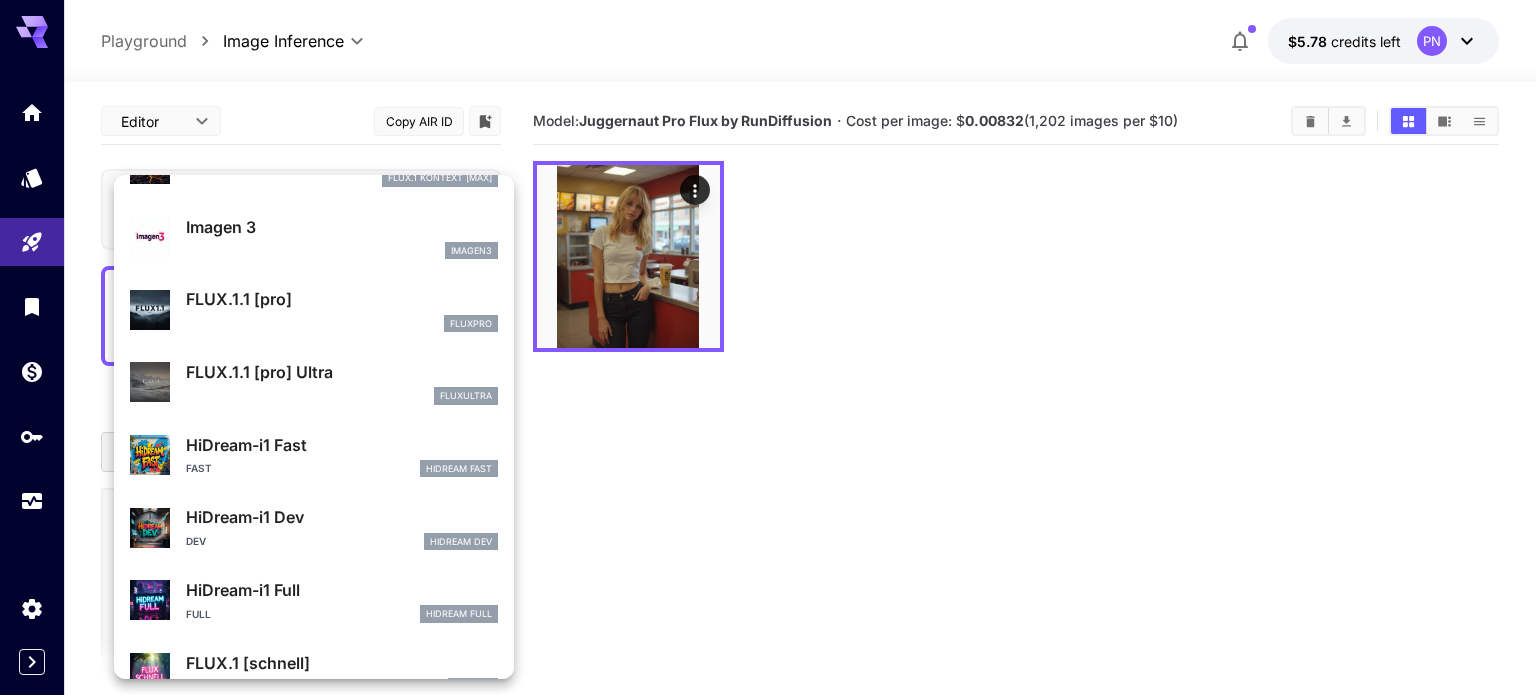scroll, scrollTop: 1033, scrollLeft: 0, axis: vertical 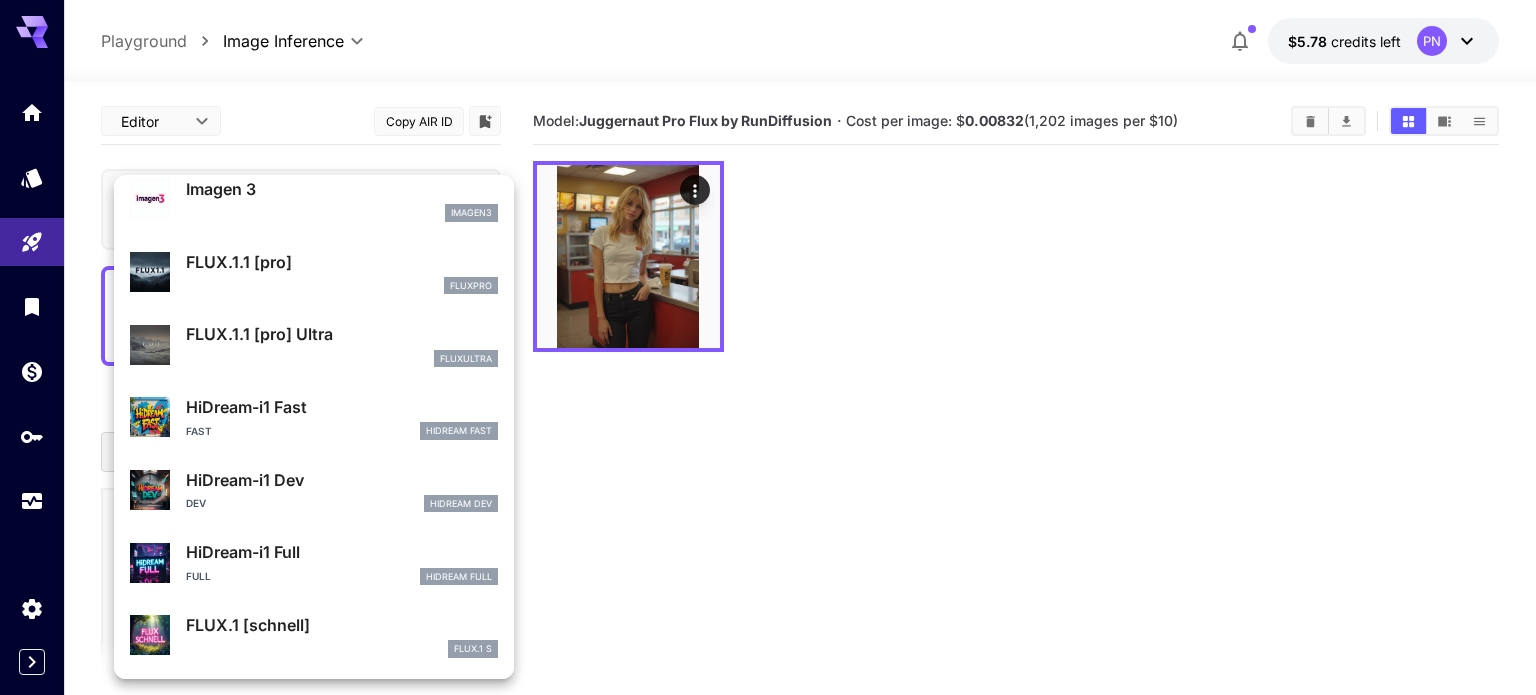 click at bounding box center (768, 347) 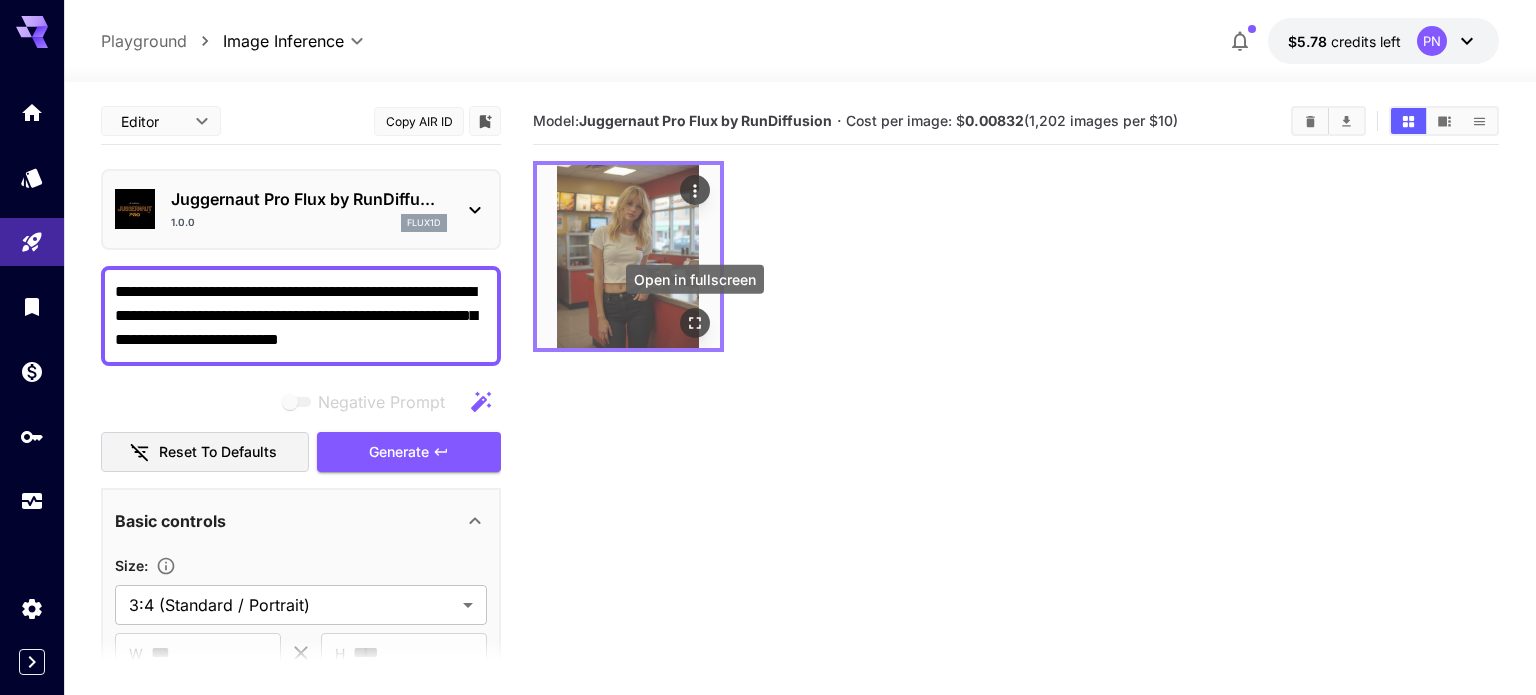 click 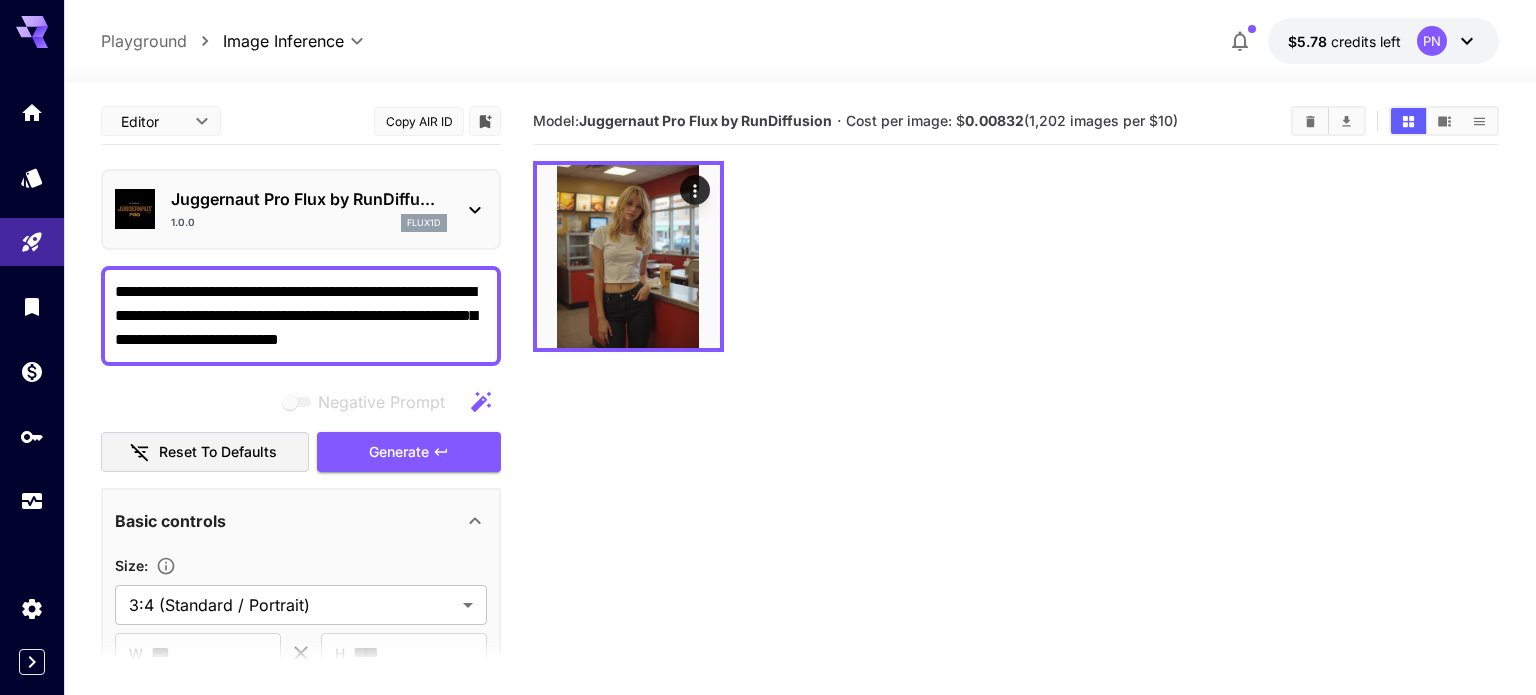 click on "Juggernaut Pro Flux by RunDiffu... 1.0.0 flux1d" at bounding box center [301, 209] 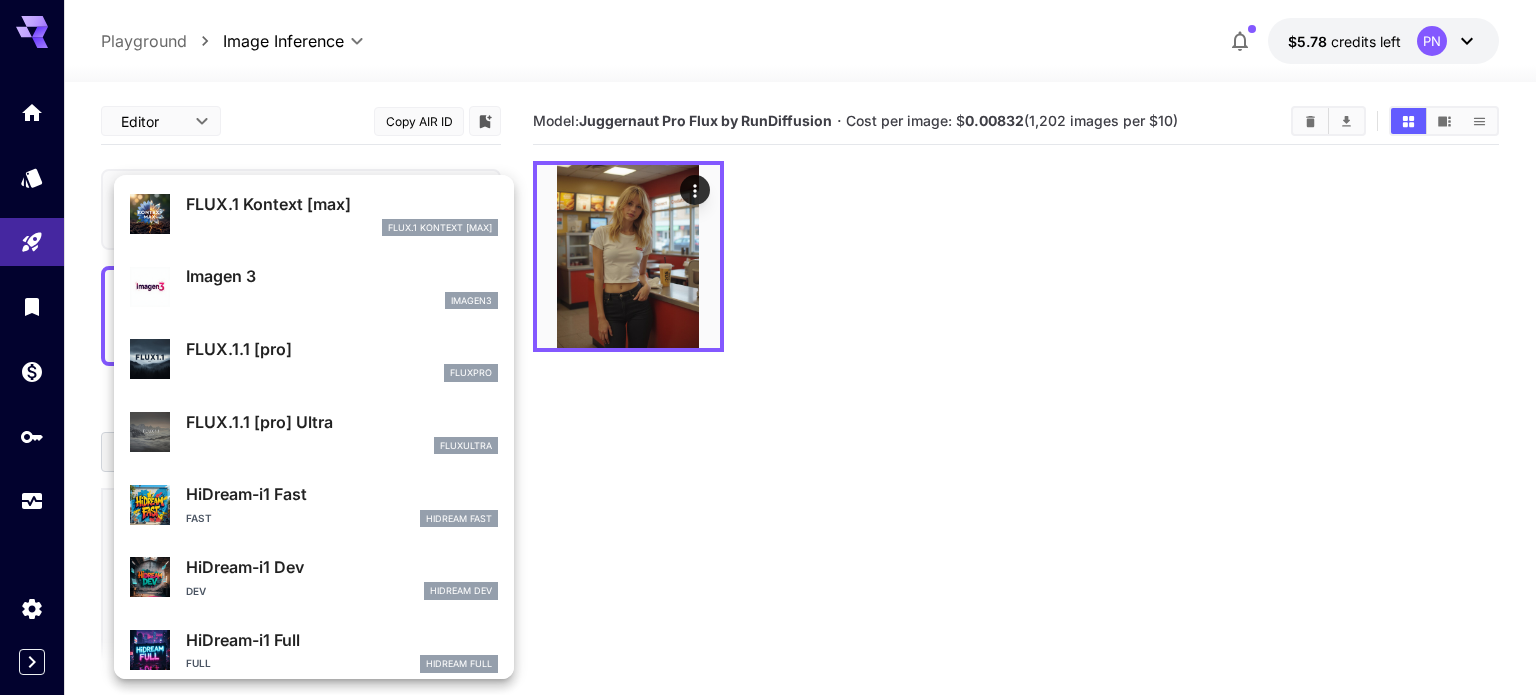 scroll, scrollTop: 947, scrollLeft: 0, axis: vertical 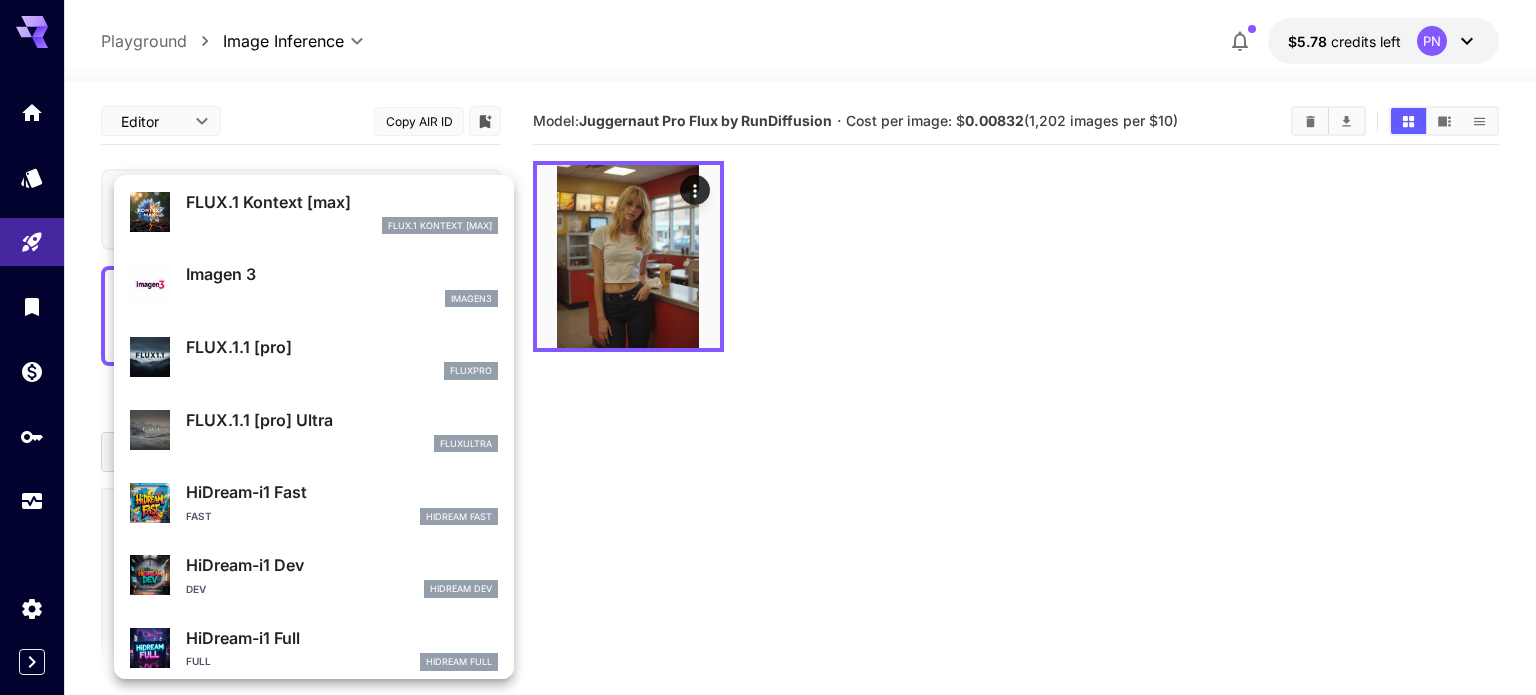 click on "fluxpro" at bounding box center (342, 371) 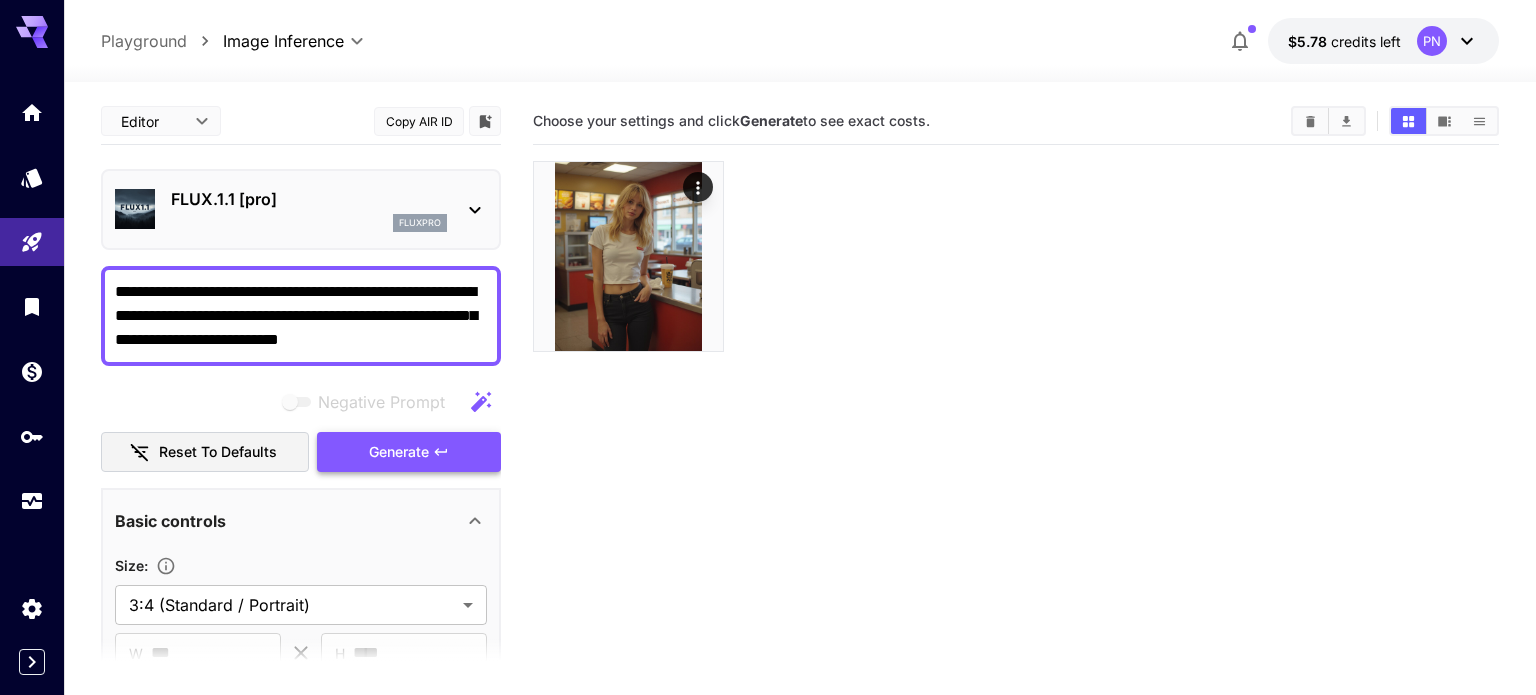 click on "Generate" at bounding box center [409, 452] 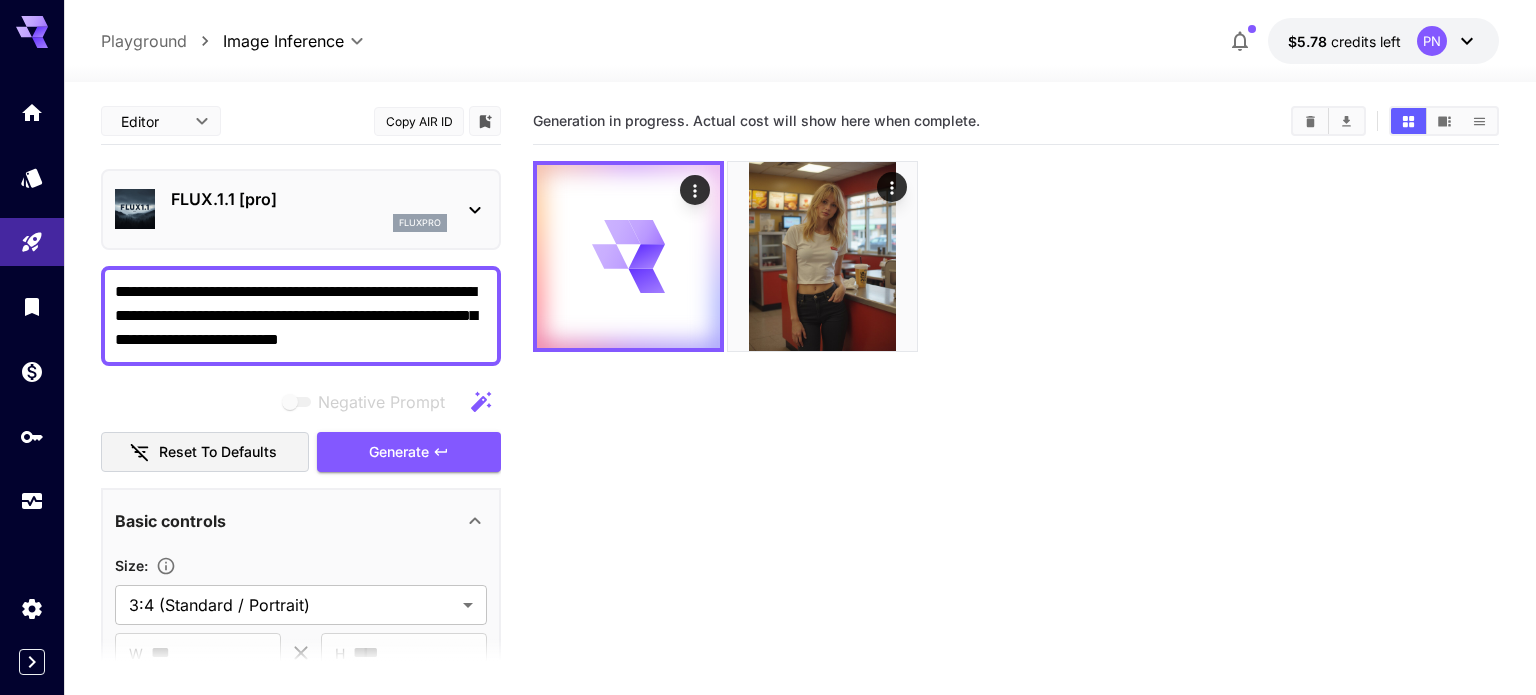 click on "FLUX.1.1 [pro]" at bounding box center (309, 199) 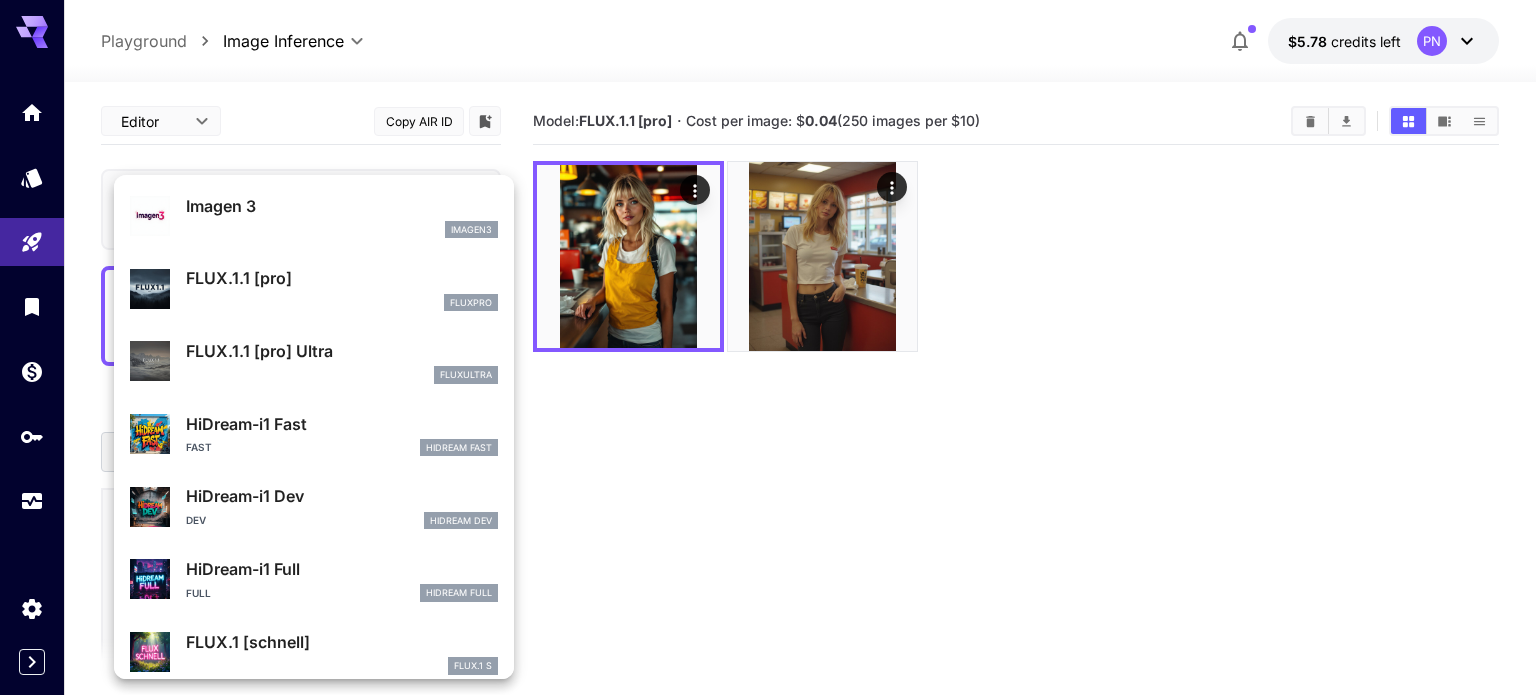 scroll, scrollTop: 1033, scrollLeft: 0, axis: vertical 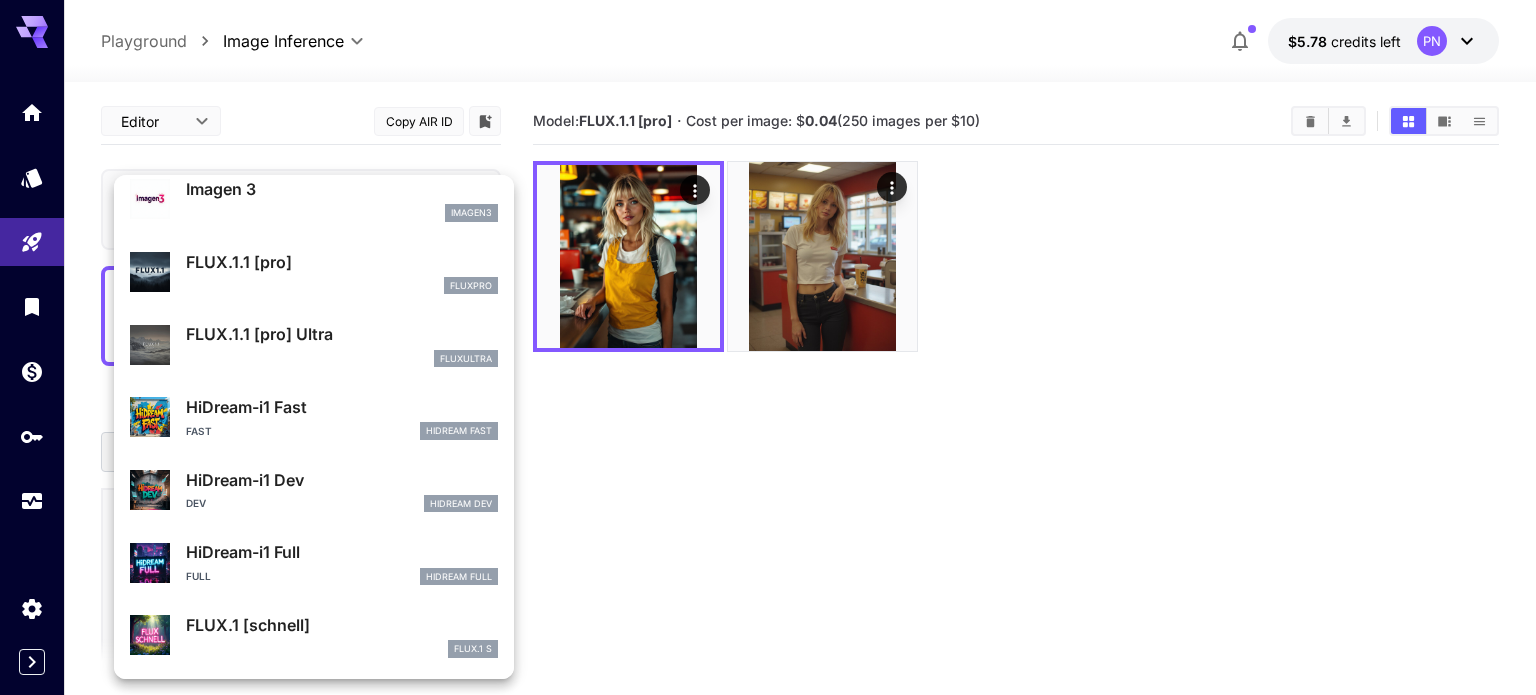 click at bounding box center [768, 347] 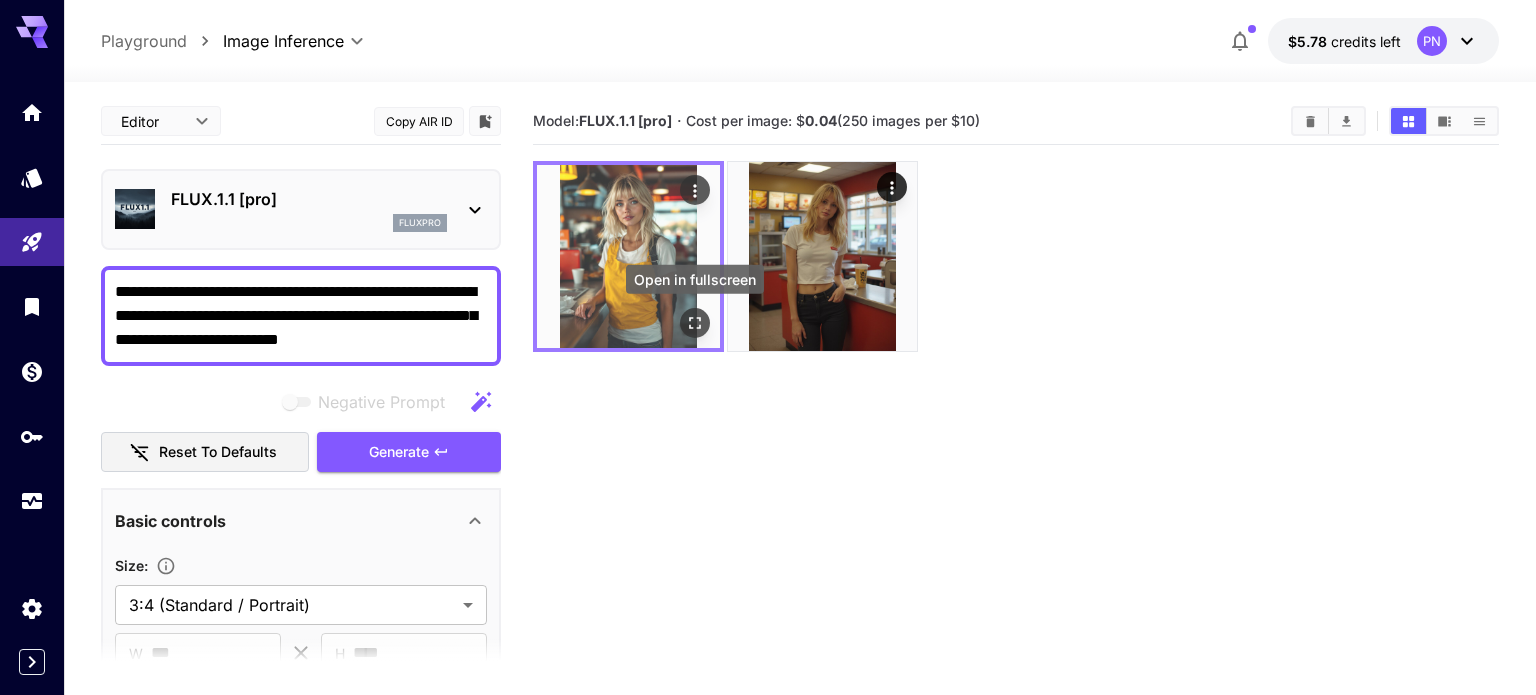 click 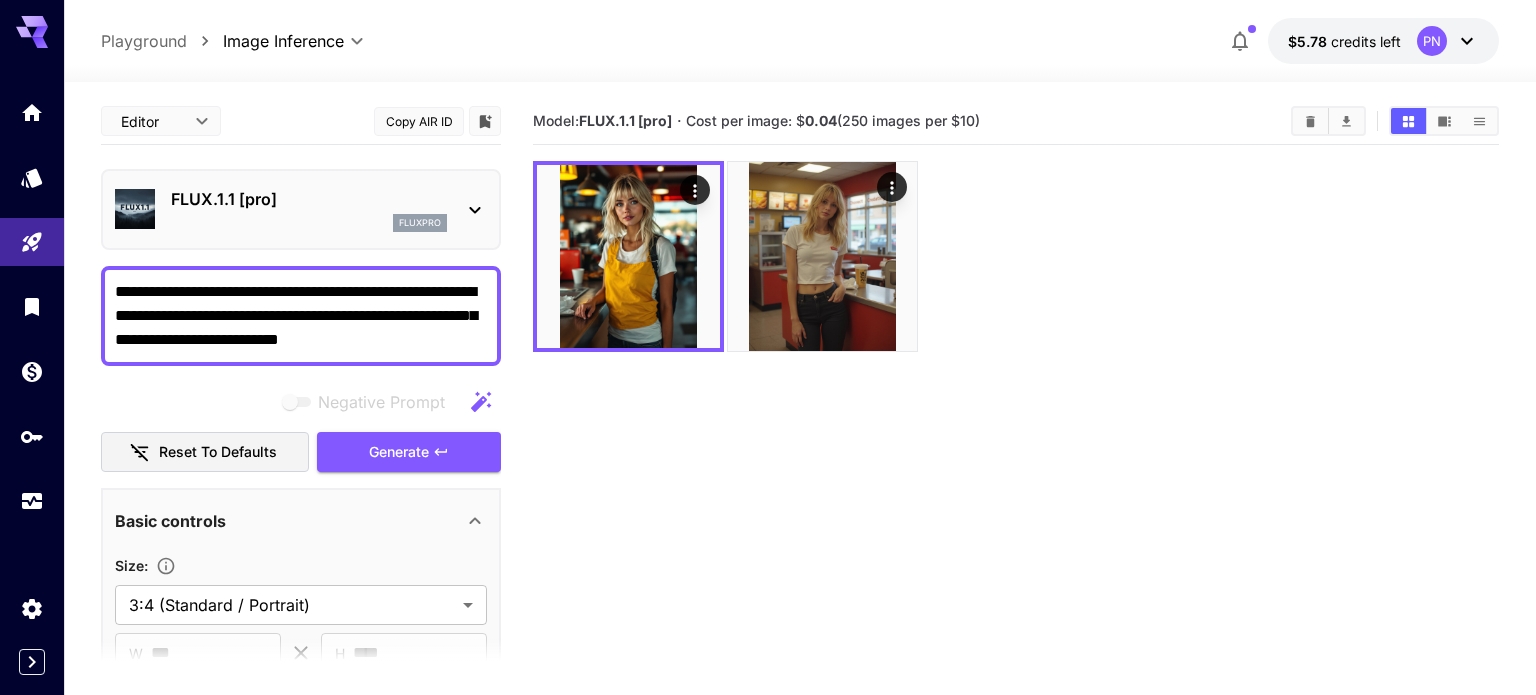 click on "FLUX.1.1 [pro] fluxpro" at bounding box center (301, 209) 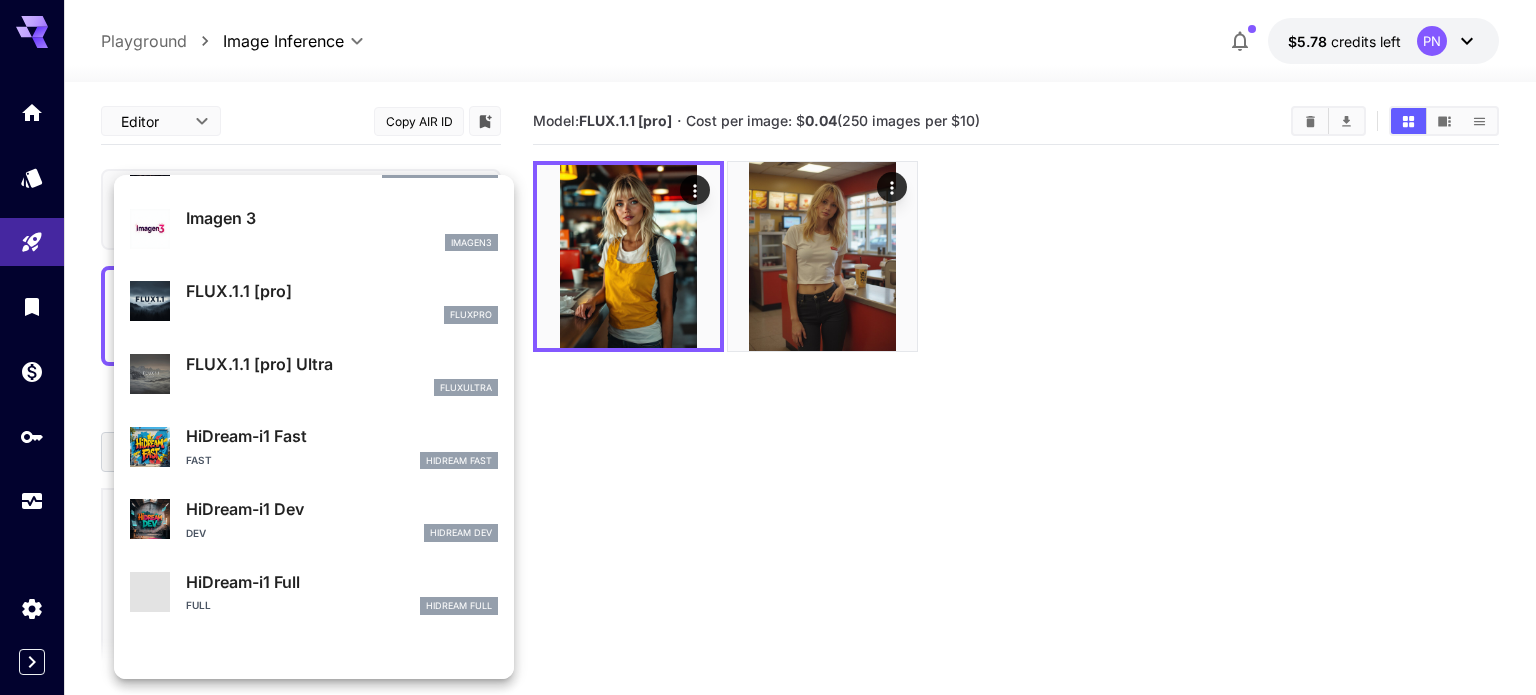 scroll, scrollTop: 1033, scrollLeft: 0, axis: vertical 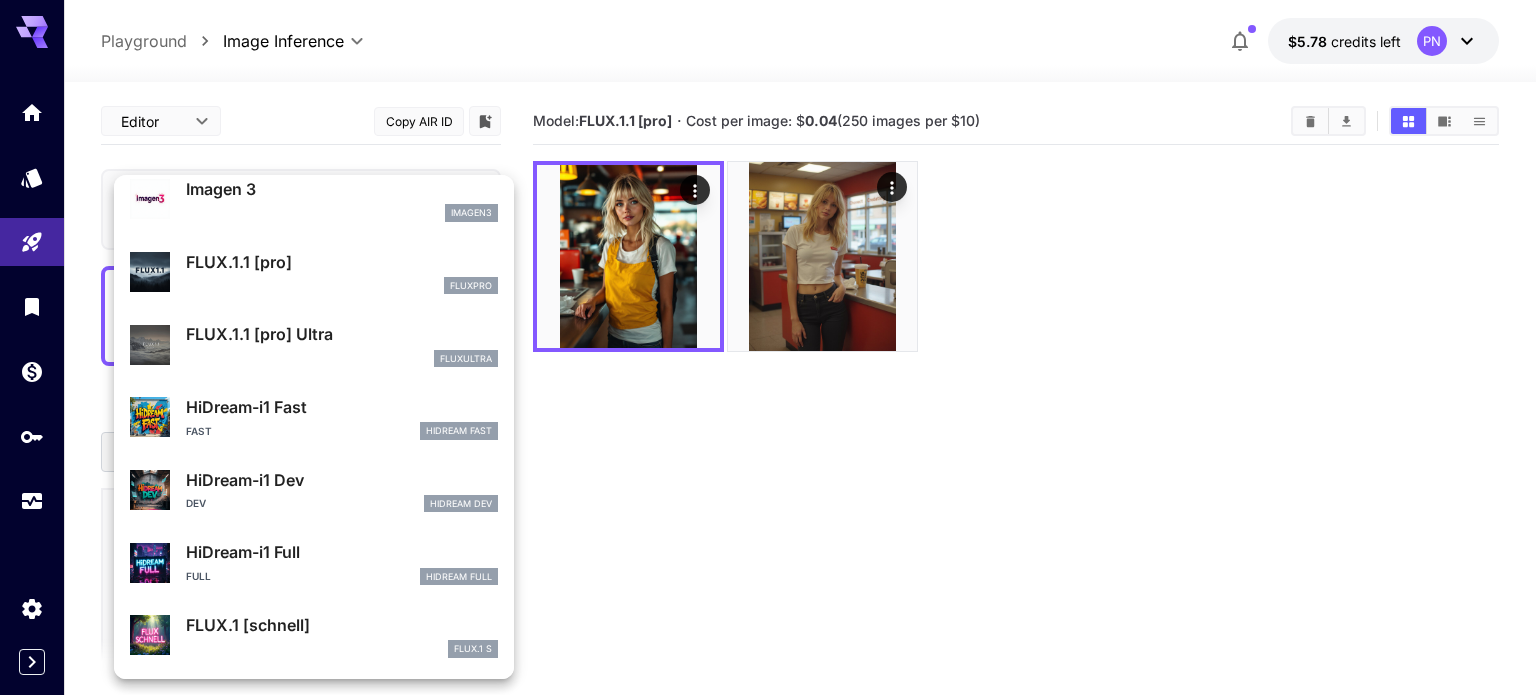 click at bounding box center [768, 347] 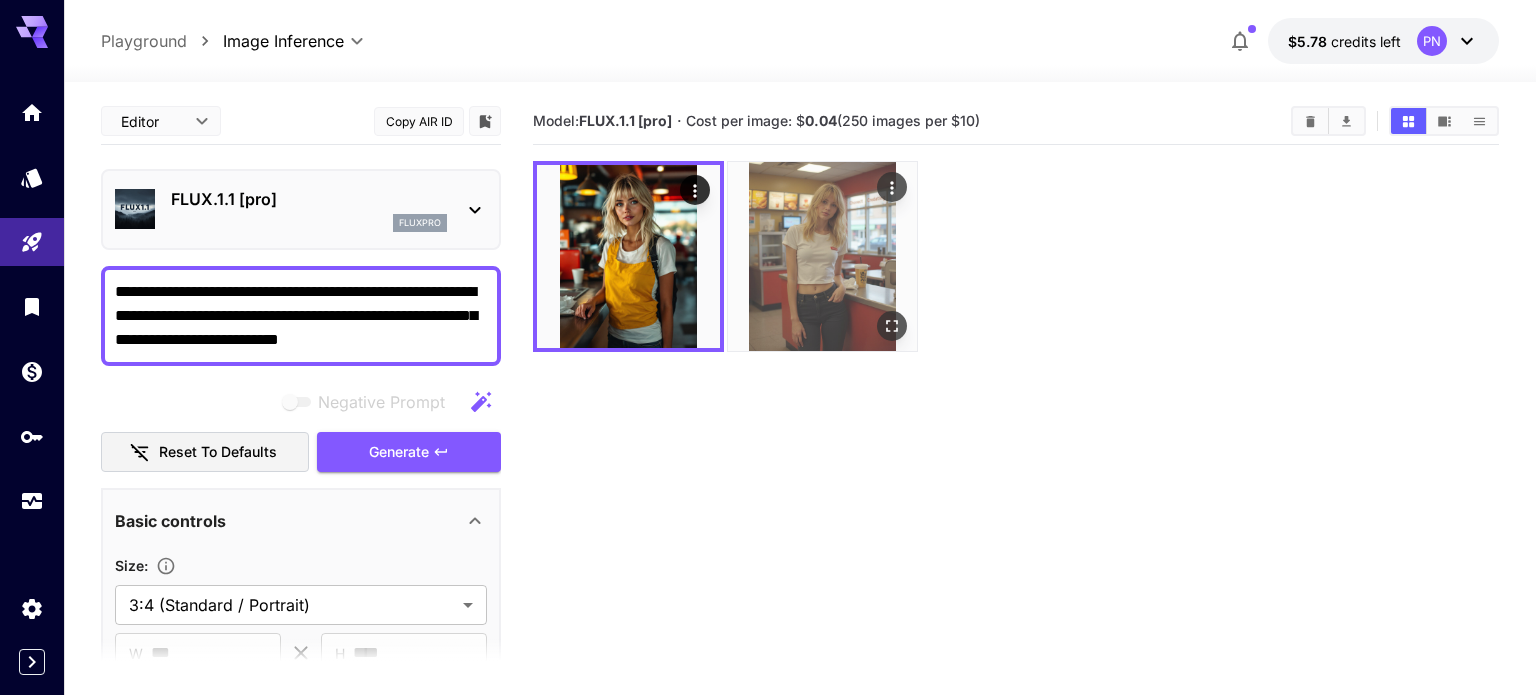 click at bounding box center (822, 256) 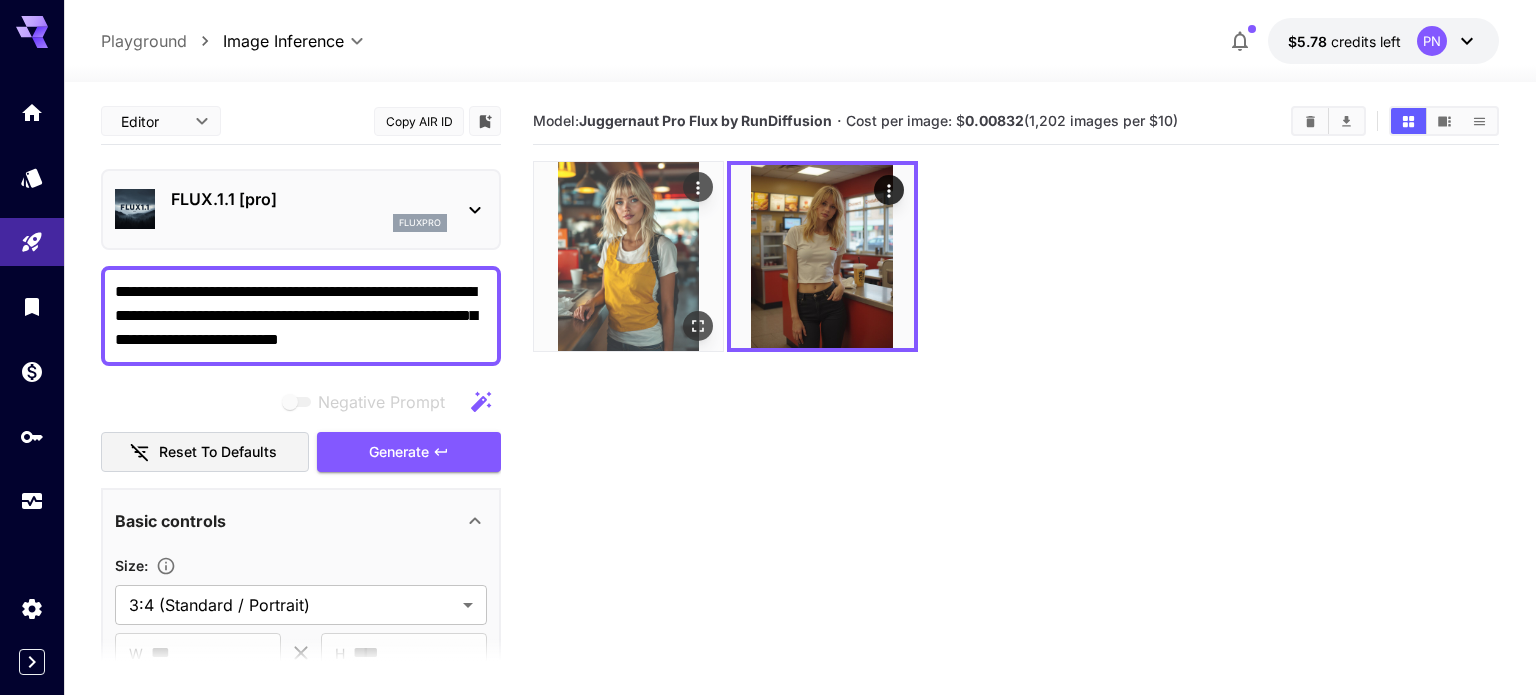 click at bounding box center [628, 256] 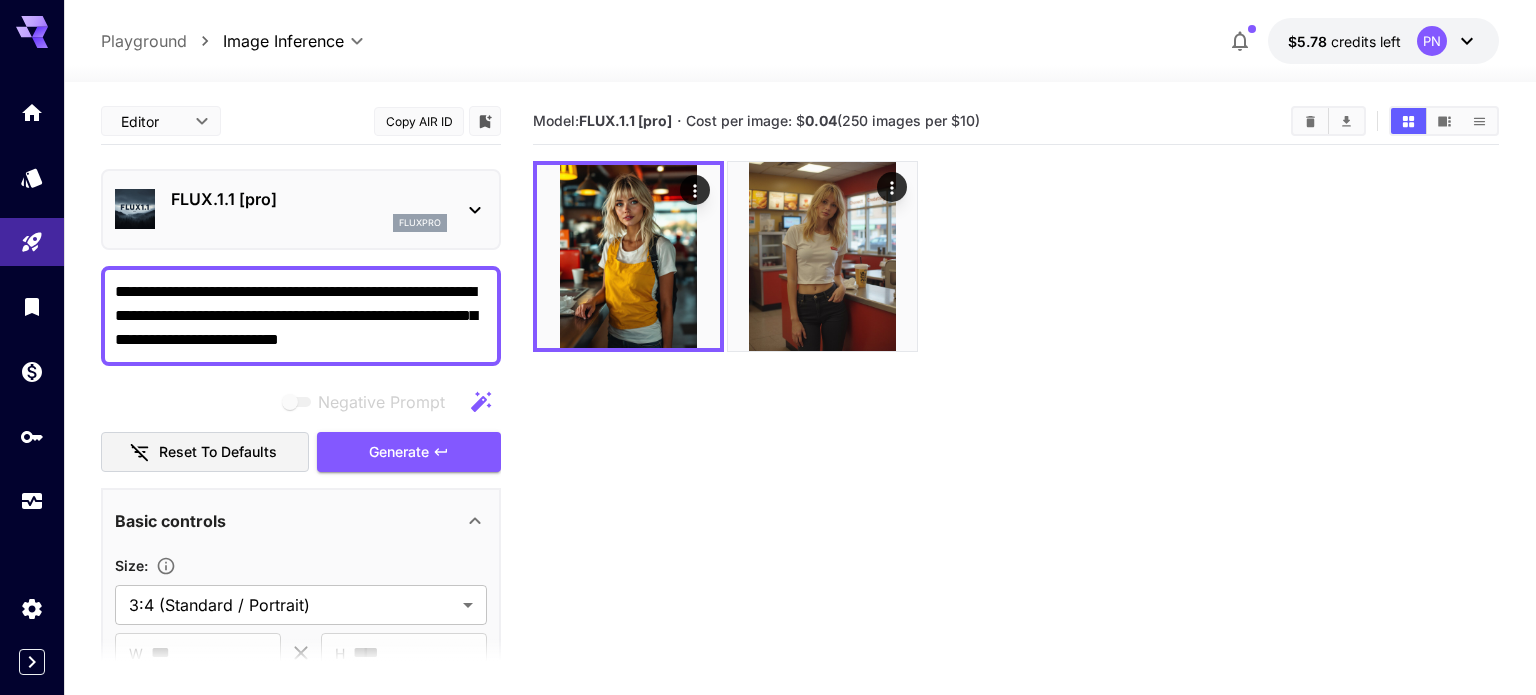 click on "FLUX.1.1 [pro]" at bounding box center (309, 199) 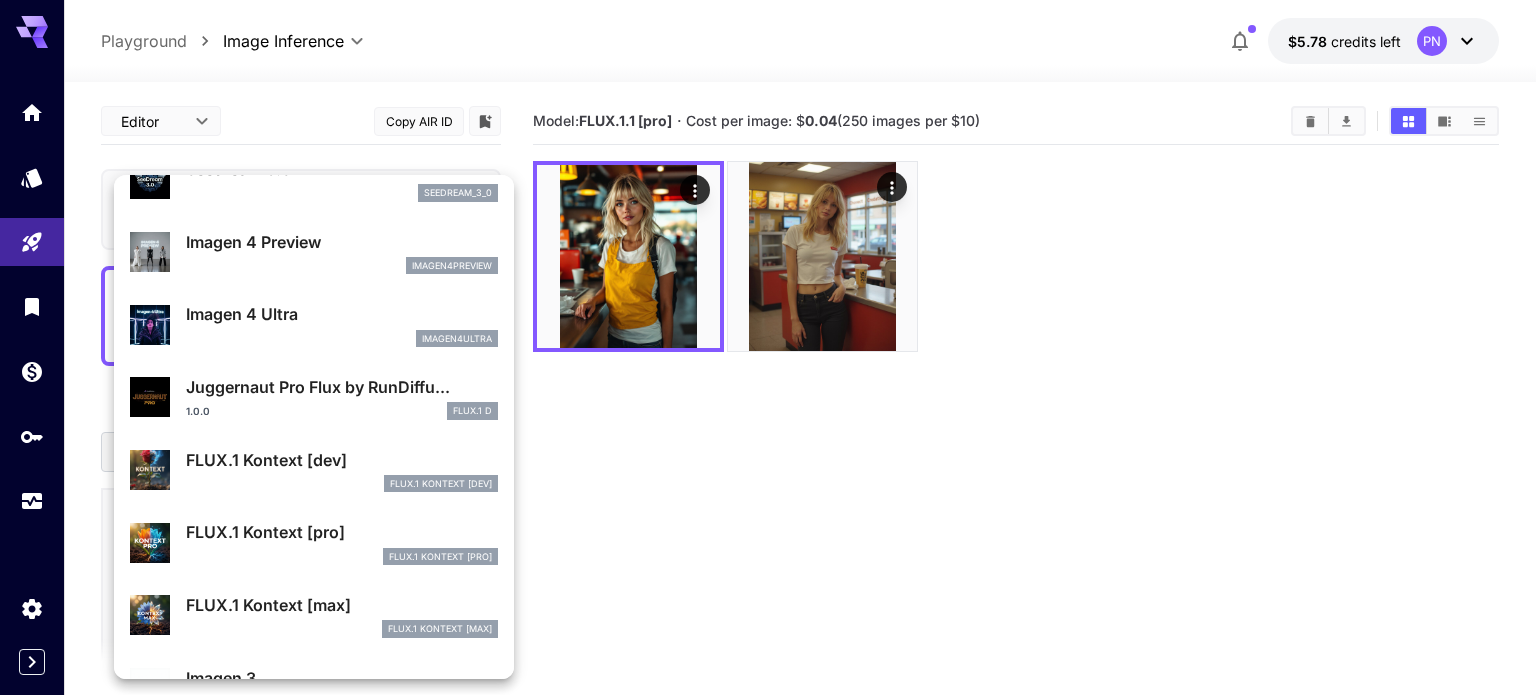 scroll, scrollTop: 544, scrollLeft: 0, axis: vertical 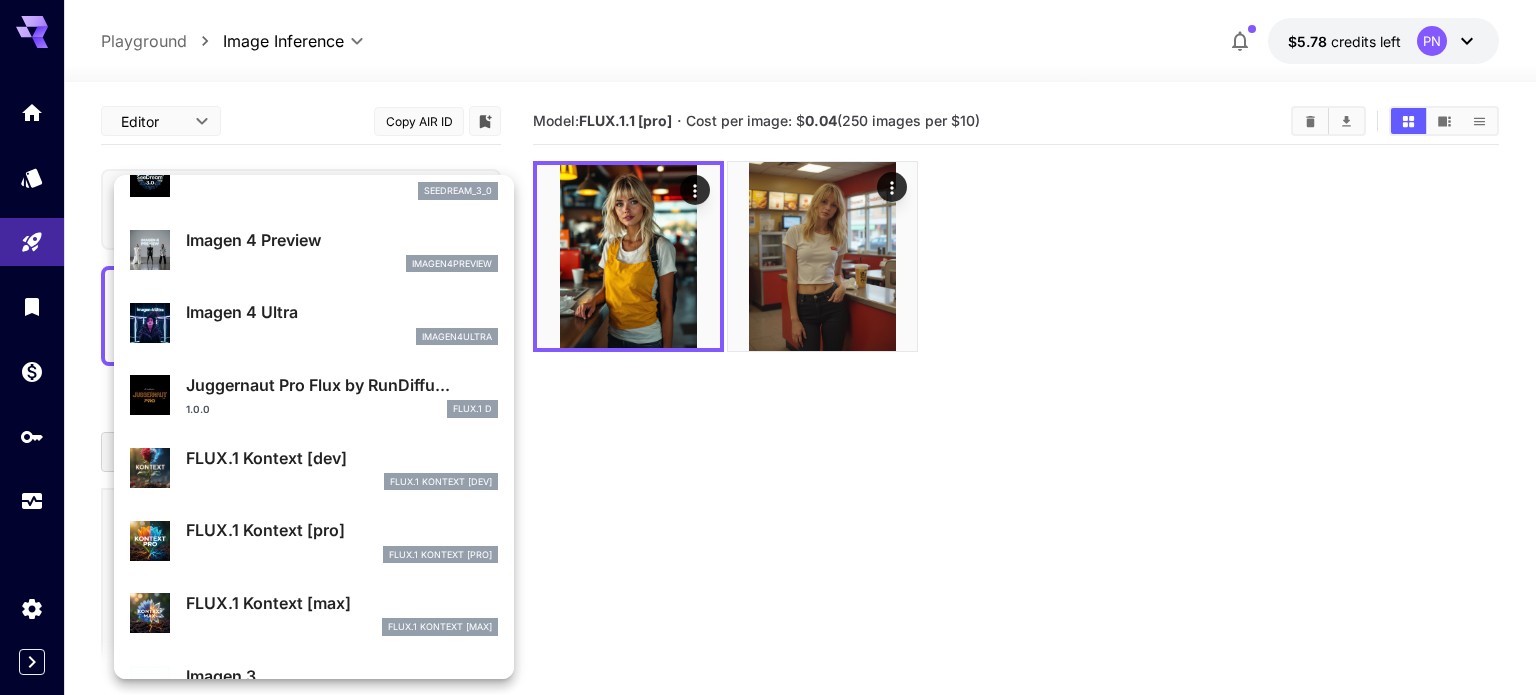 click on "Juggernaut Pro Flux by RunDiffu... 1.0.0 FLUX.1 D" at bounding box center (314, 395) 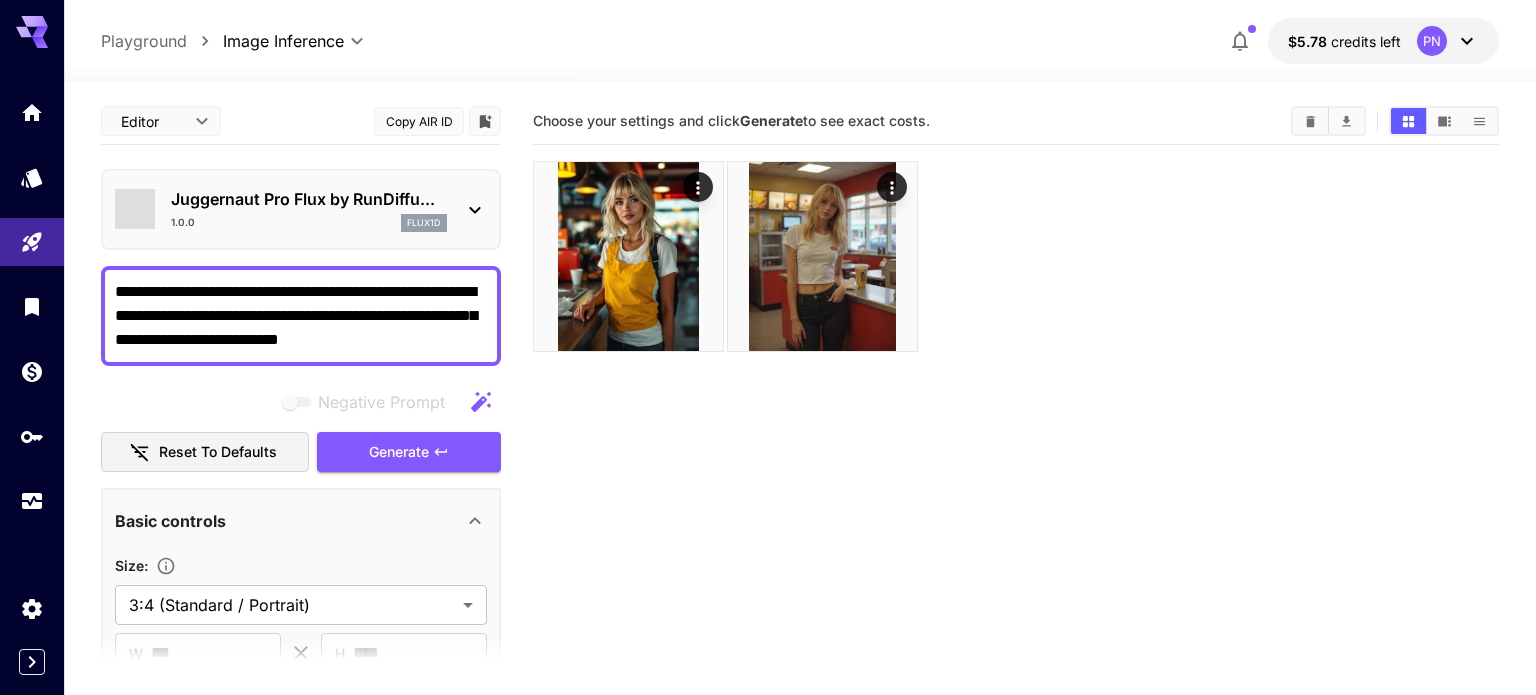 scroll, scrollTop: 0, scrollLeft: 0, axis: both 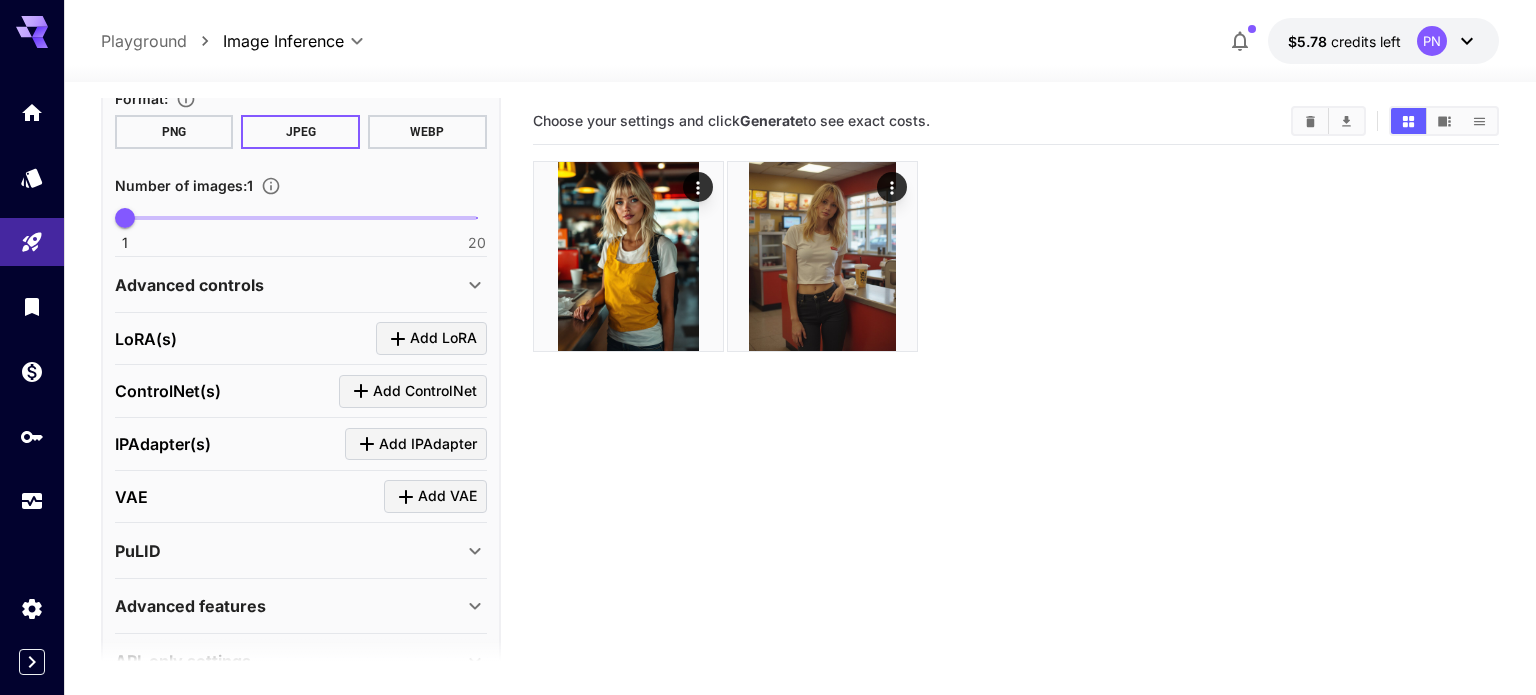 click on "Advanced controls" at bounding box center [189, 285] 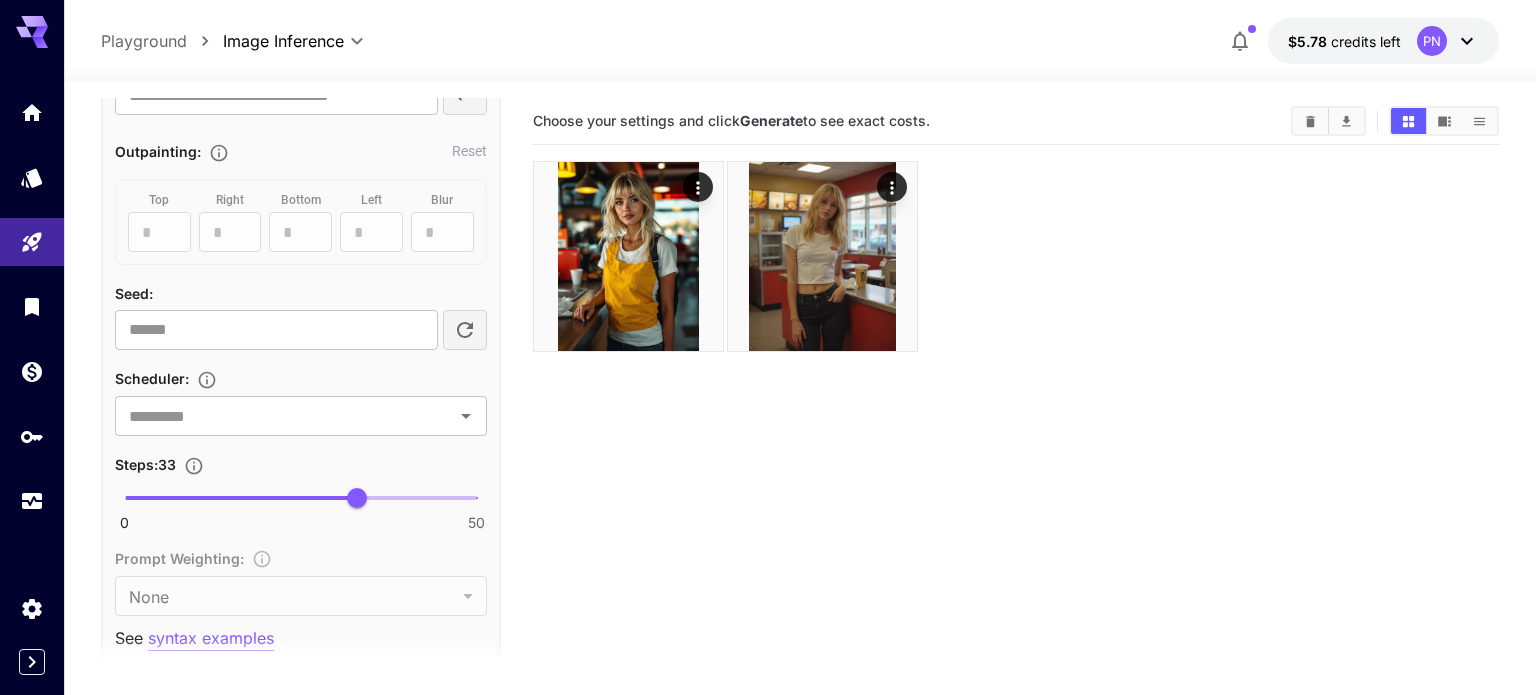 scroll, scrollTop: 1064, scrollLeft: 0, axis: vertical 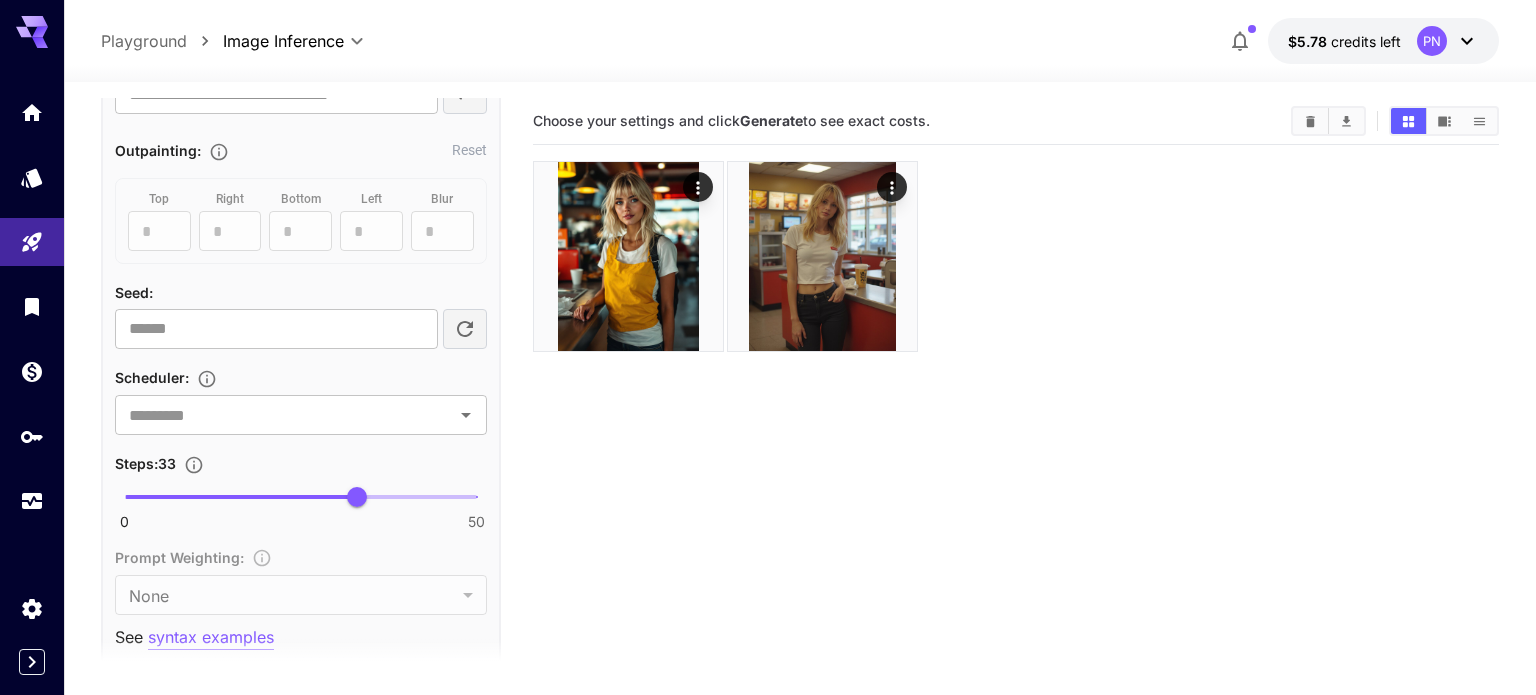 click at bounding box center (241, 497) 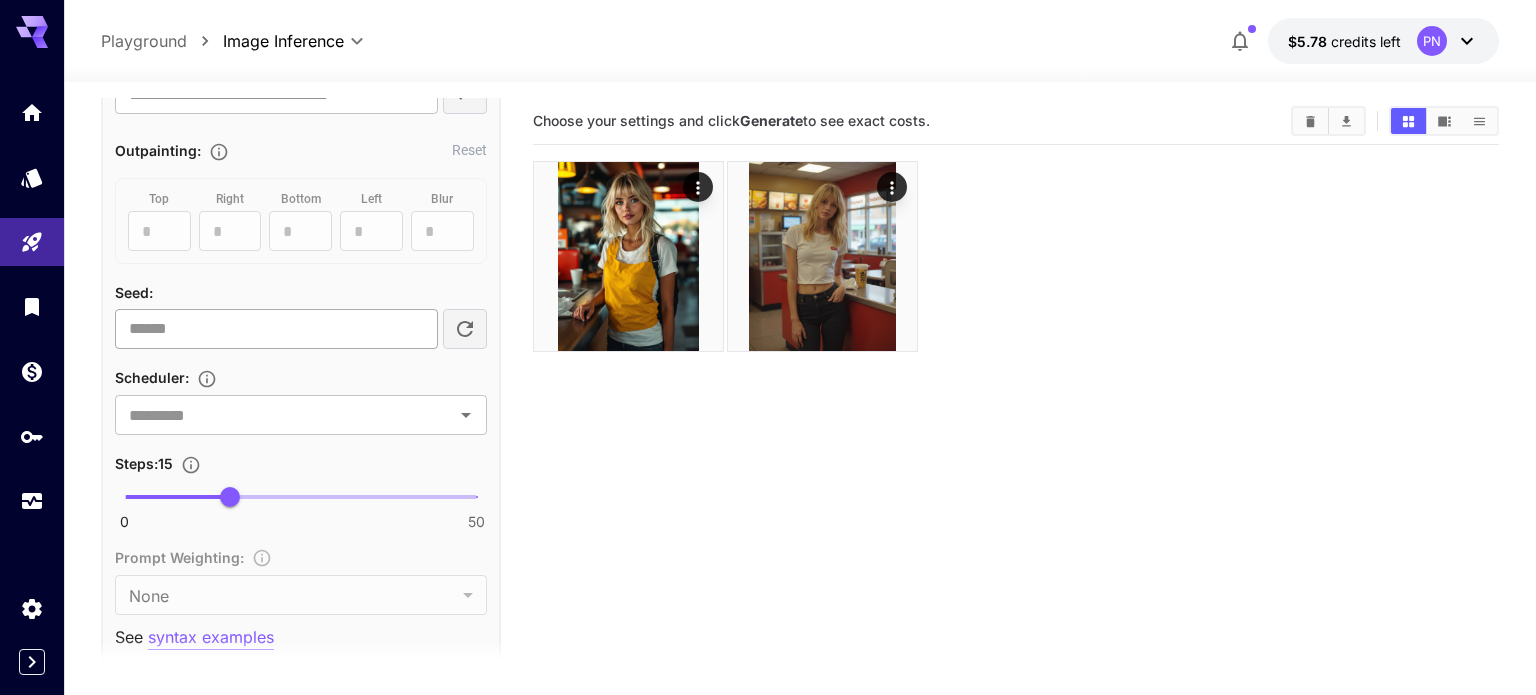 scroll, scrollTop: 0, scrollLeft: 0, axis: both 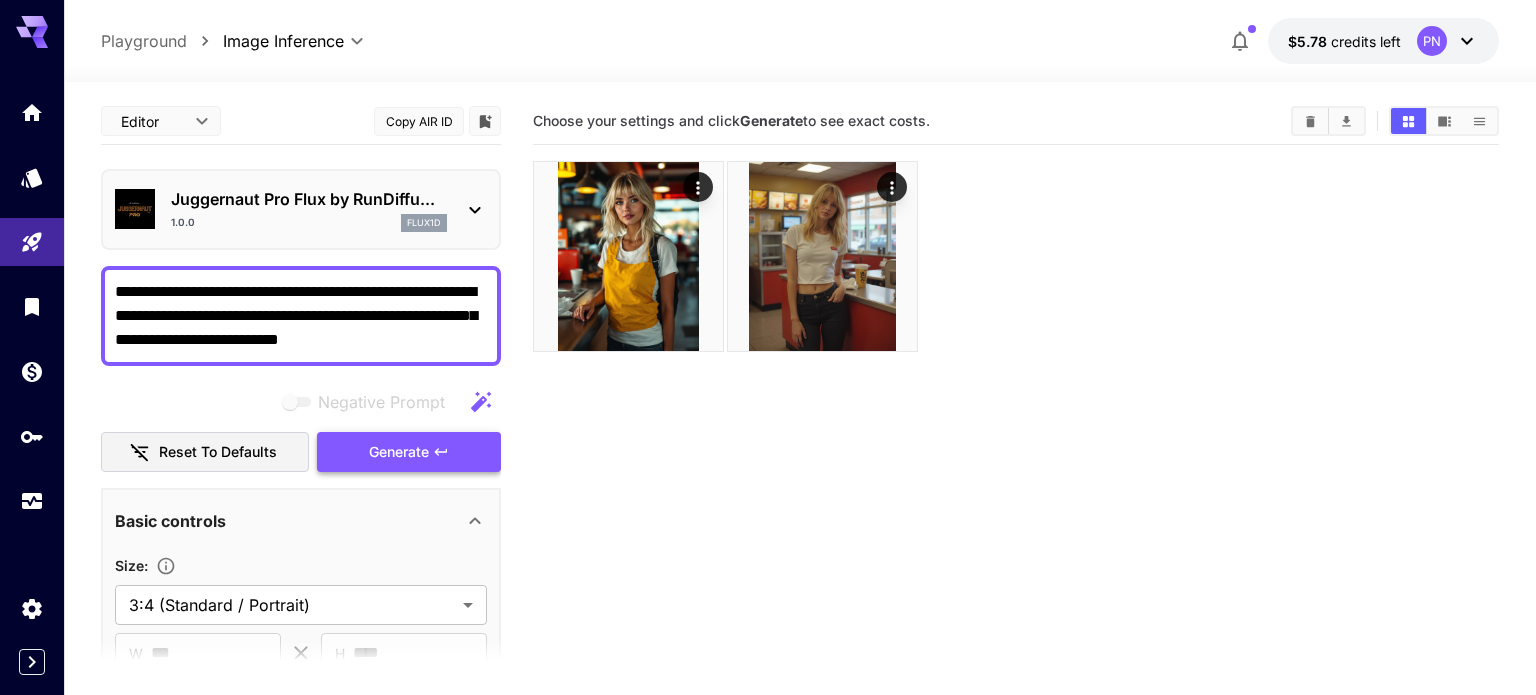 click on "Generate" at bounding box center [399, 452] 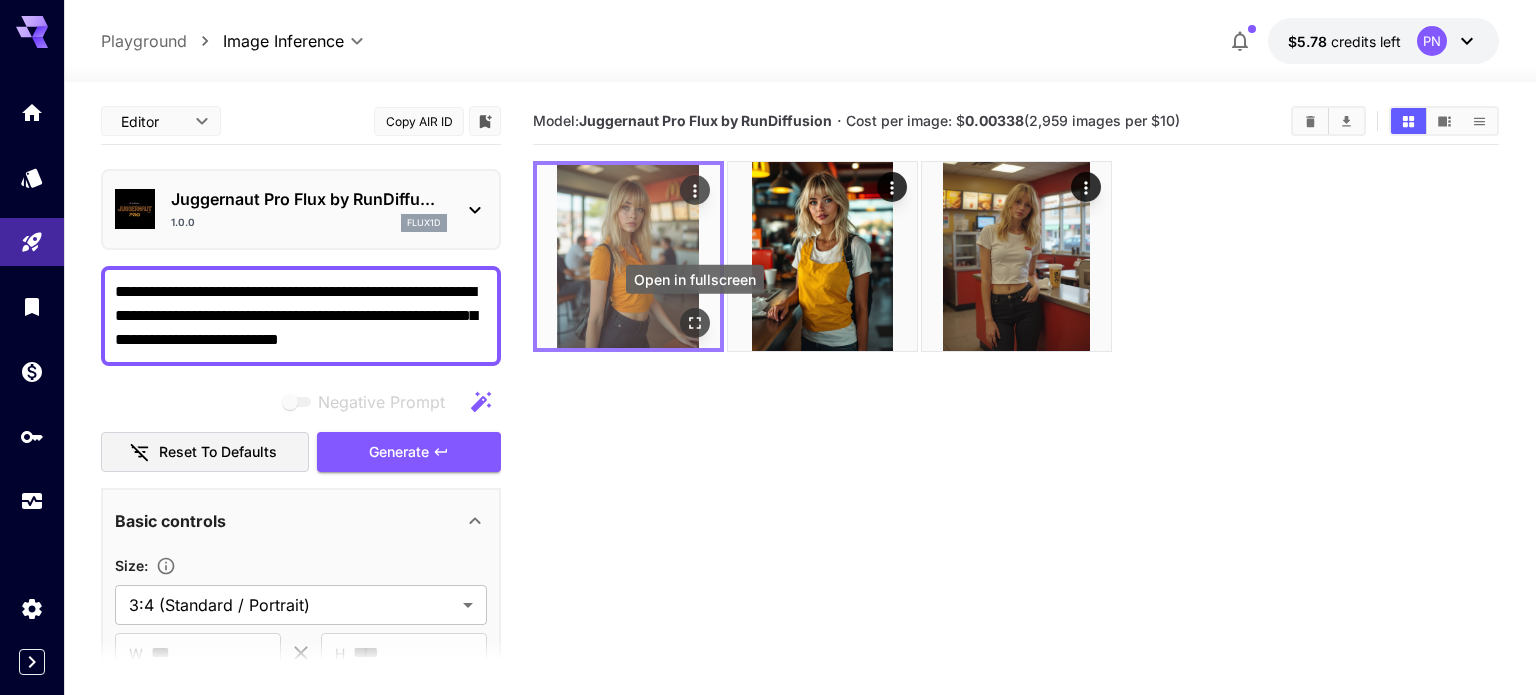 click 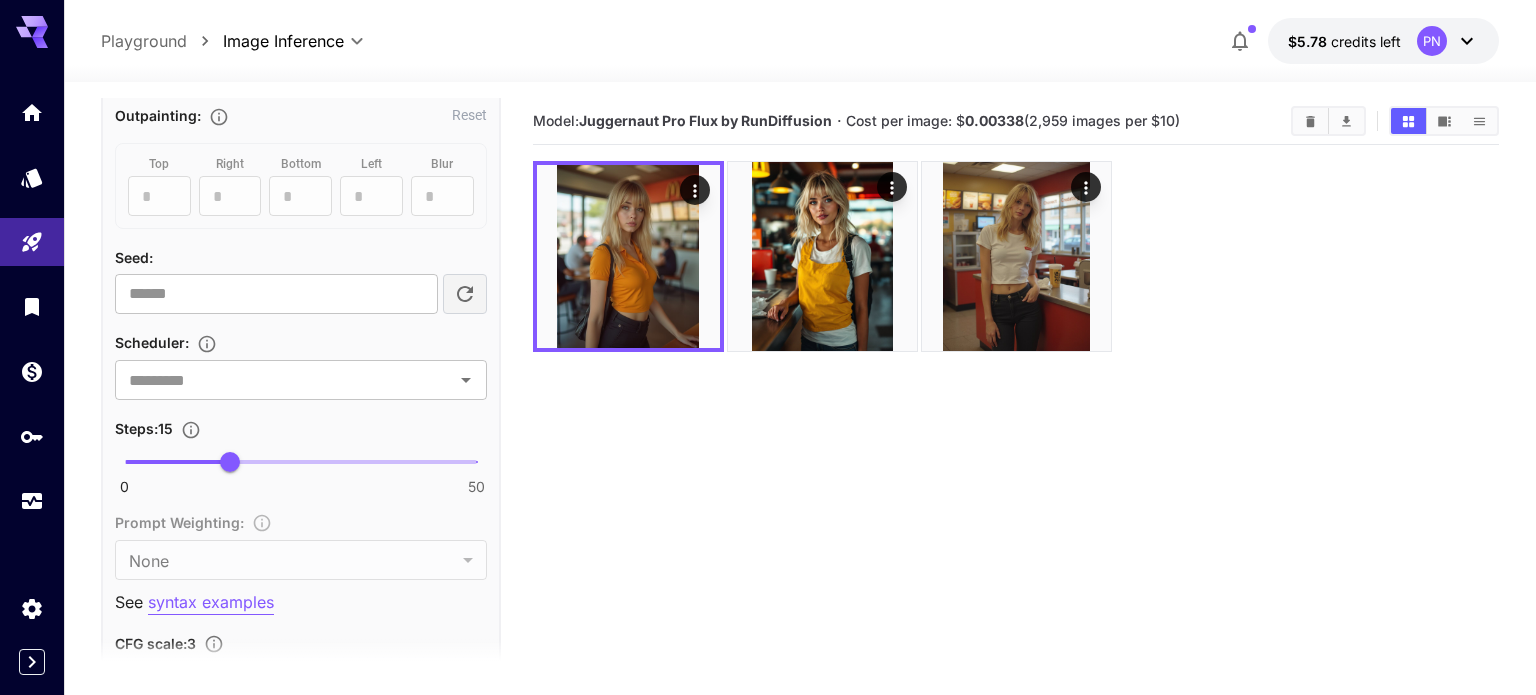 scroll, scrollTop: 1102, scrollLeft: 0, axis: vertical 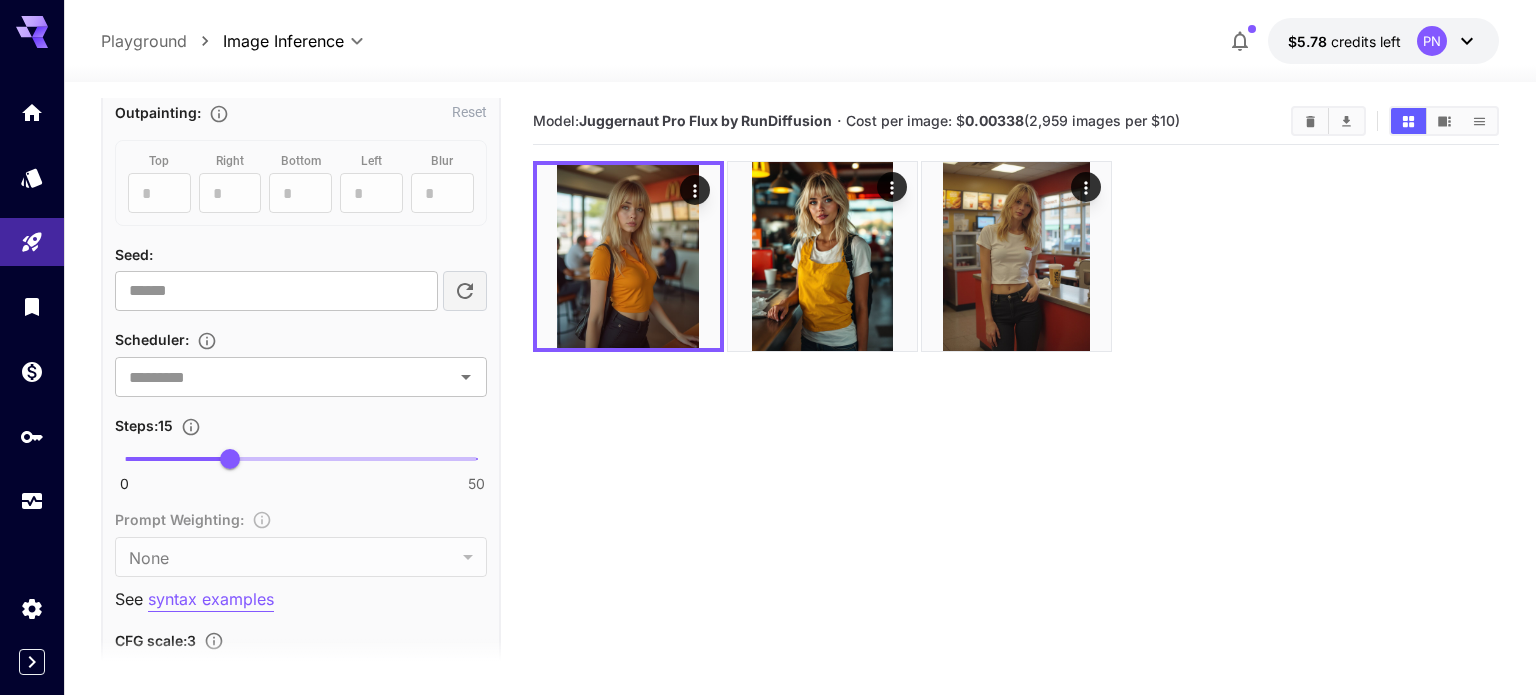 click on "0 50 15" at bounding box center (301, 459) 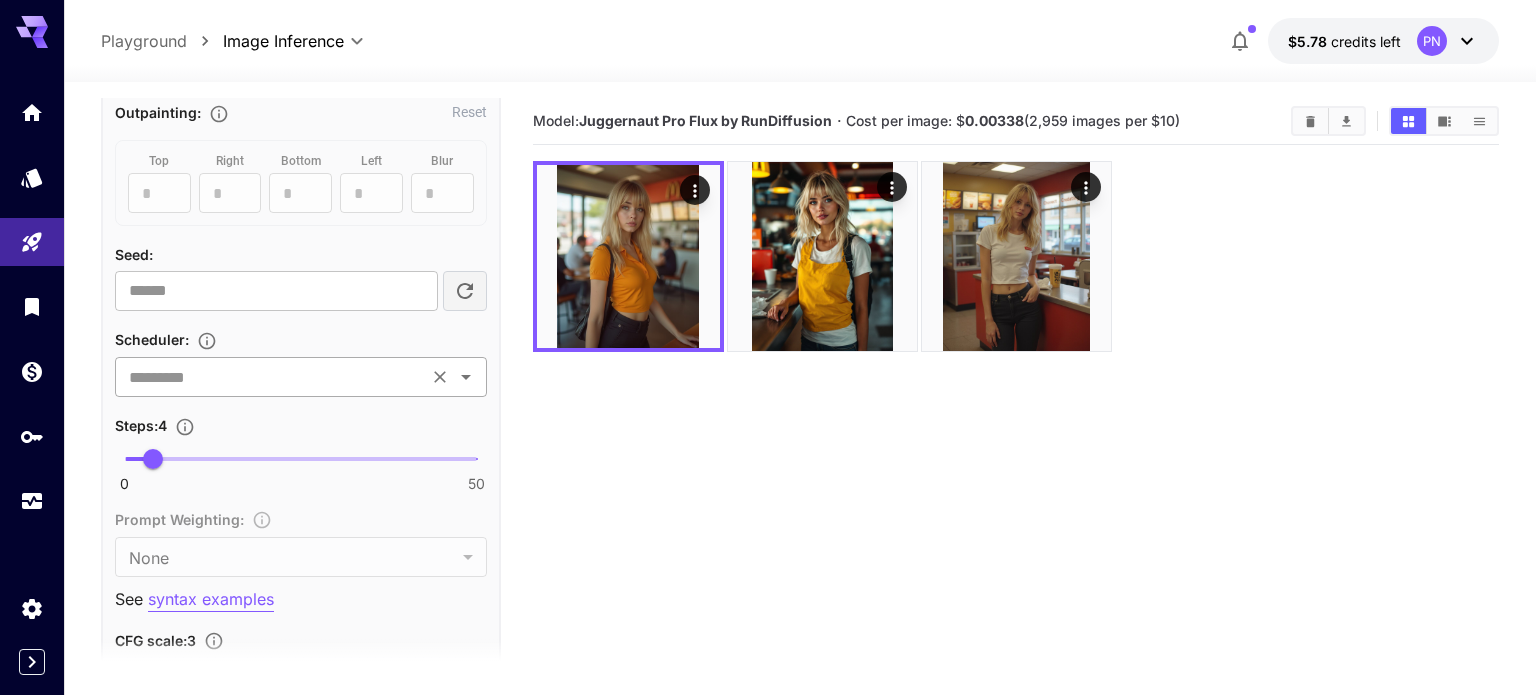 scroll, scrollTop: 0, scrollLeft: 0, axis: both 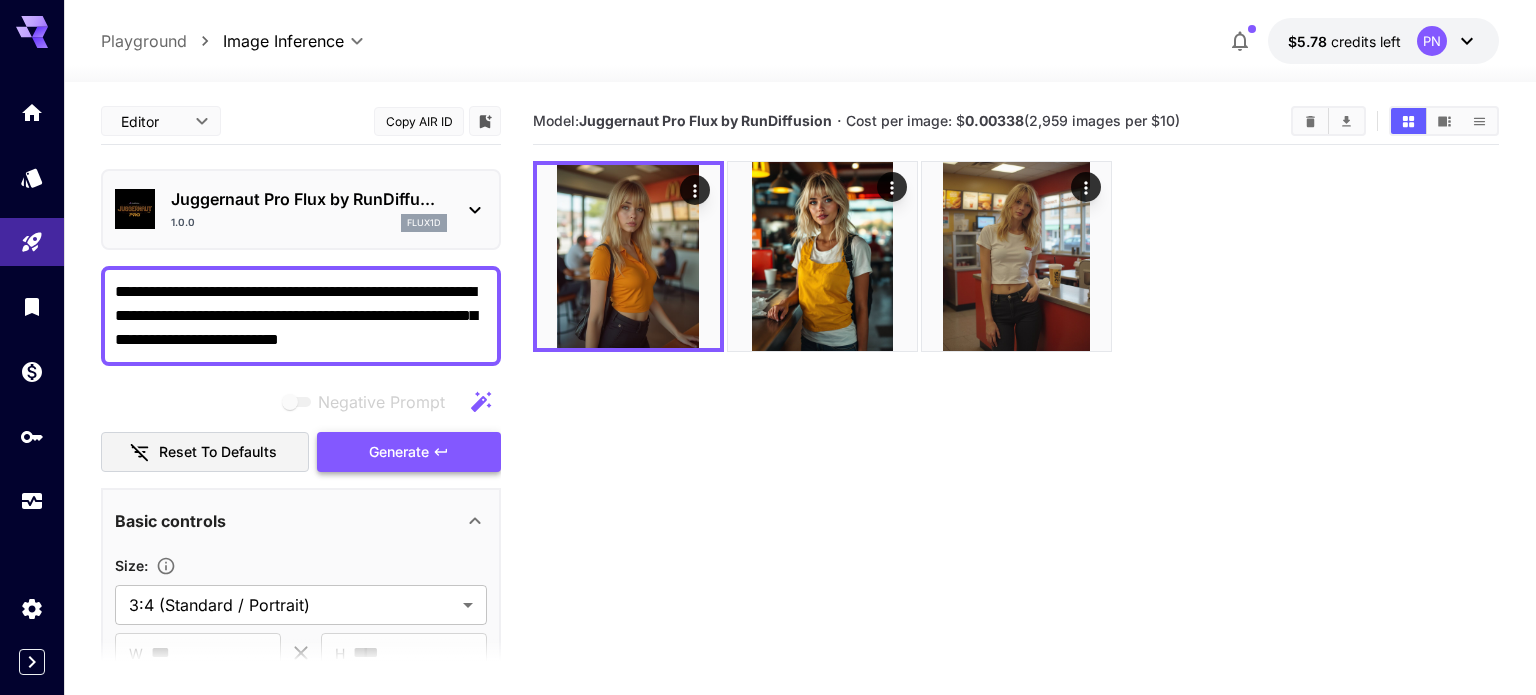 click on "Generate" at bounding box center (399, 452) 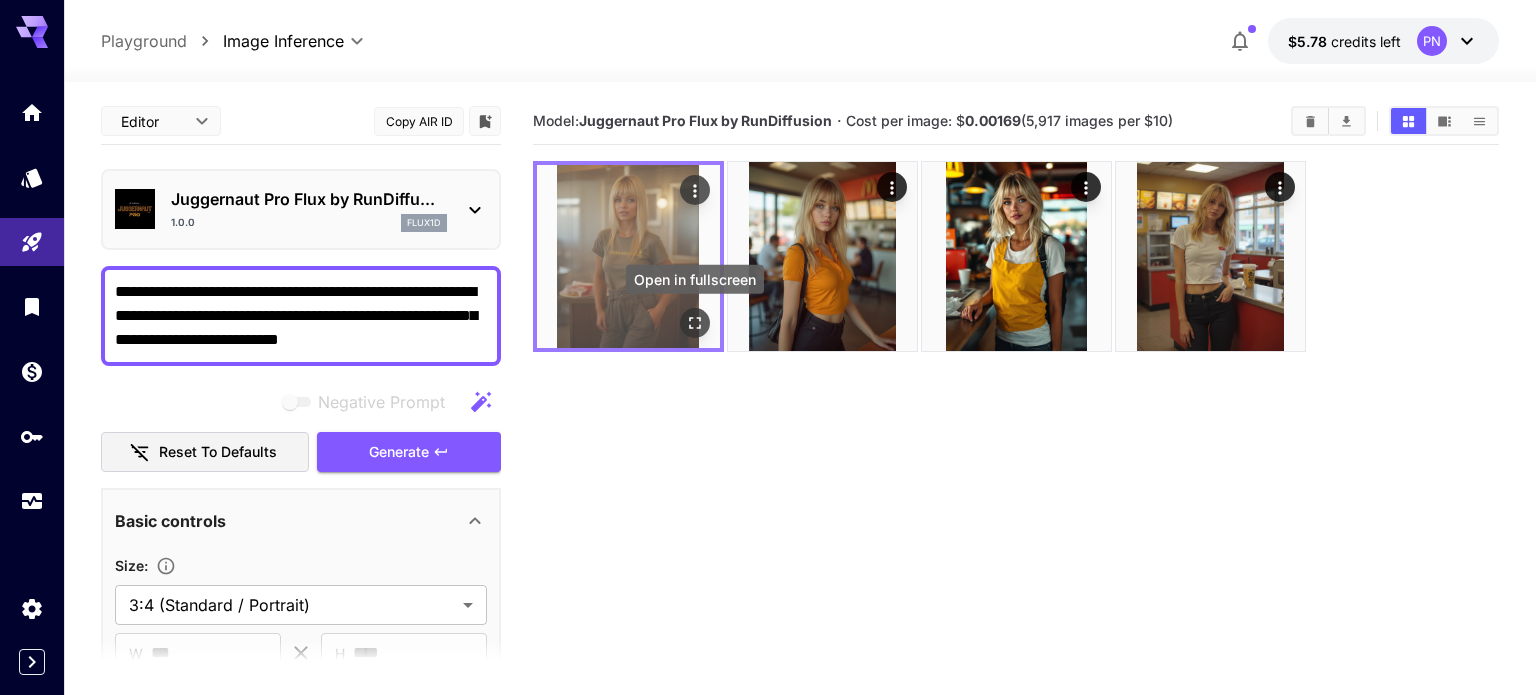 click 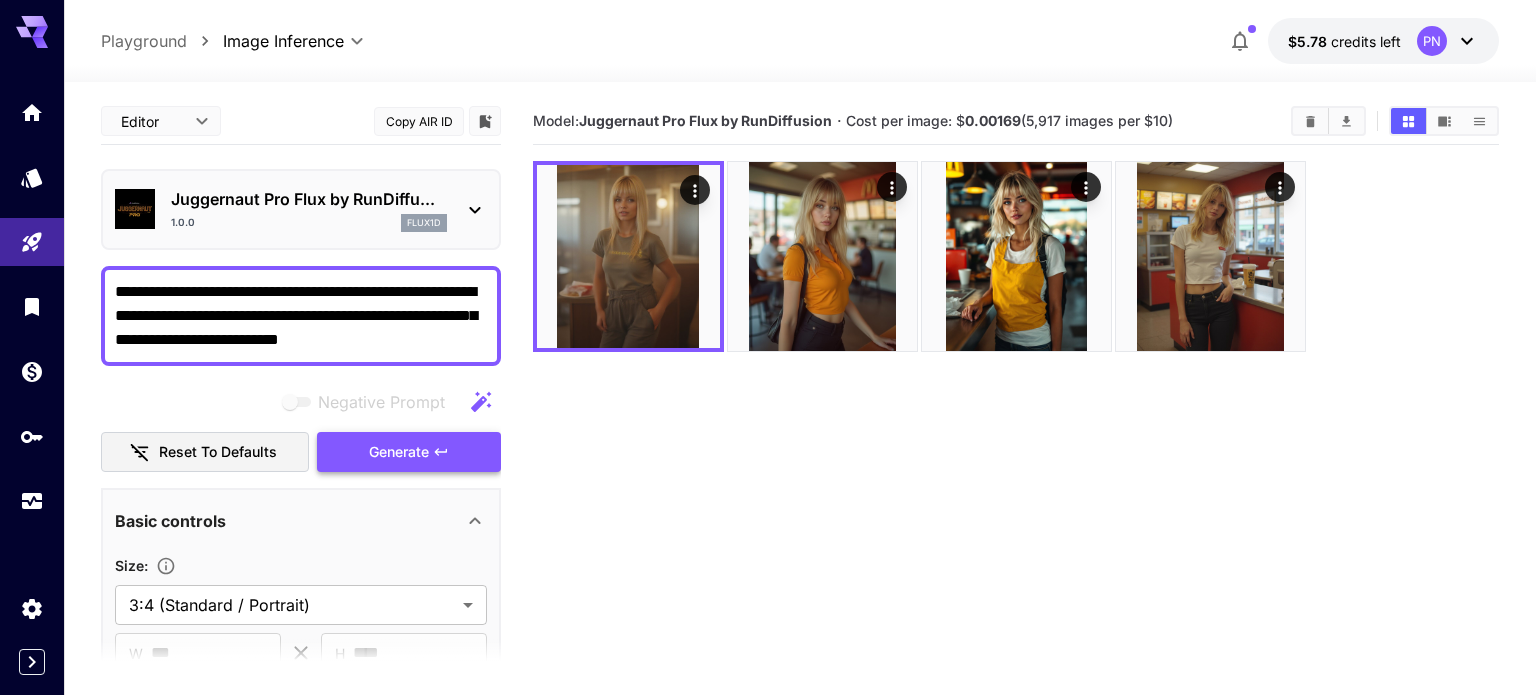 click on "Generate" at bounding box center [399, 452] 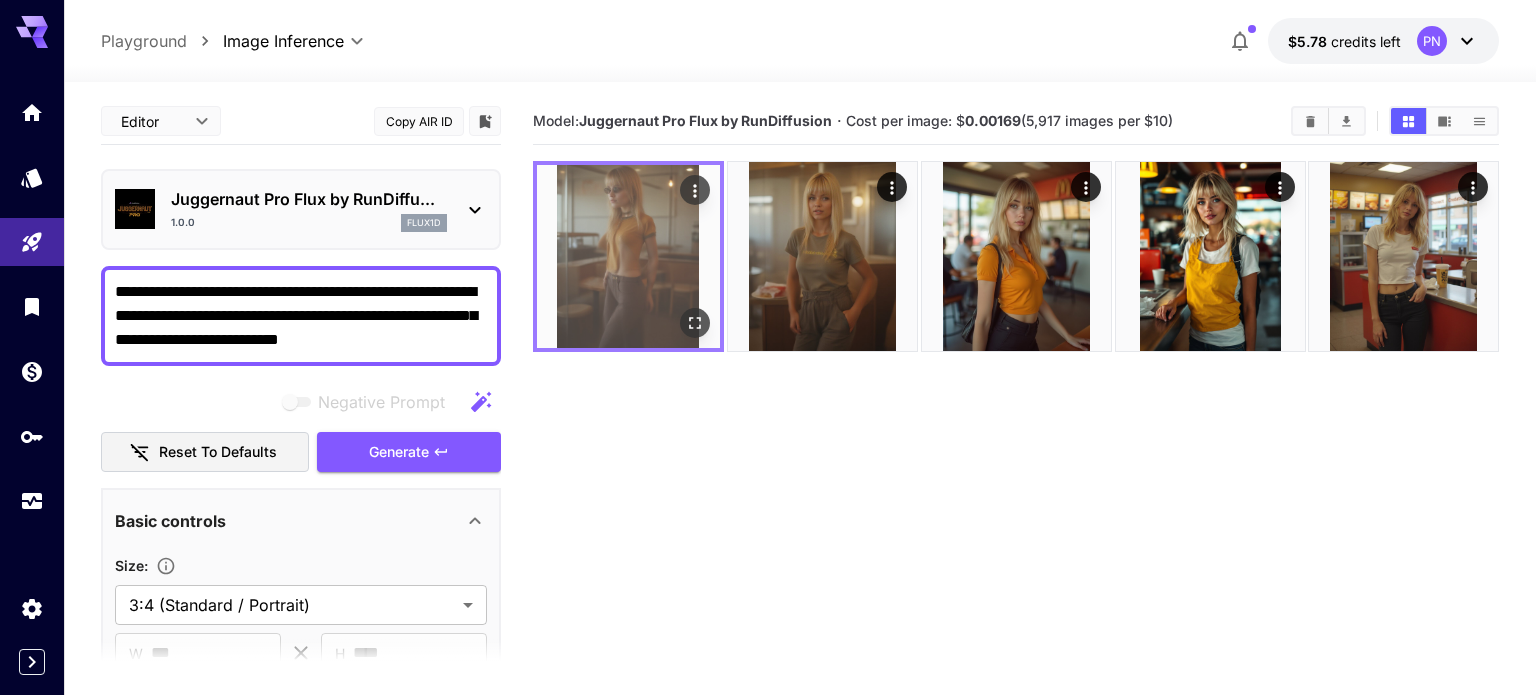 click 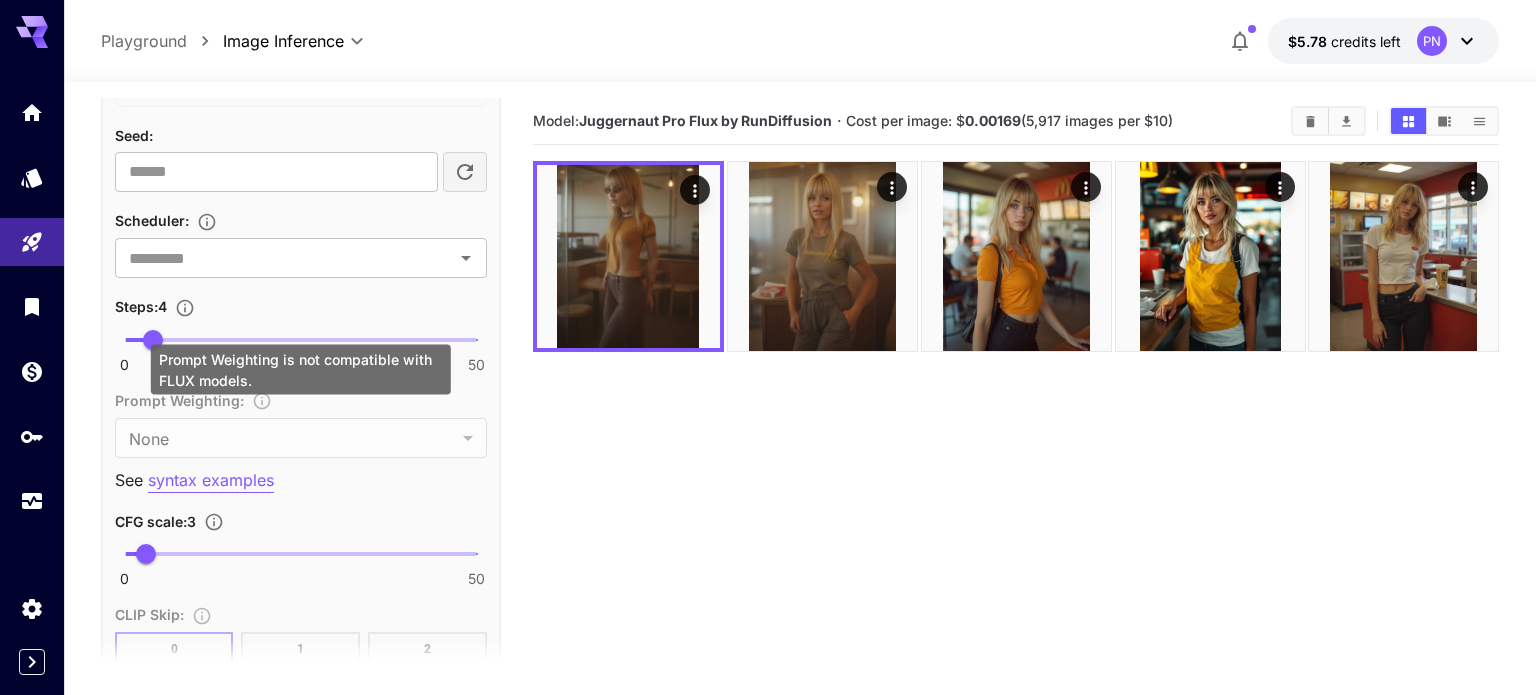 scroll, scrollTop: 1190, scrollLeft: 0, axis: vertical 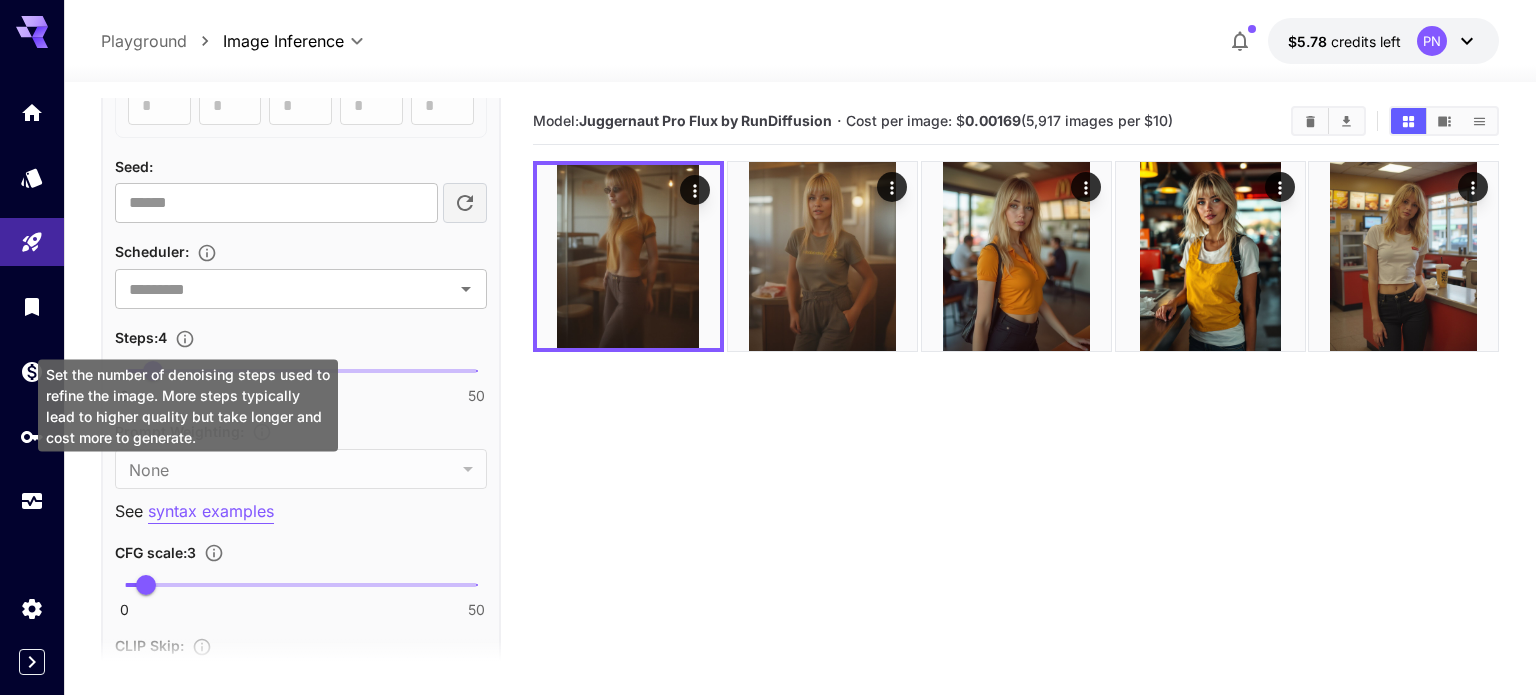 click on "Set the number of denoising steps used to refine the image. More steps typically lead to higher quality but take longer and cost more to generate." at bounding box center (188, 406) 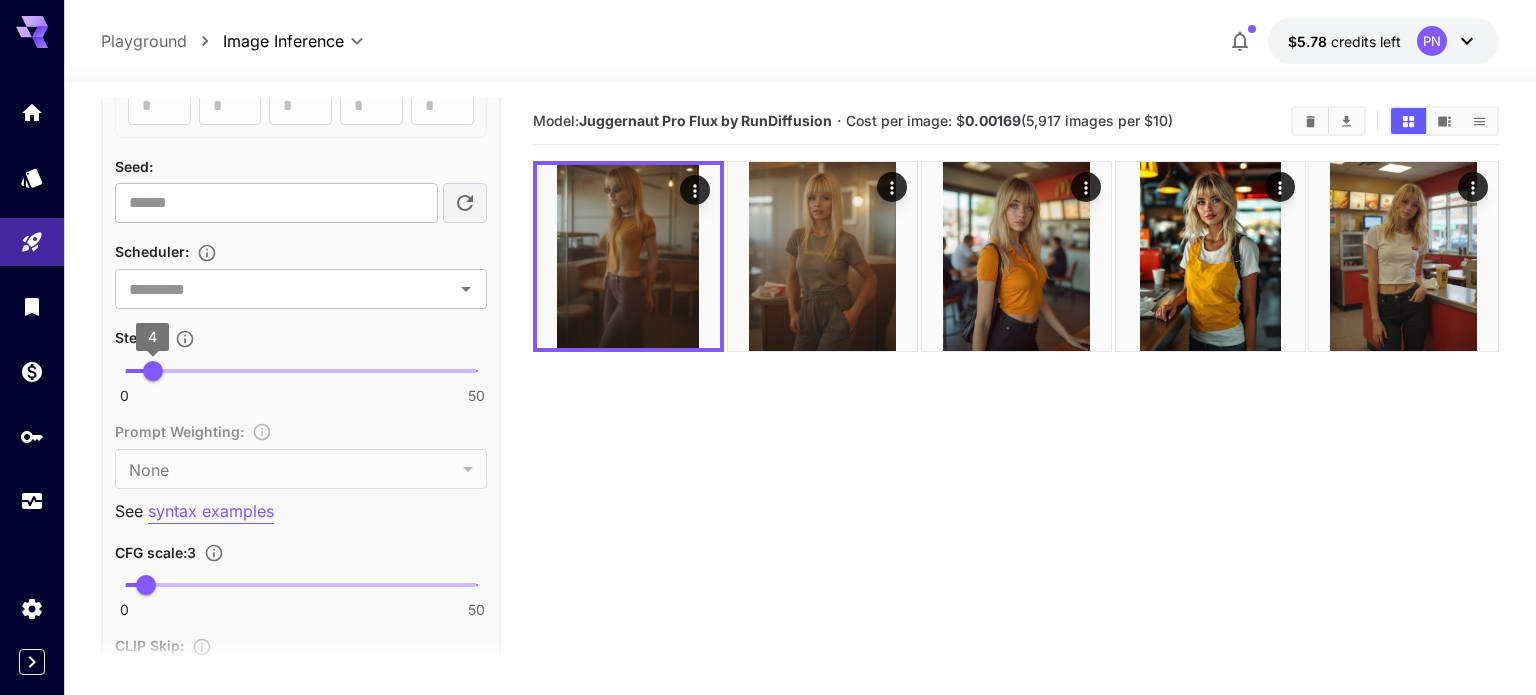 click on "4" at bounding box center [153, 371] 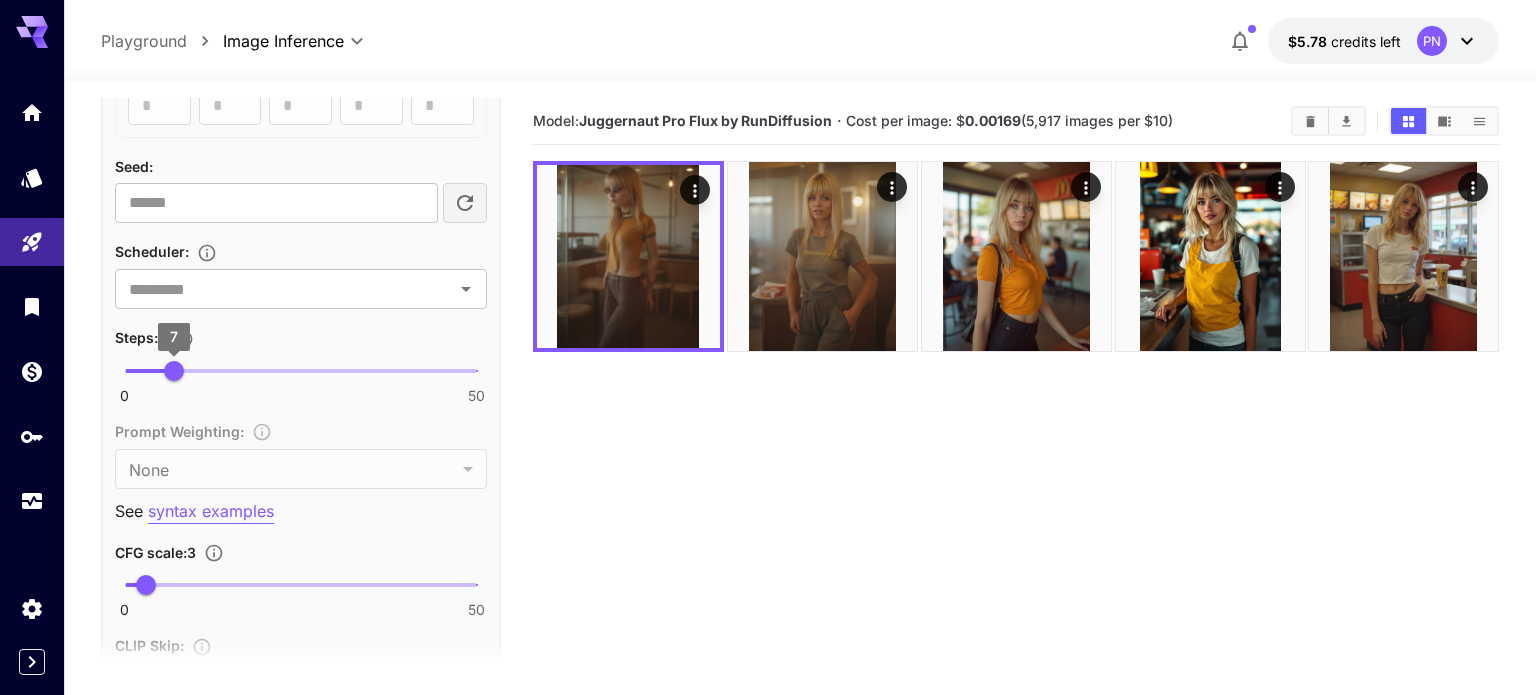 type on "*" 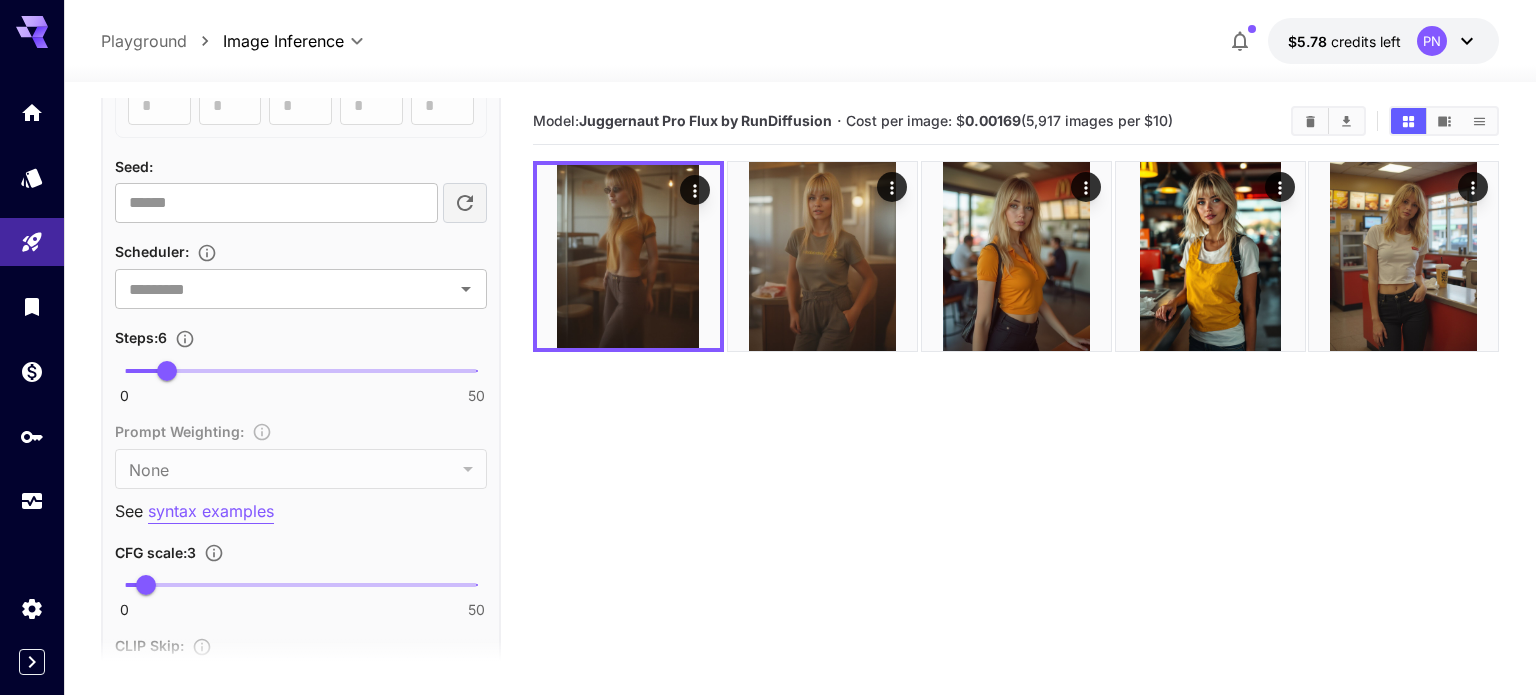 scroll, scrollTop: 0, scrollLeft: 0, axis: both 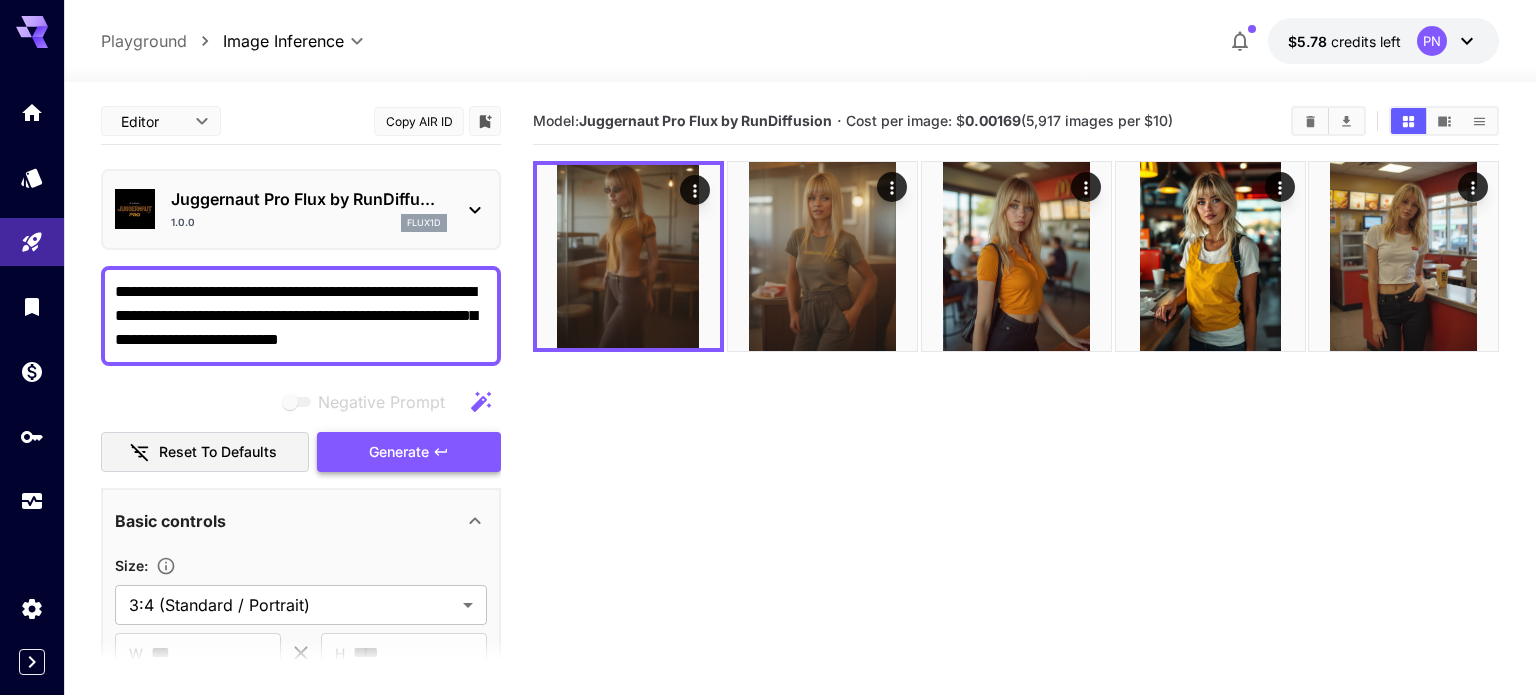 click on "Generate" at bounding box center [399, 452] 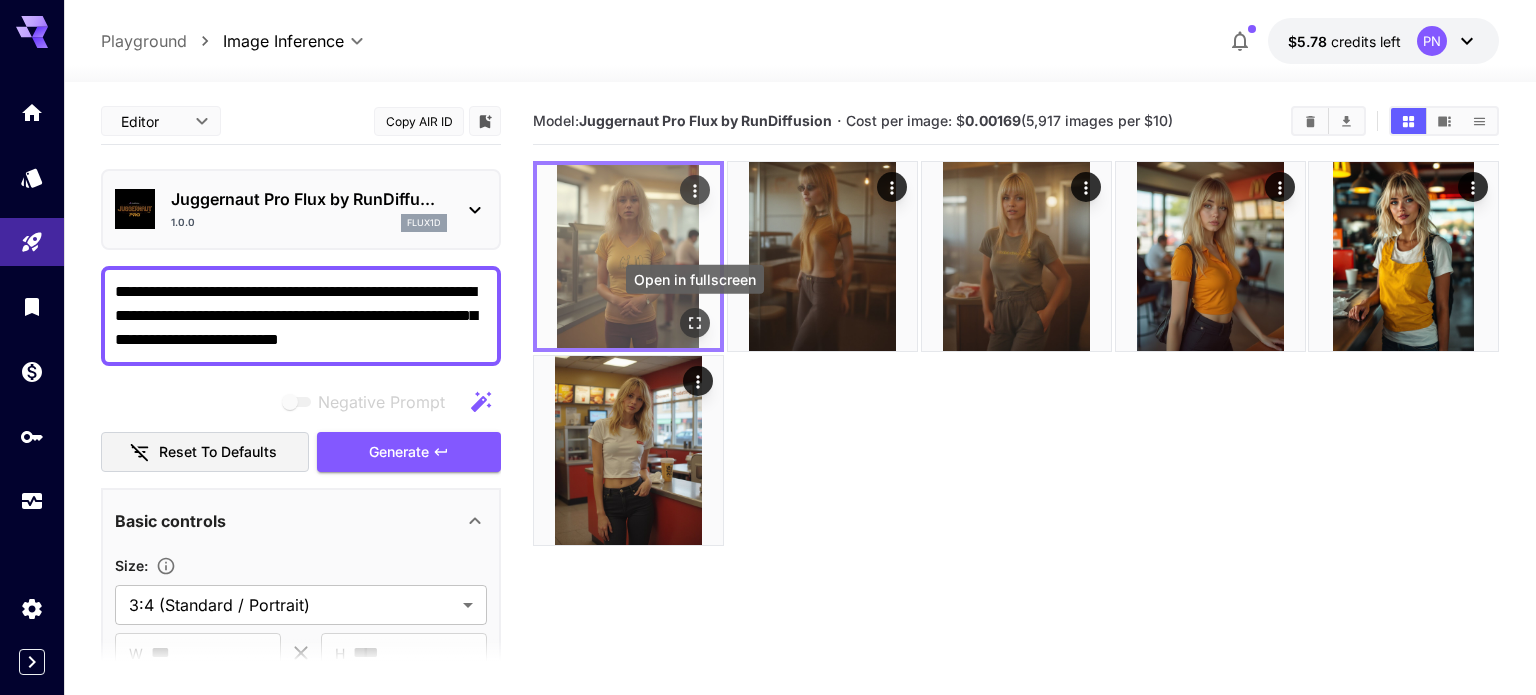 click 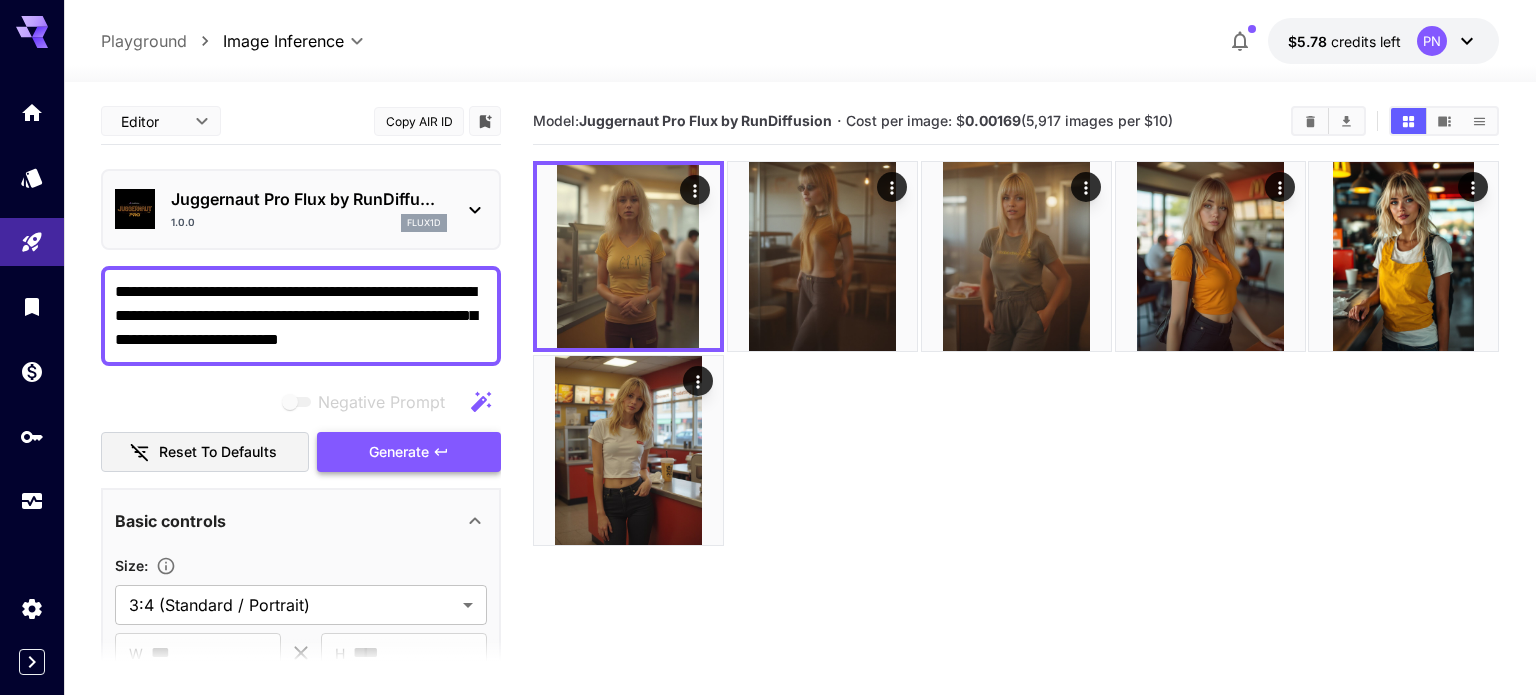 click on "Generate" at bounding box center (399, 452) 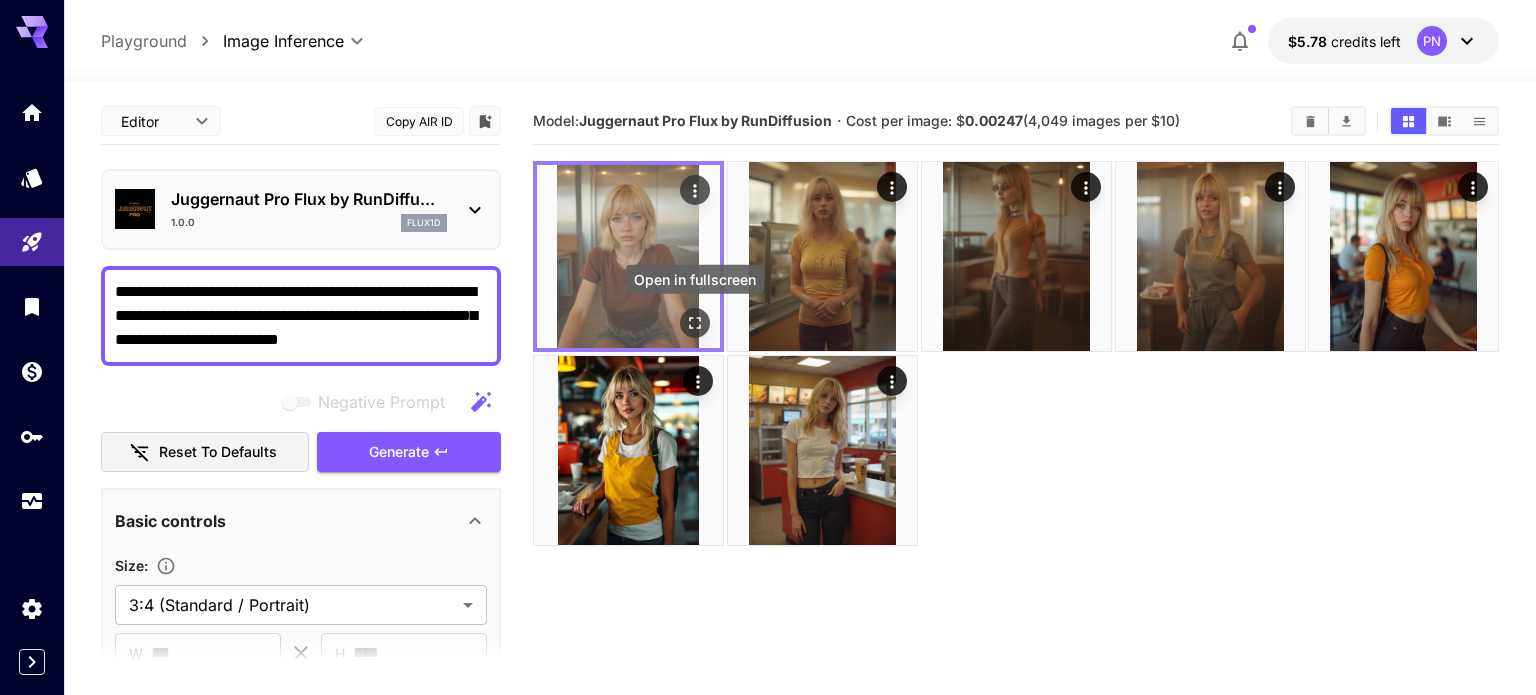 click 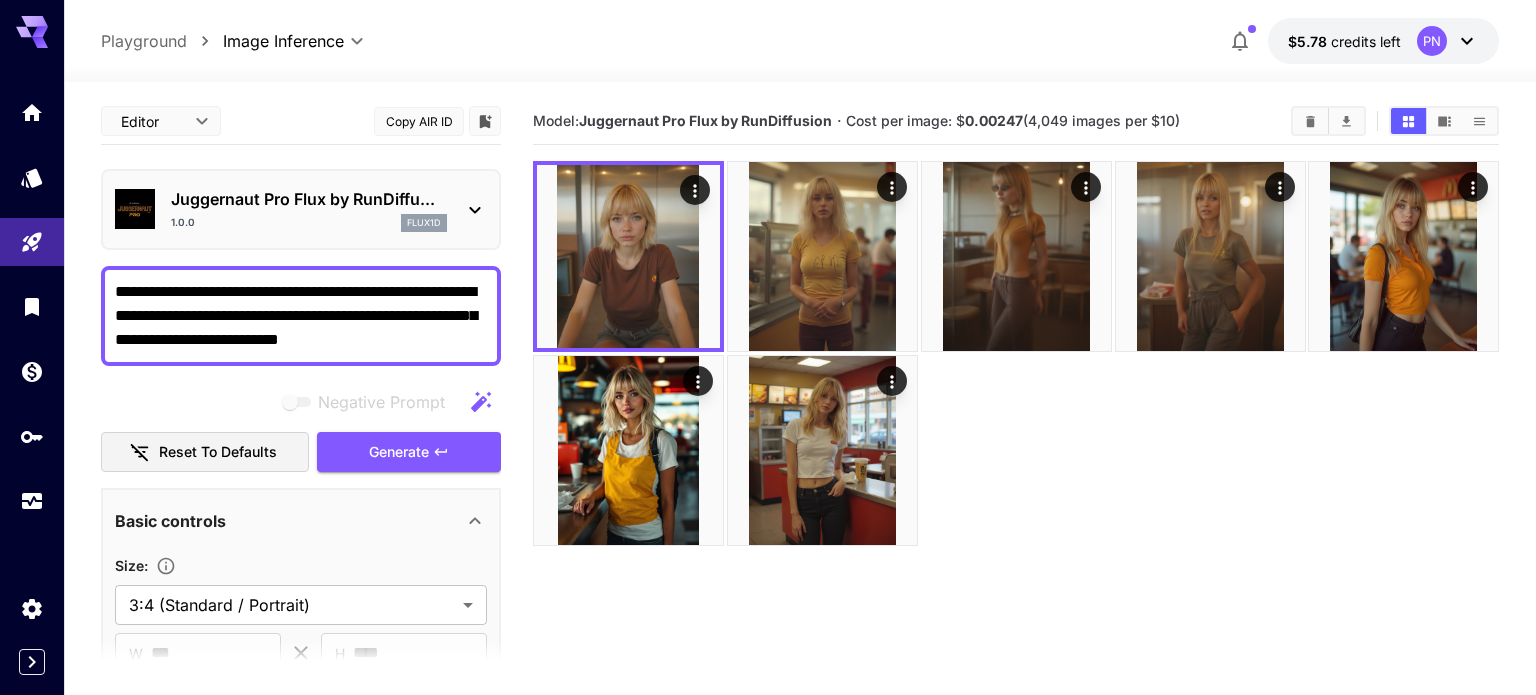 click on "**********" at bounding box center [301, 316] 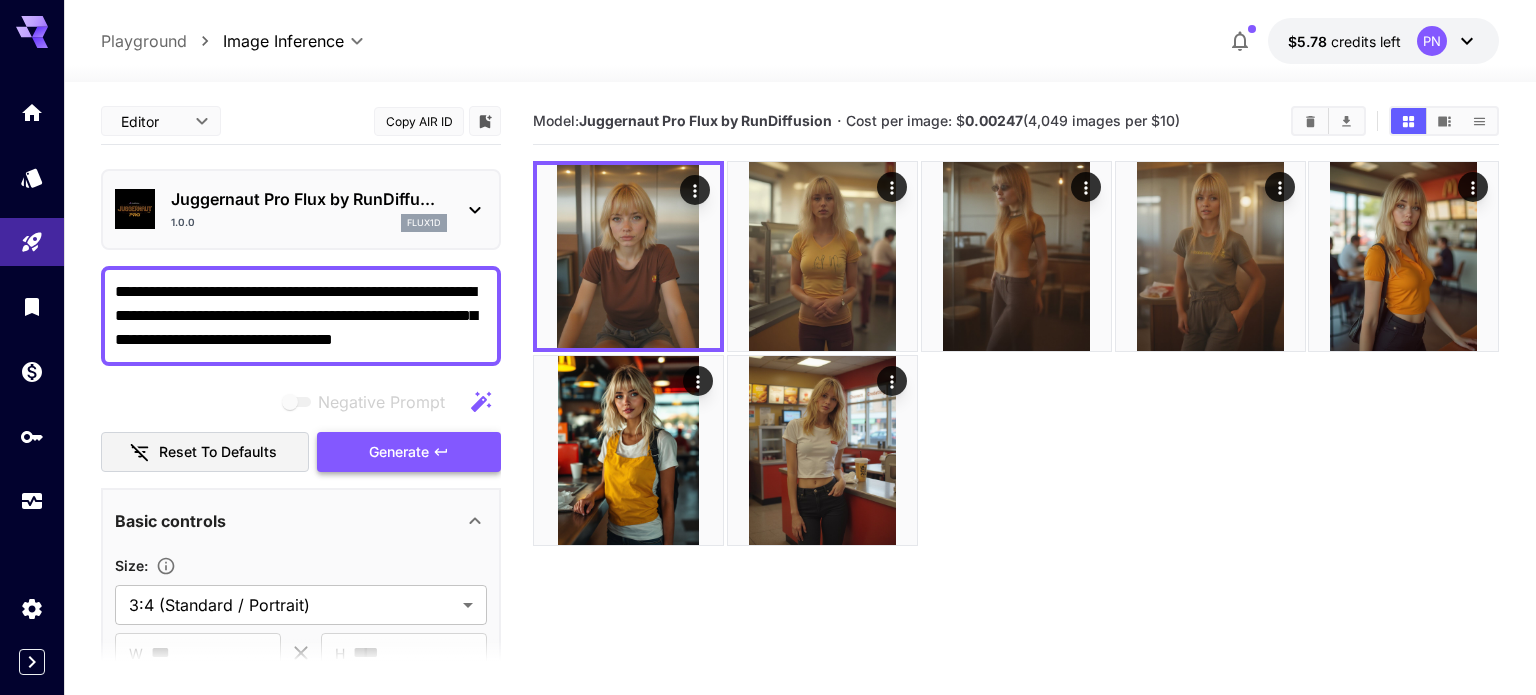 type on "**********" 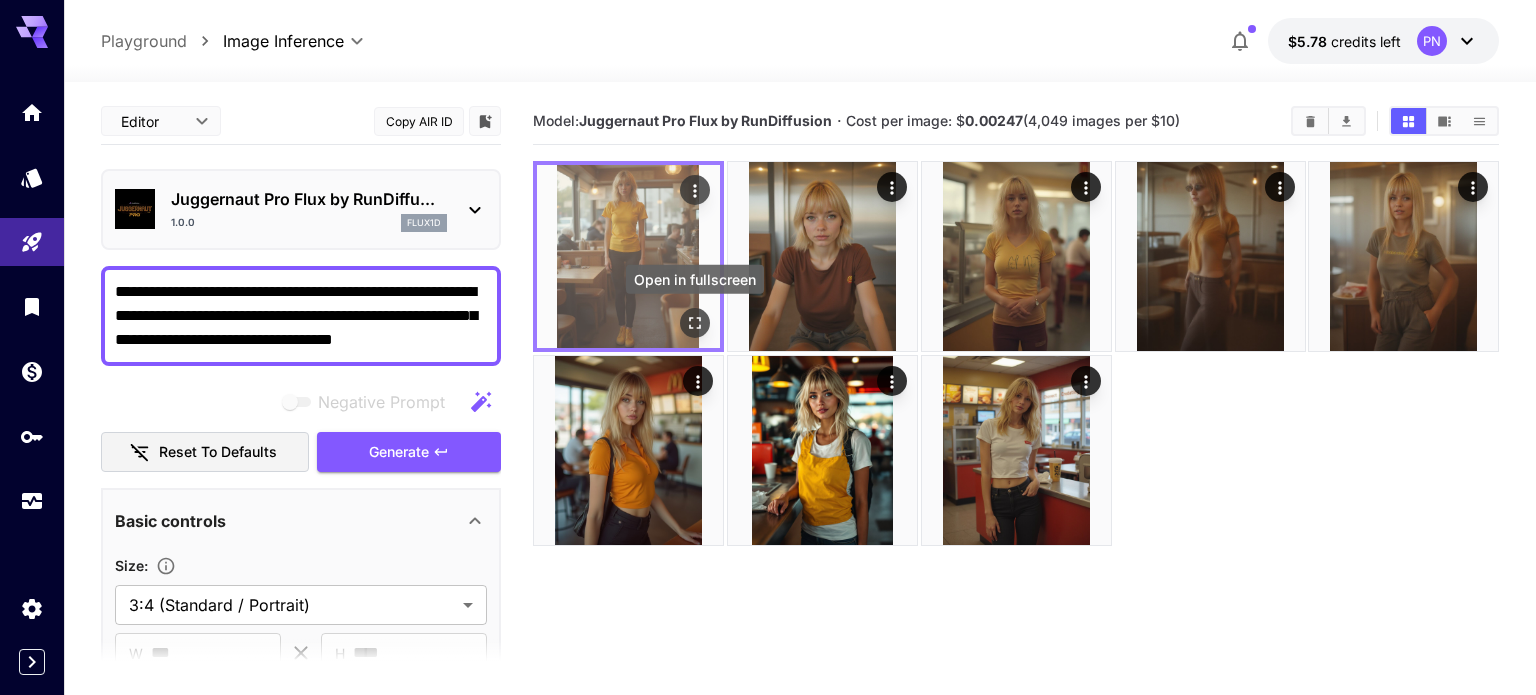 click 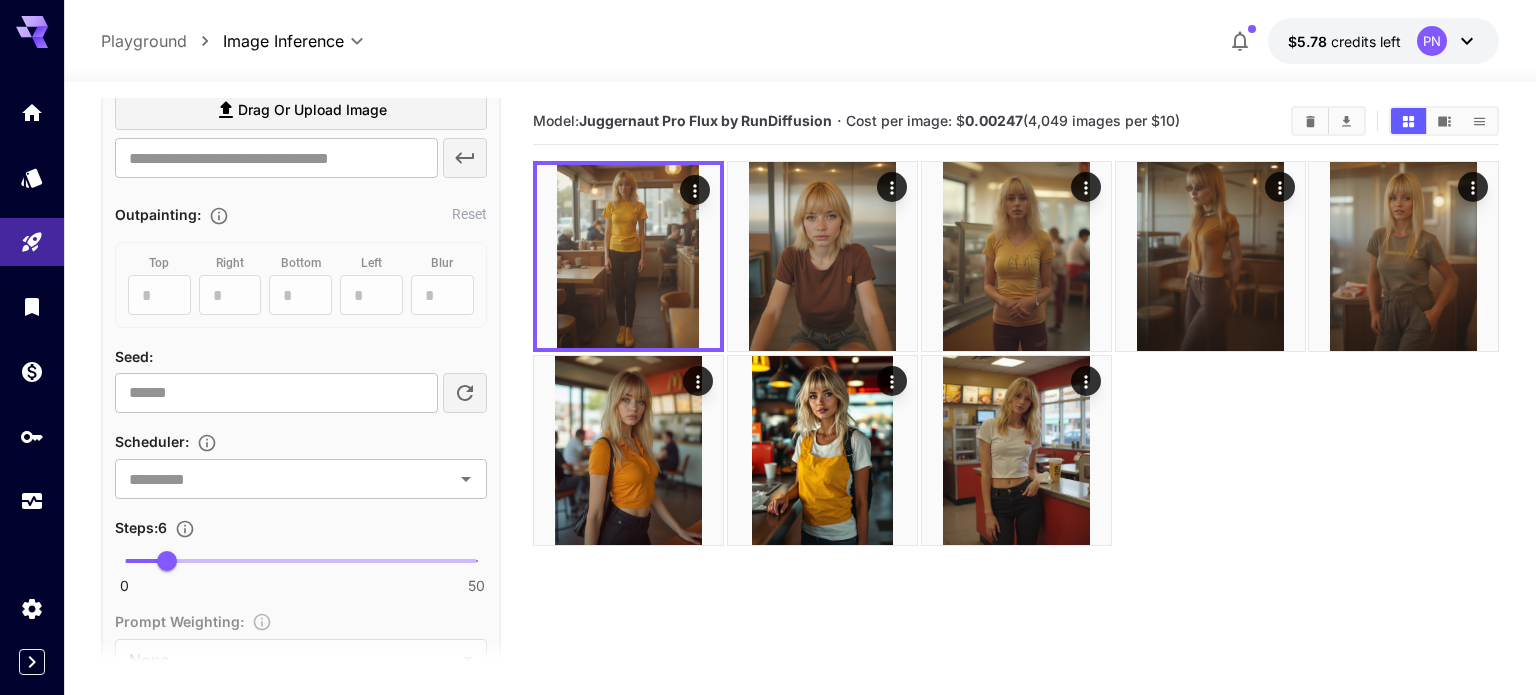 scroll, scrollTop: 1004, scrollLeft: 0, axis: vertical 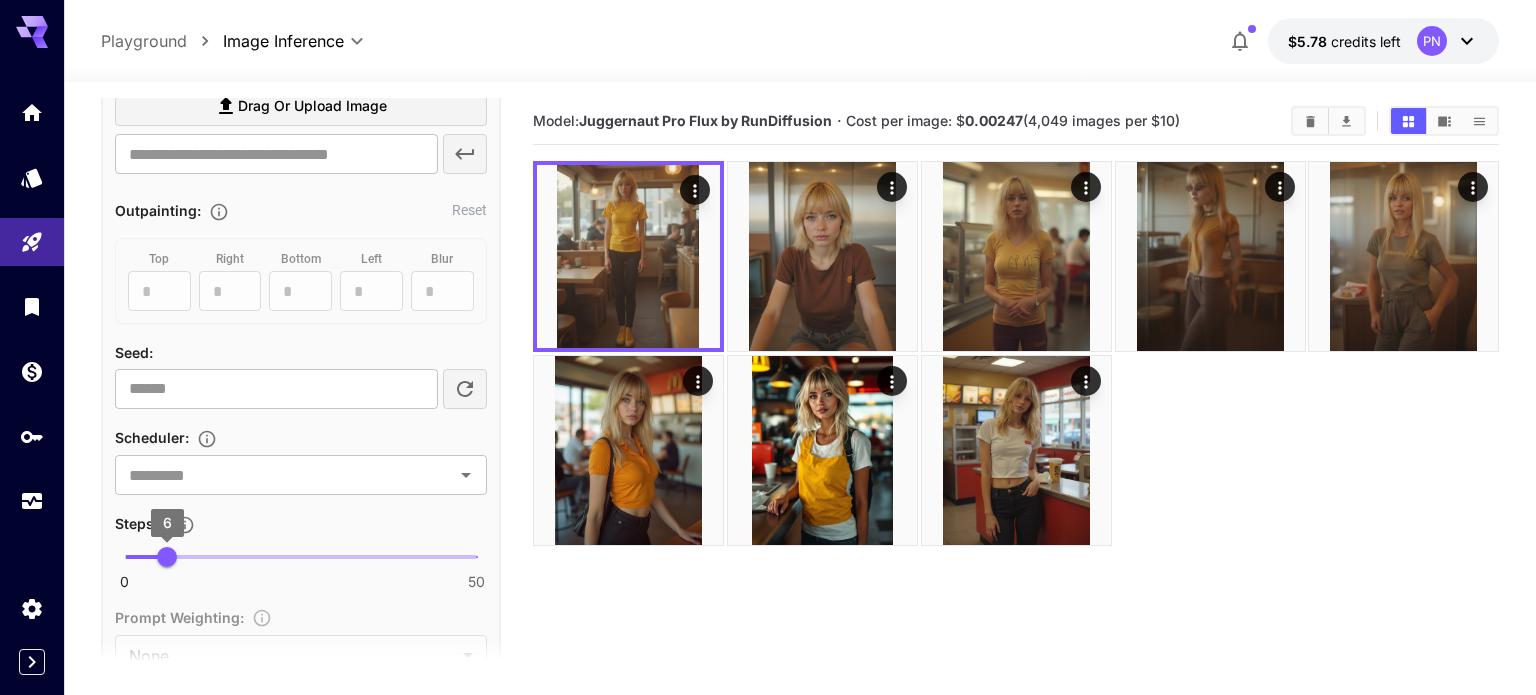 click on "6" at bounding box center (167, 557) 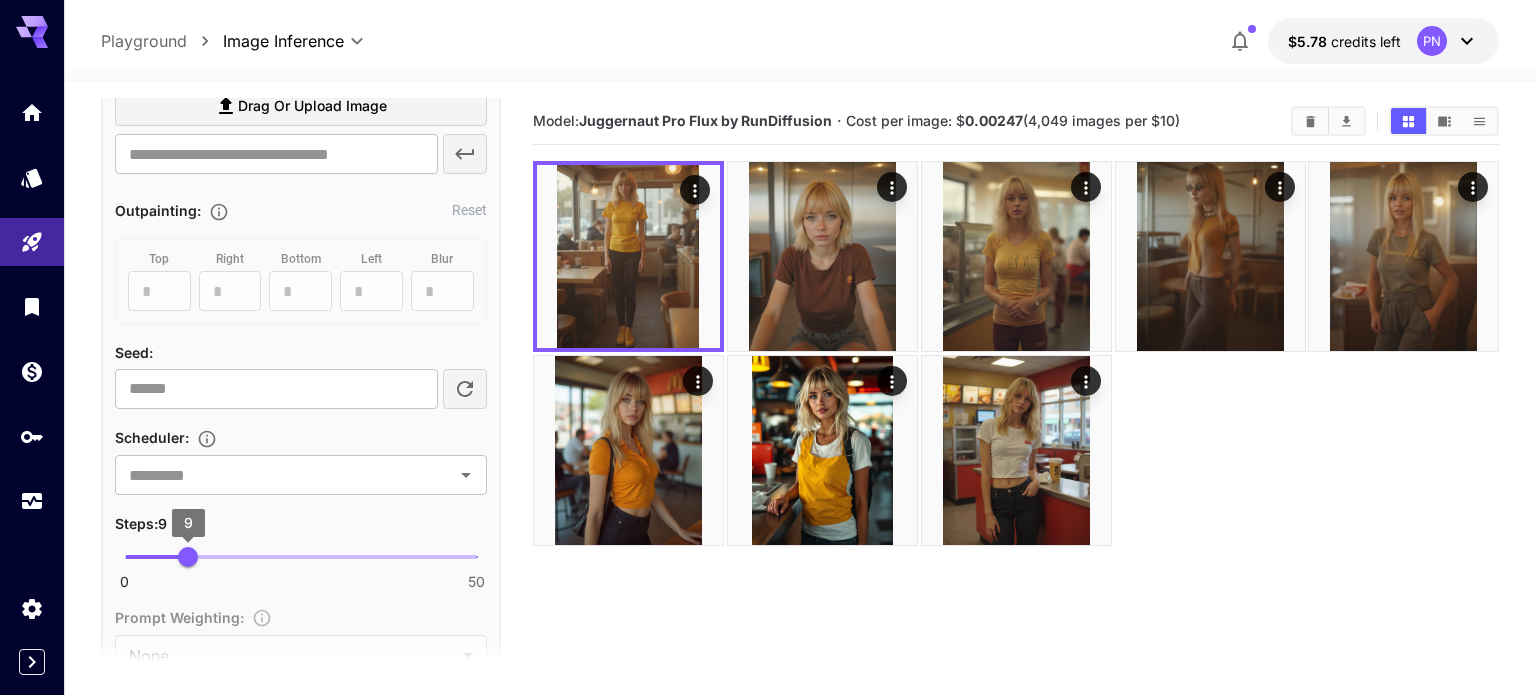 click on "9" at bounding box center (188, 557) 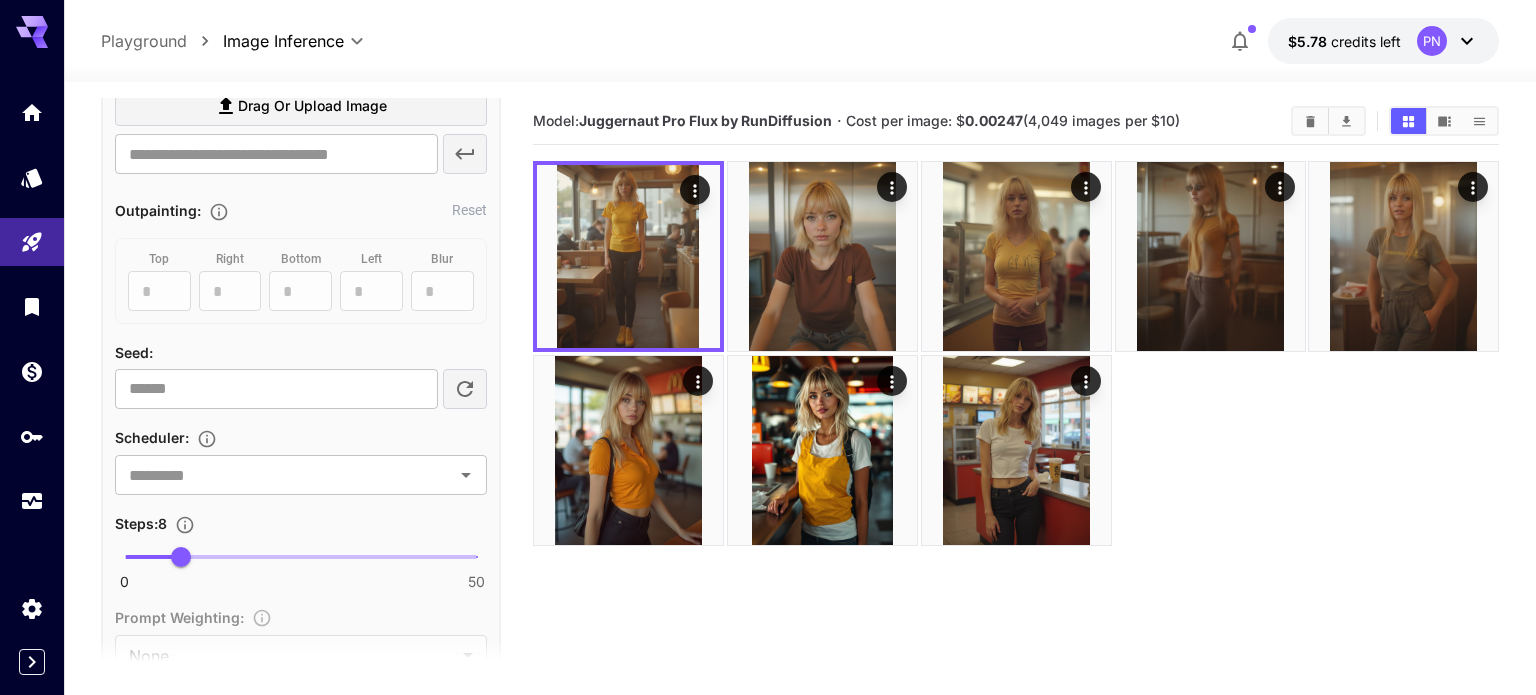 scroll, scrollTop: 0, scrollLeft: 0, axis: both 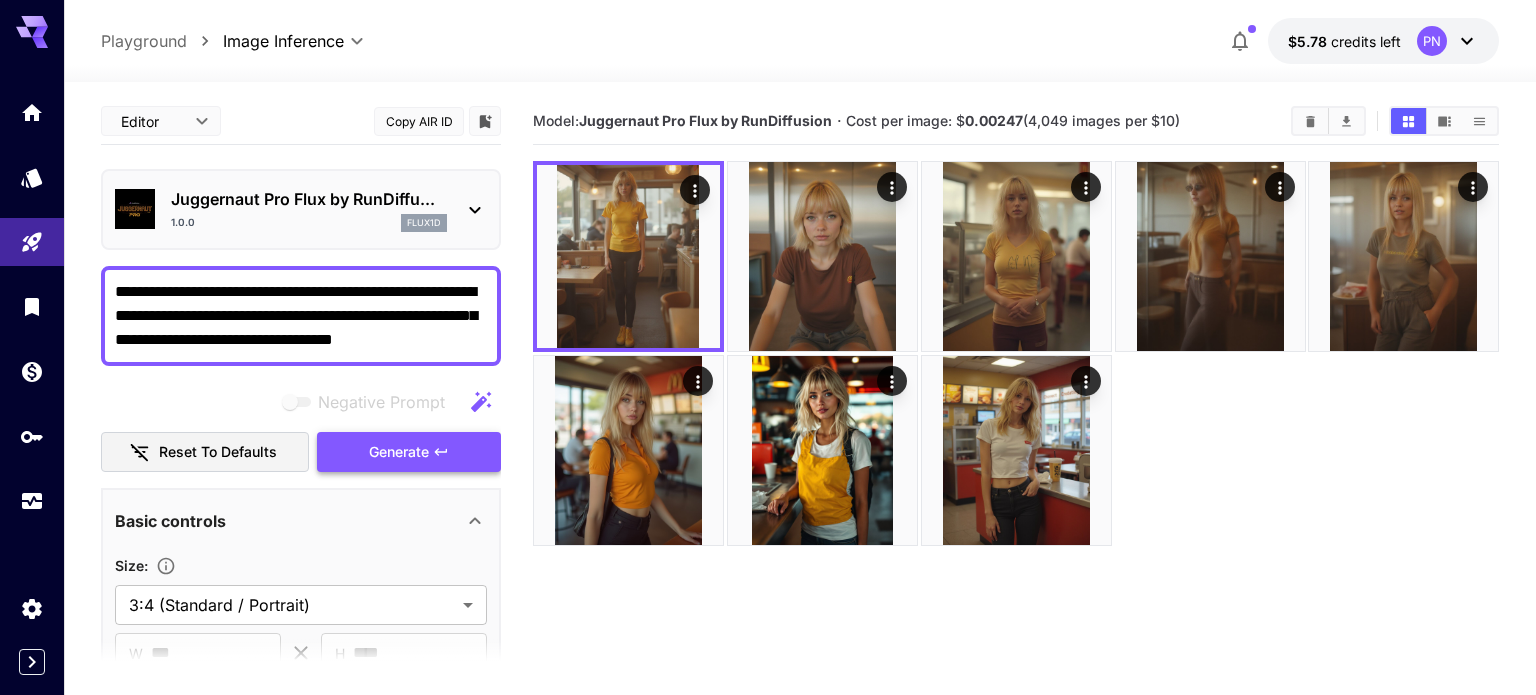click on "Generate" at bounding box center (409, 452) 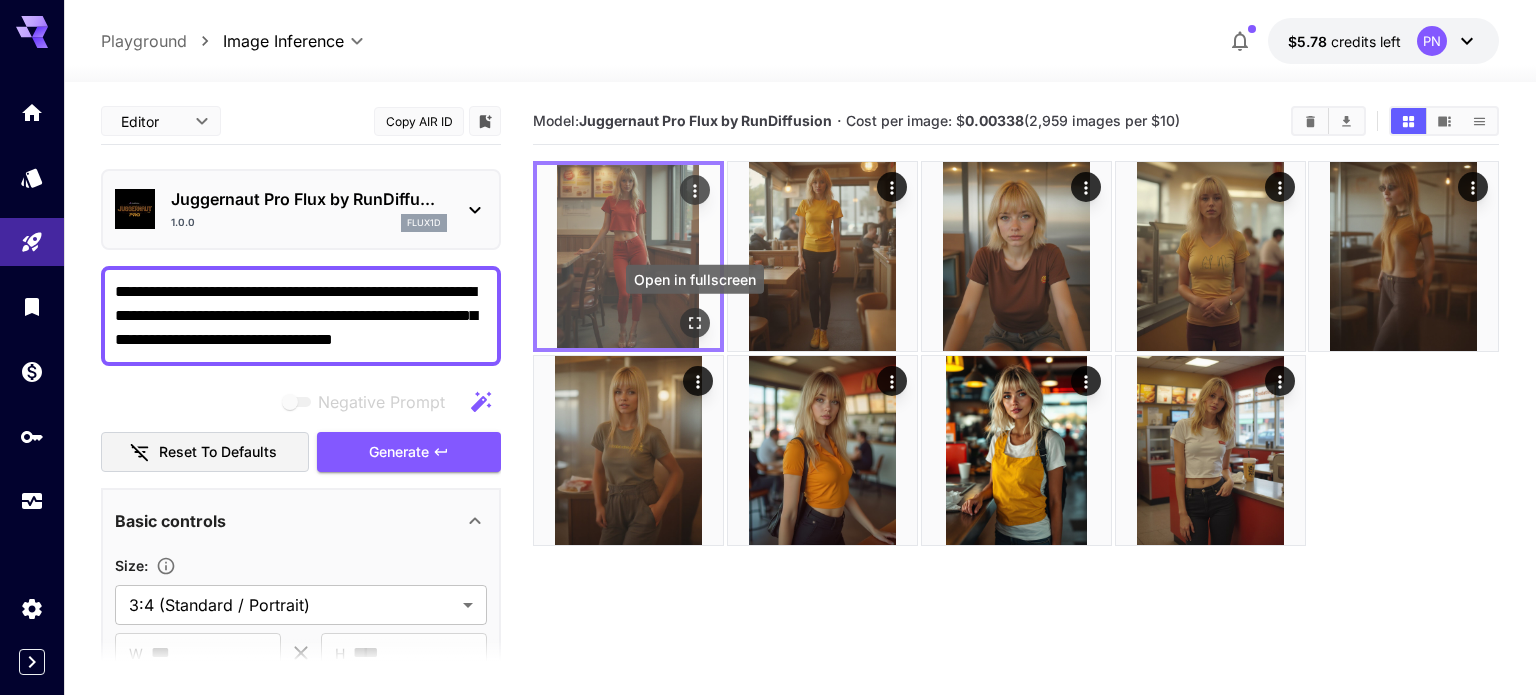 click 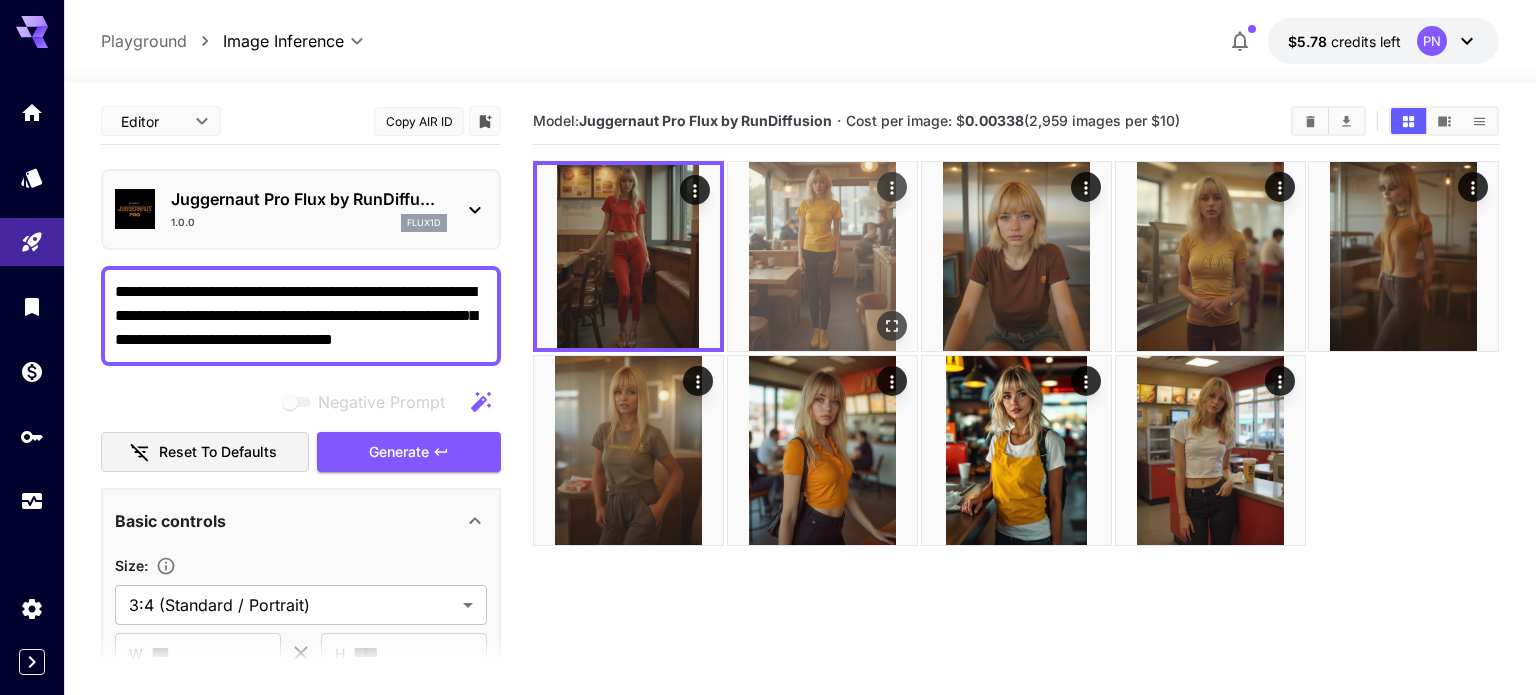 click at bounding box center (822, 256) 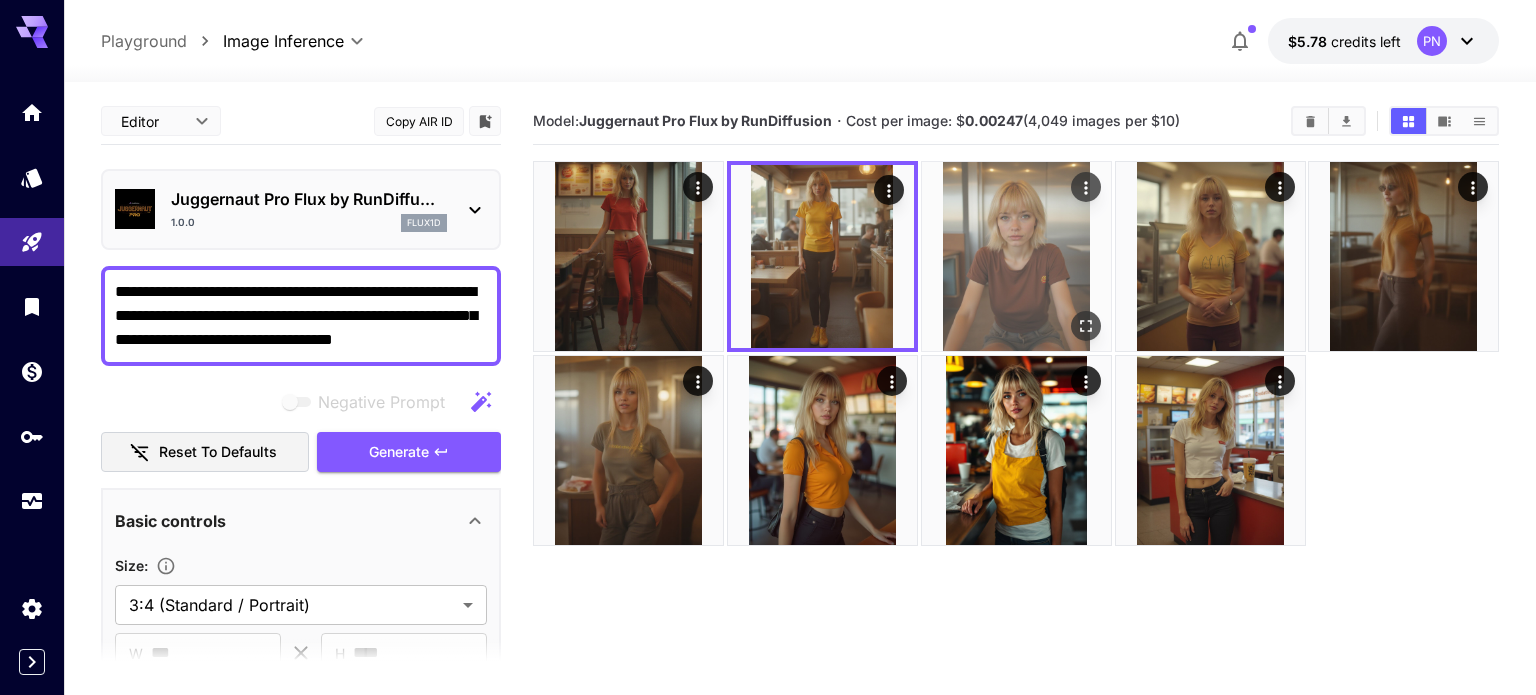 click at bounding box center (1016, 256) 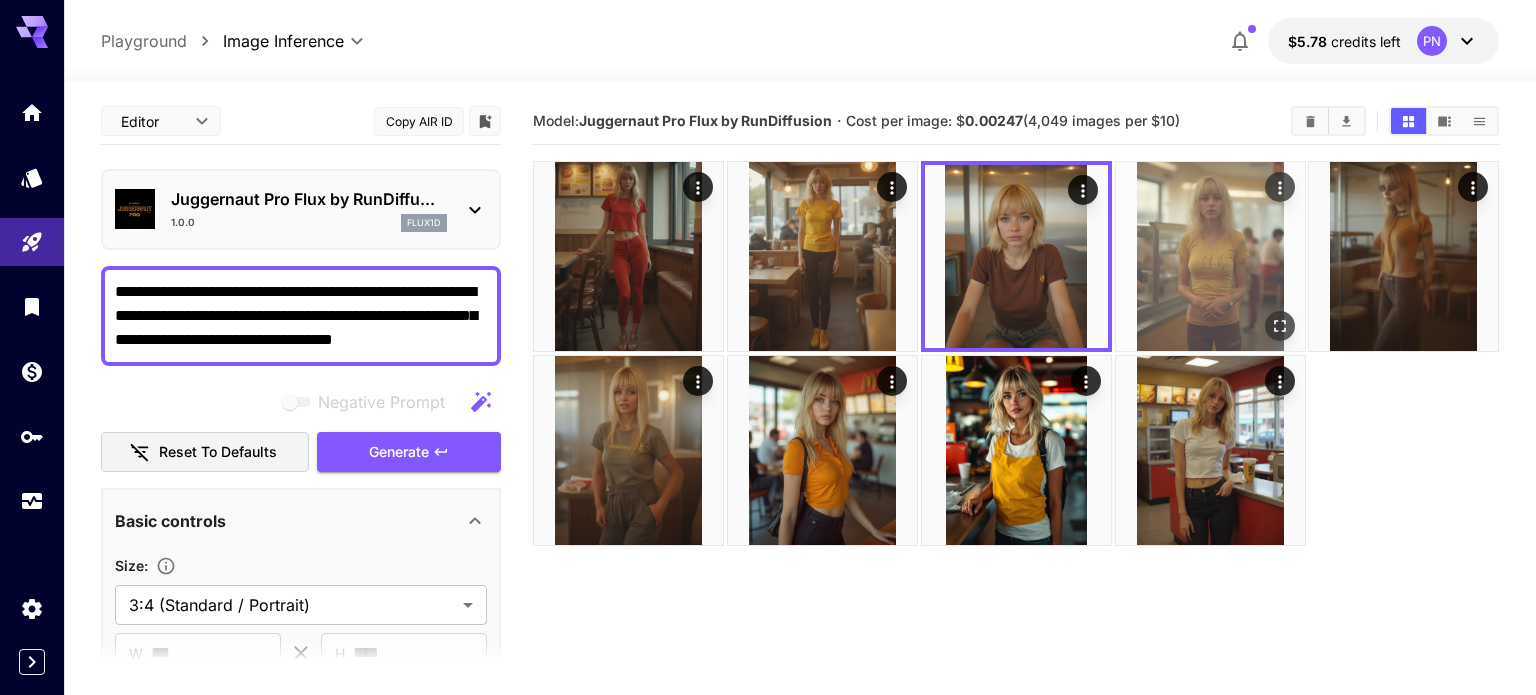 click at bounding box center (1210, 256) 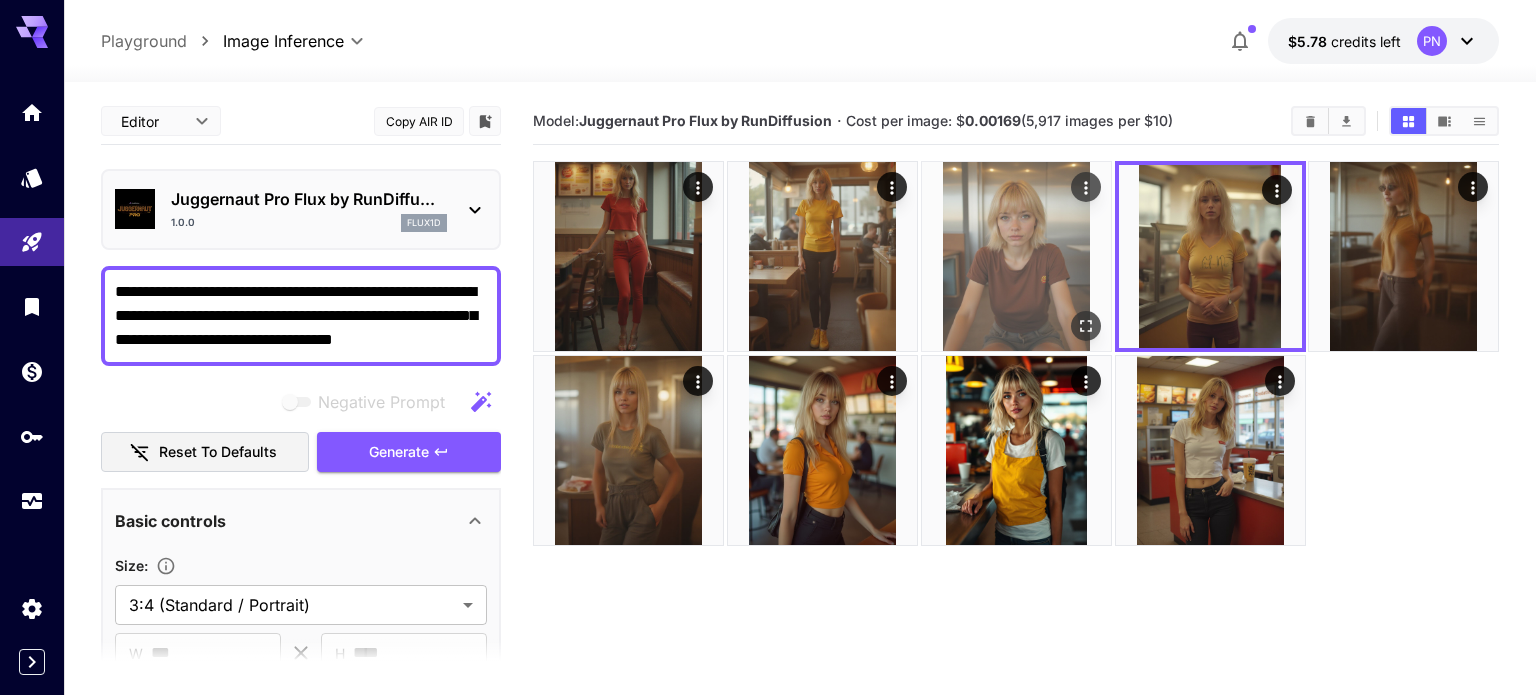 click at bounding box center [1016, 256] 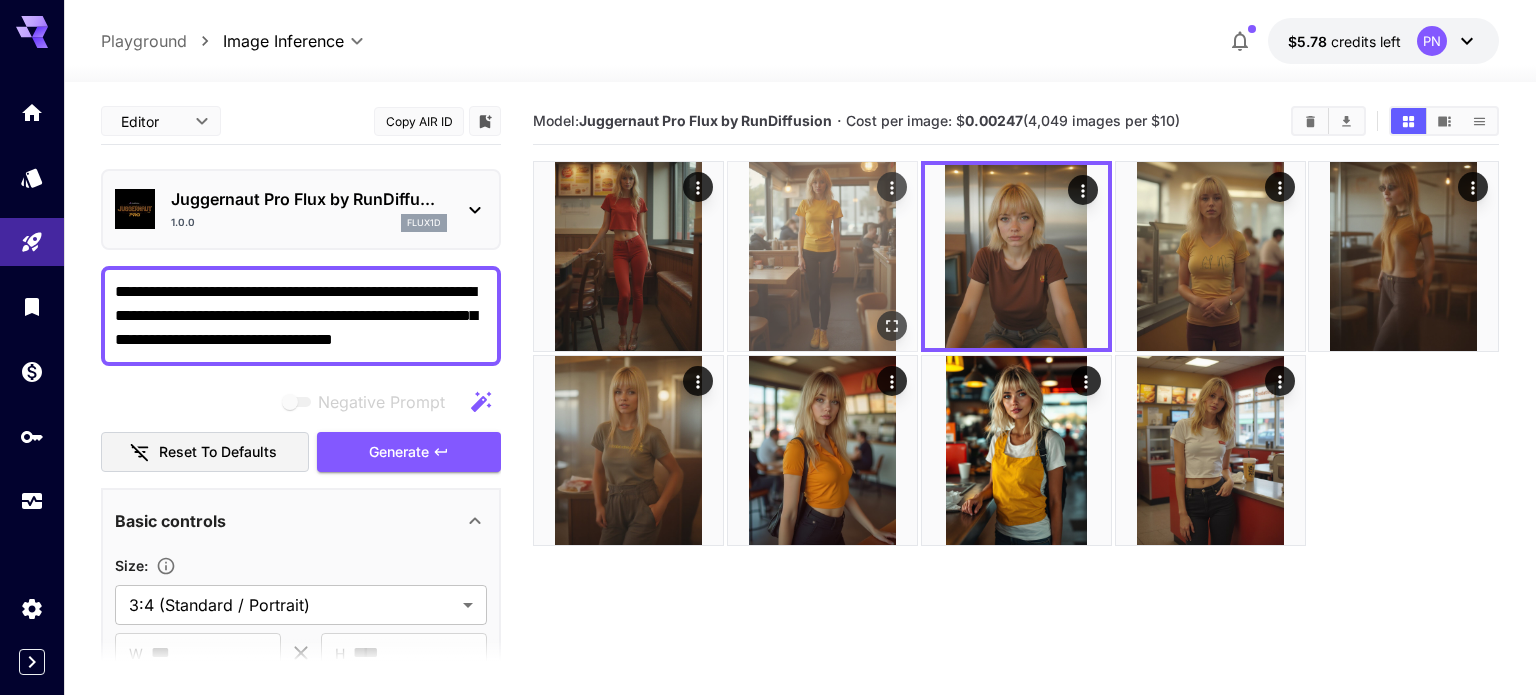 click at bounding box center [822, 256] 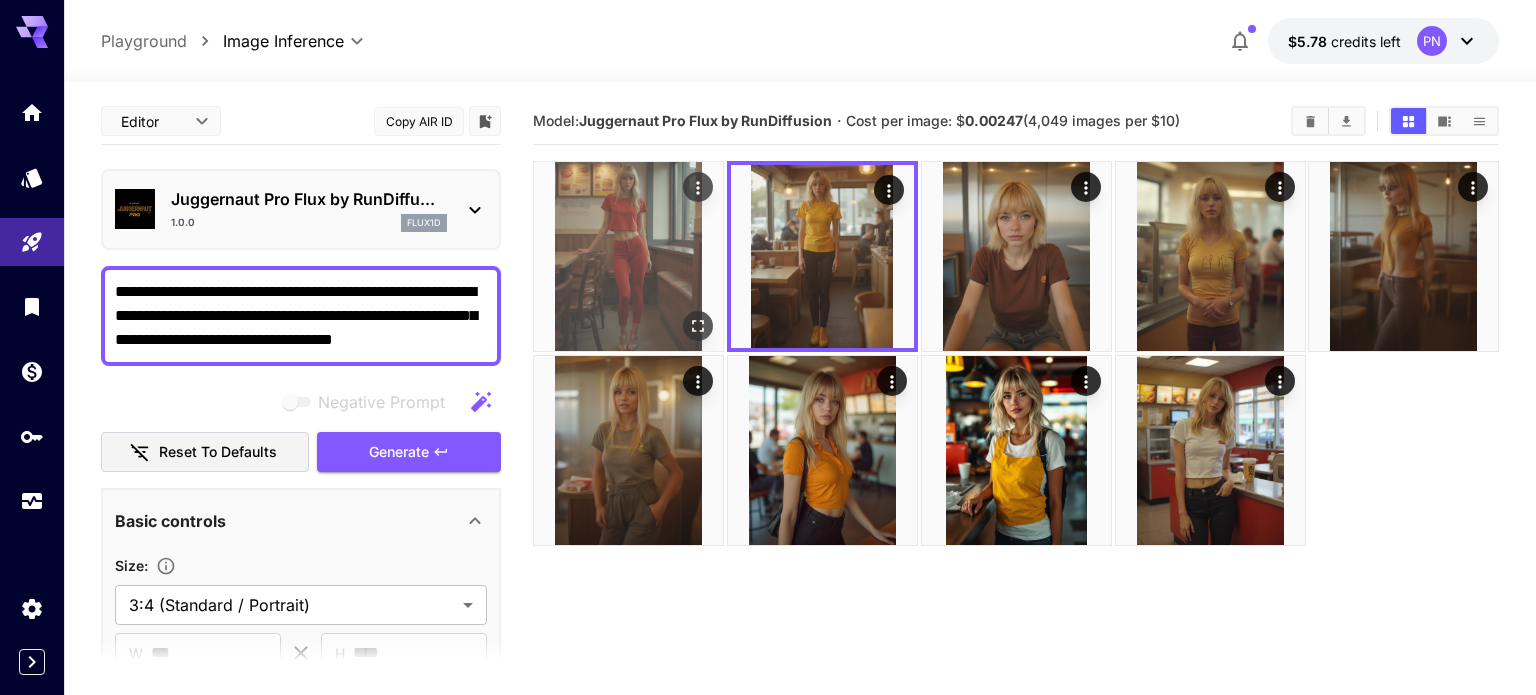 click at bounding box center [628, 256] 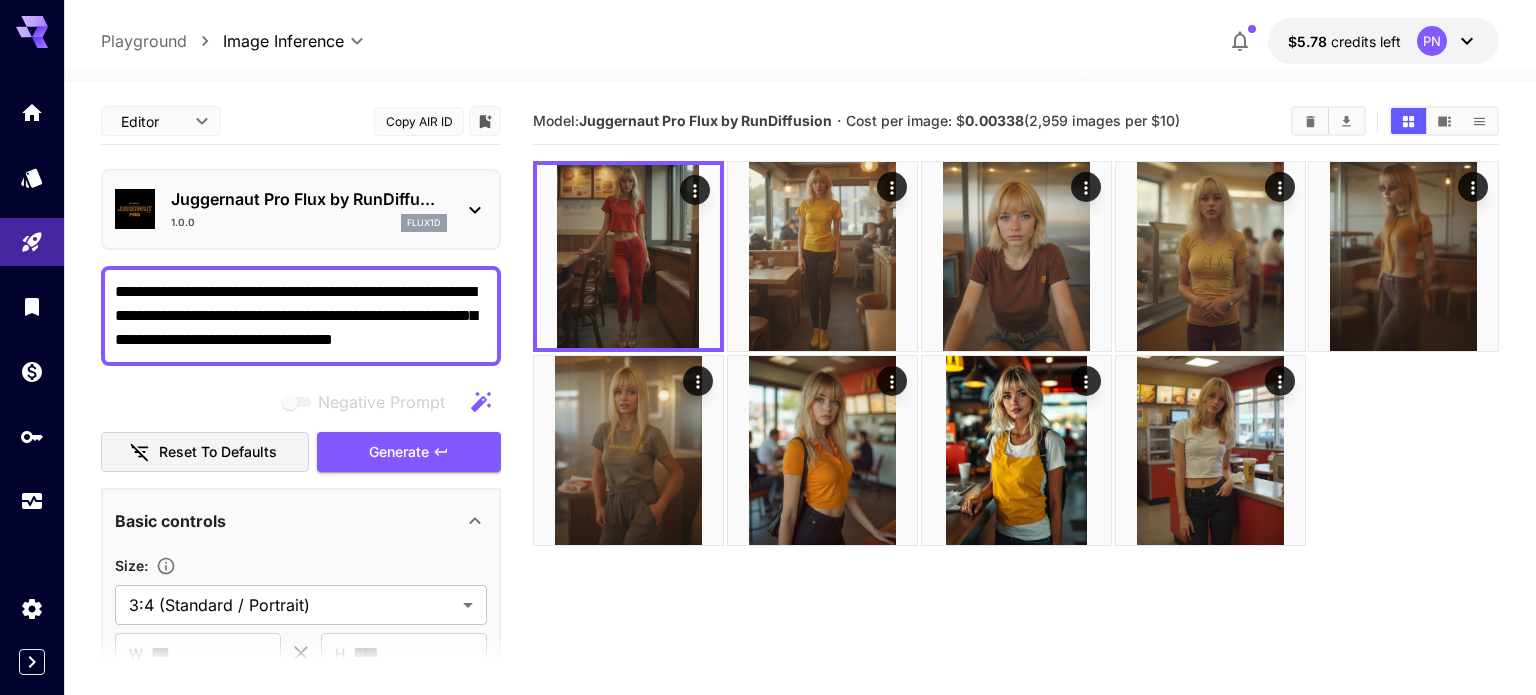 click on "Juggernaut Pro Flux by RunDiffu..." at bounding box center [309, 199] 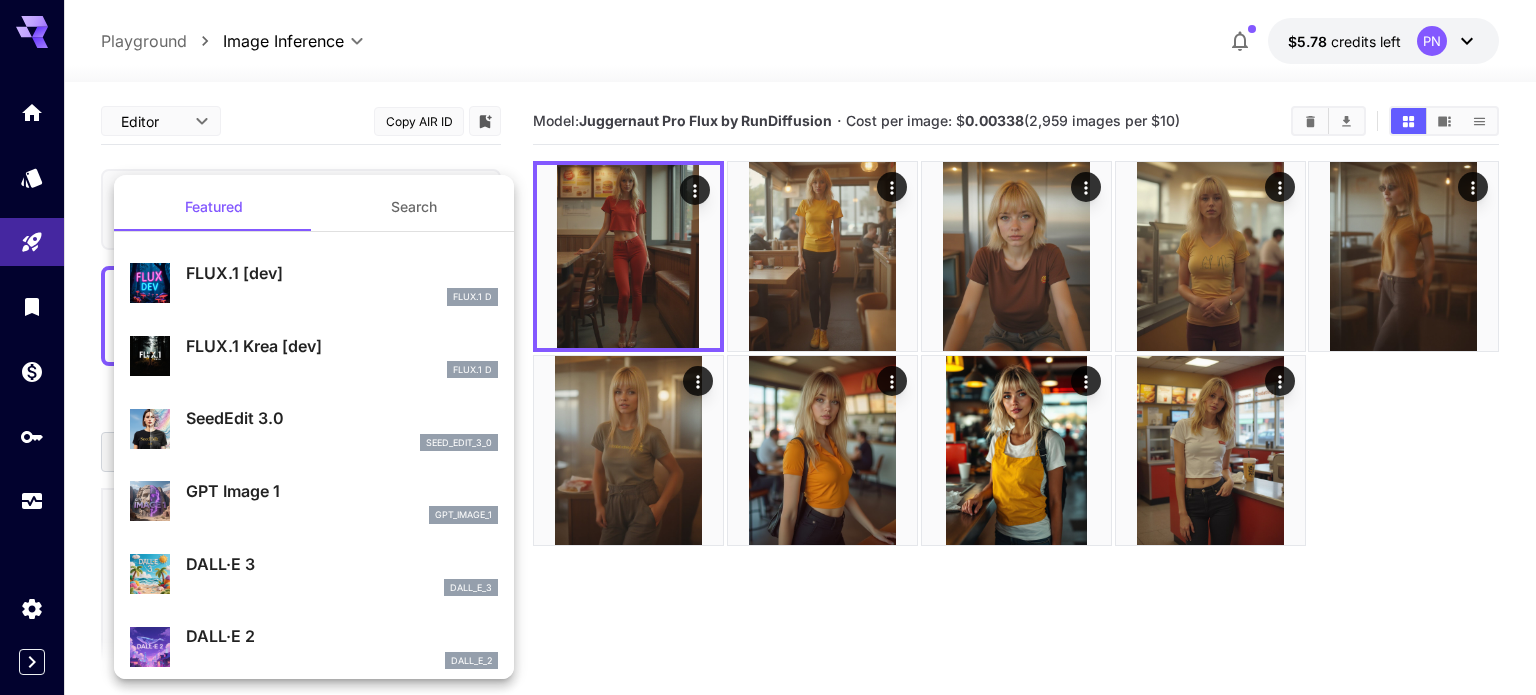 click on "Search" at bounding box center [414, 207] 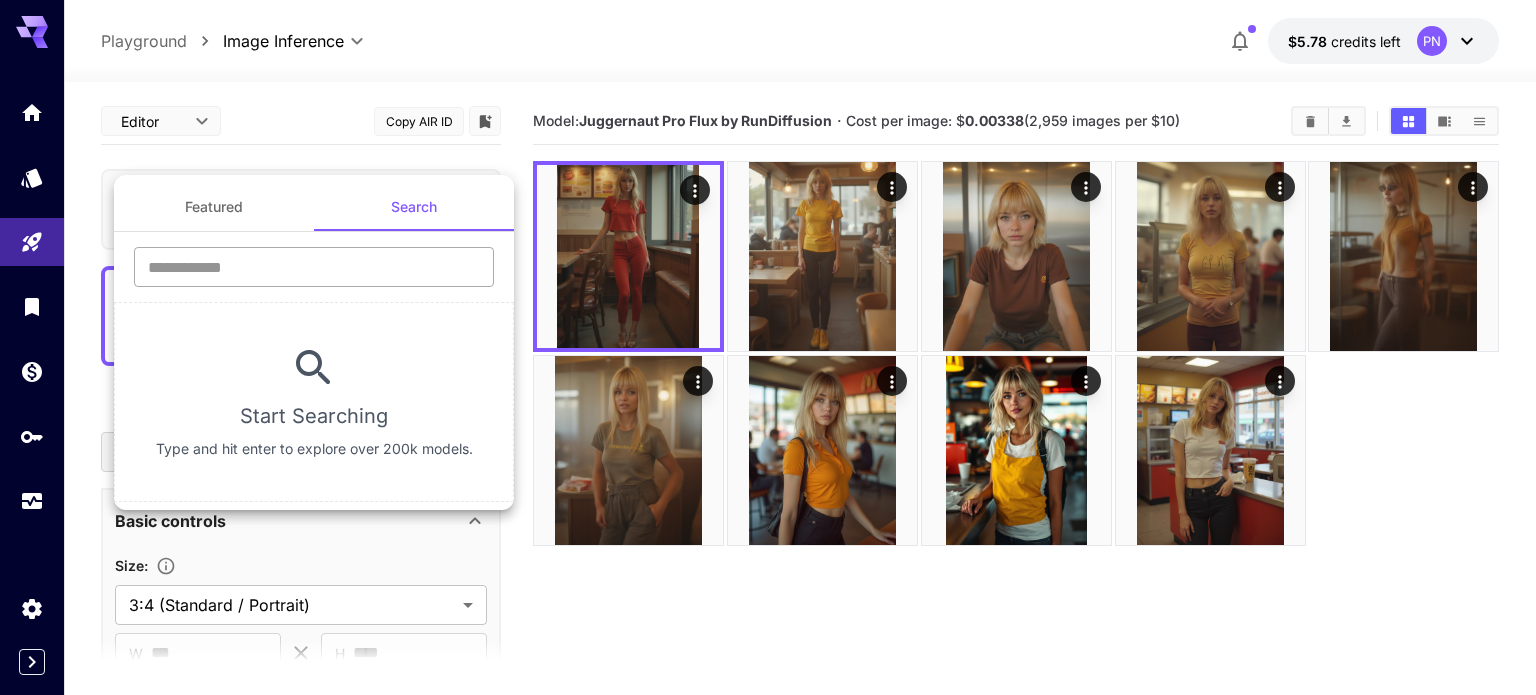 click at bounding box center (314, 267) 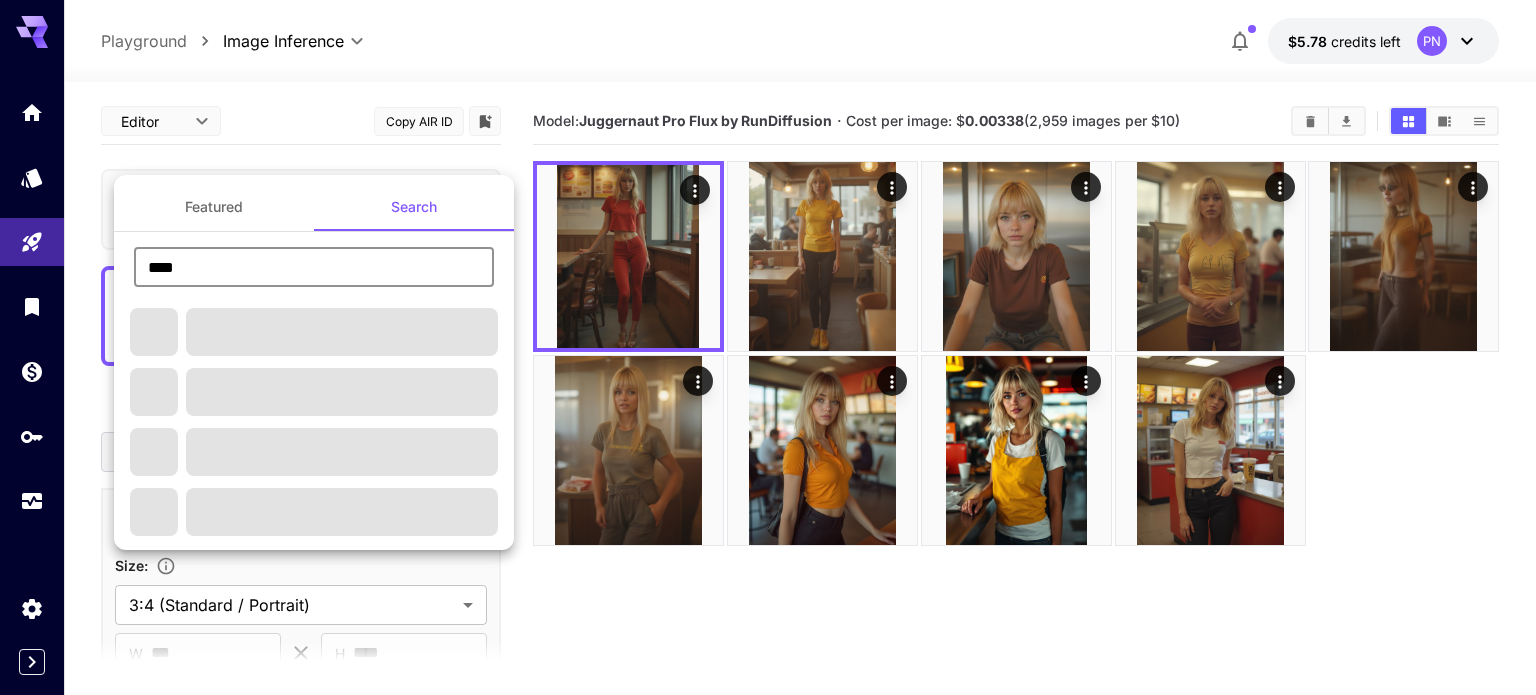 type on "****" 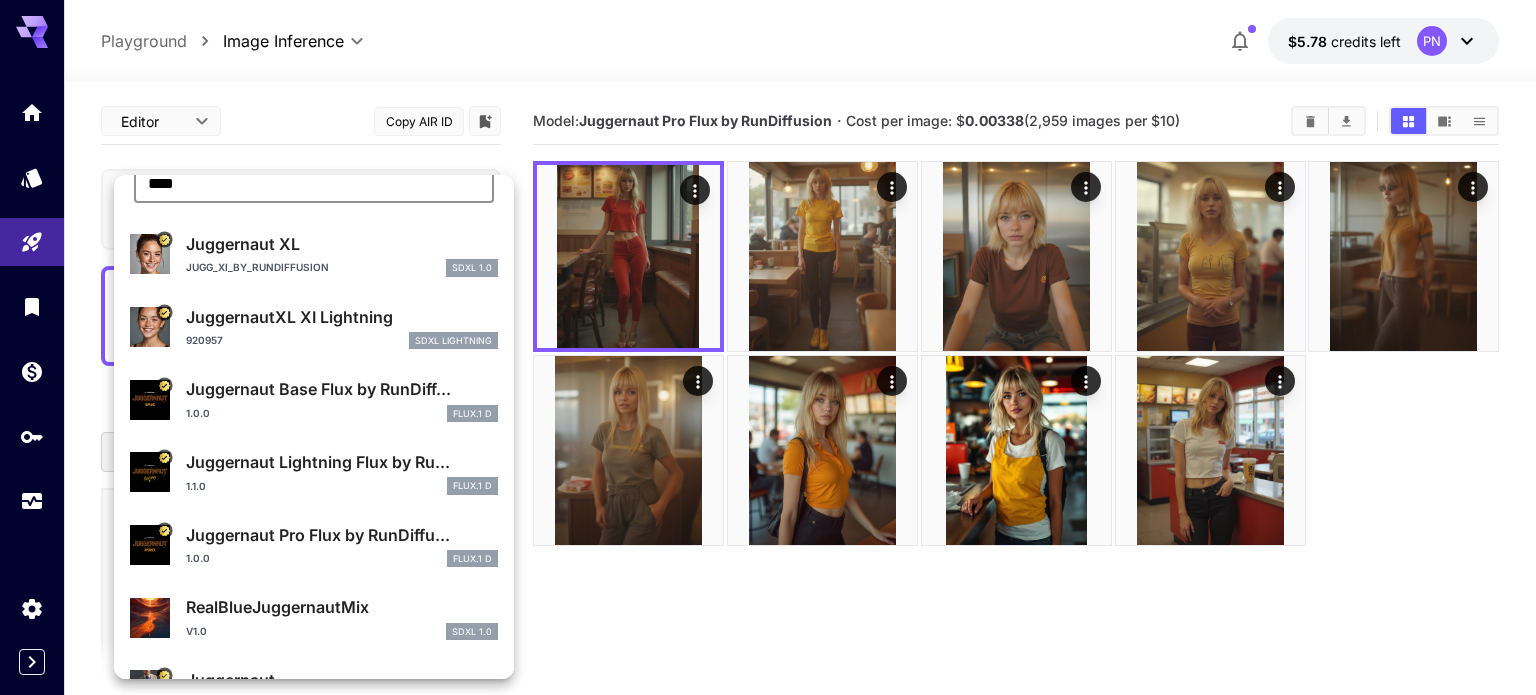 scroll, scrollTop: 90, scrollLeft: 0, axis: vertical 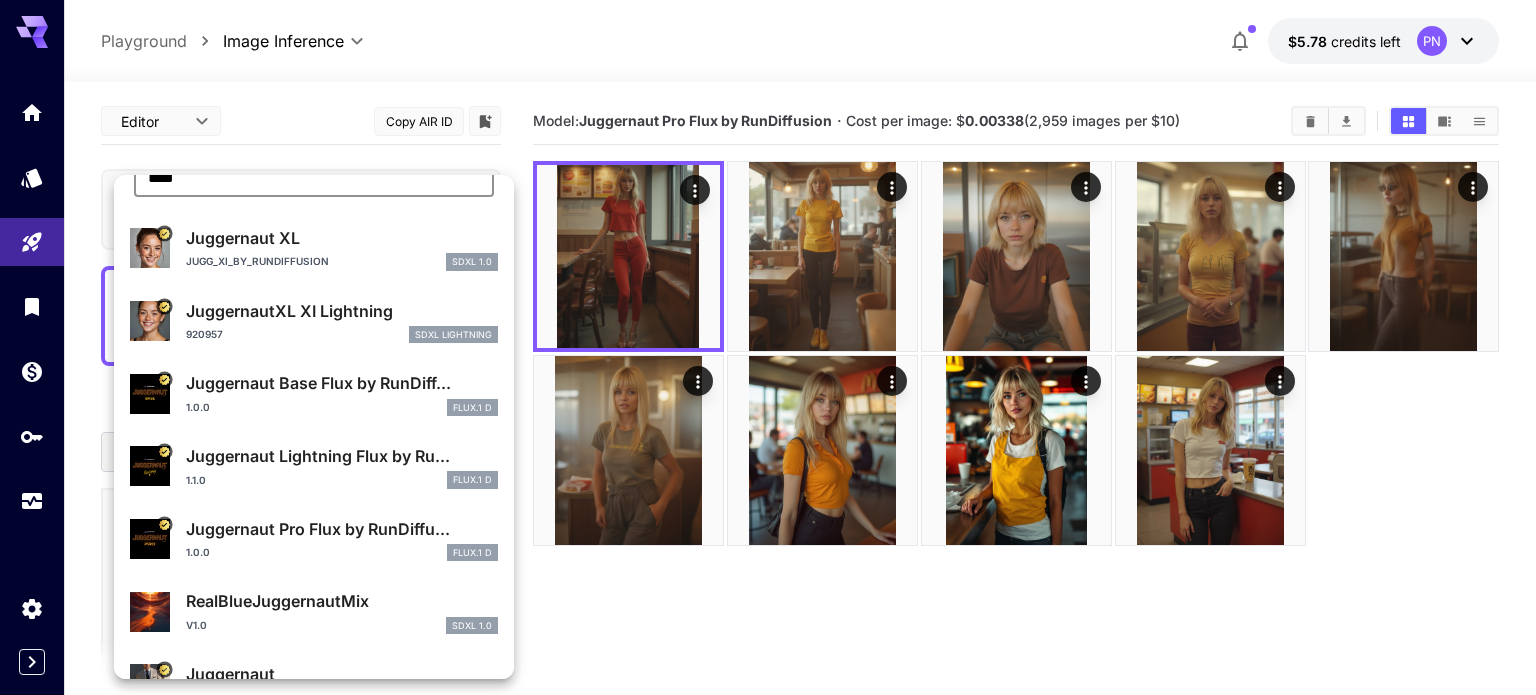 click on "Juggernaut Base Flux by RunDiff... 1.0.0 FLUX.1 D" at bounding box center [342, 393] 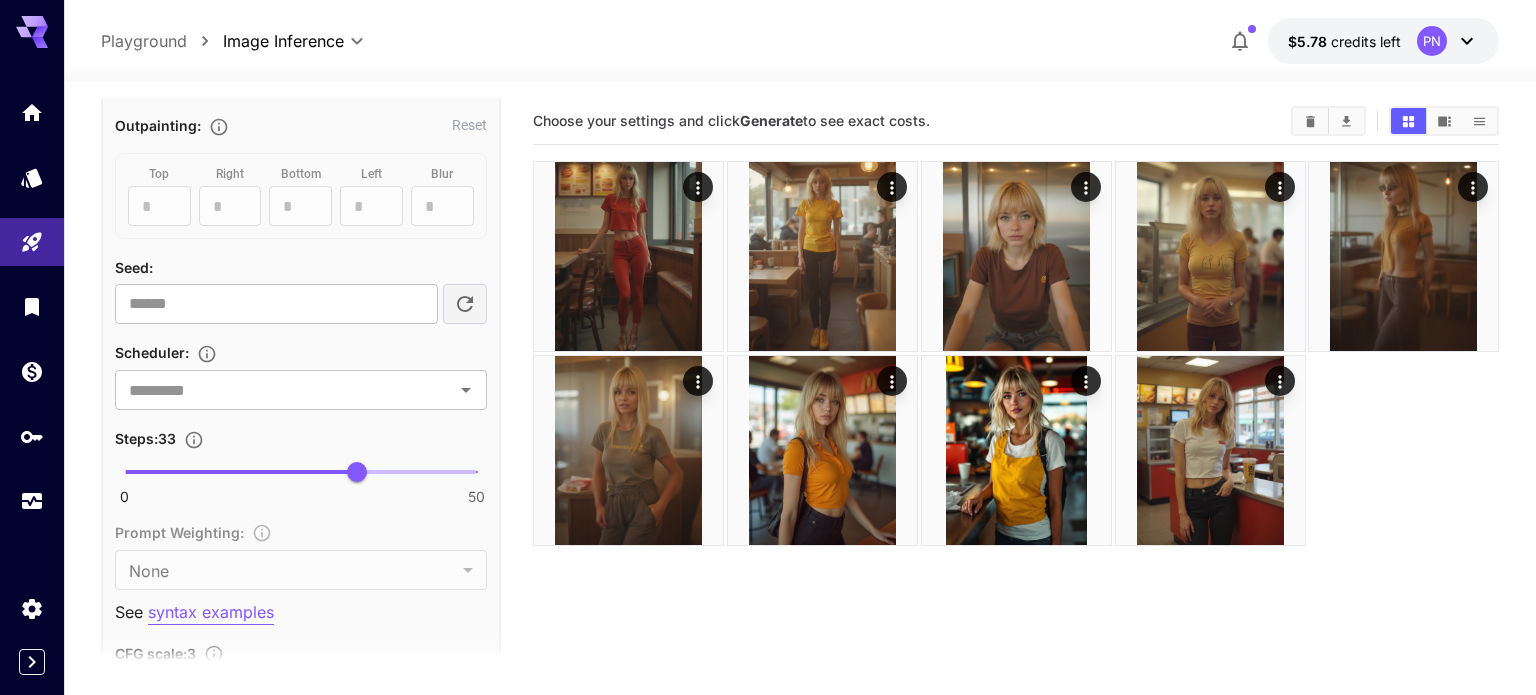 scroll, scrollTop: 1092, scrollLeft: 0, axis: vertical 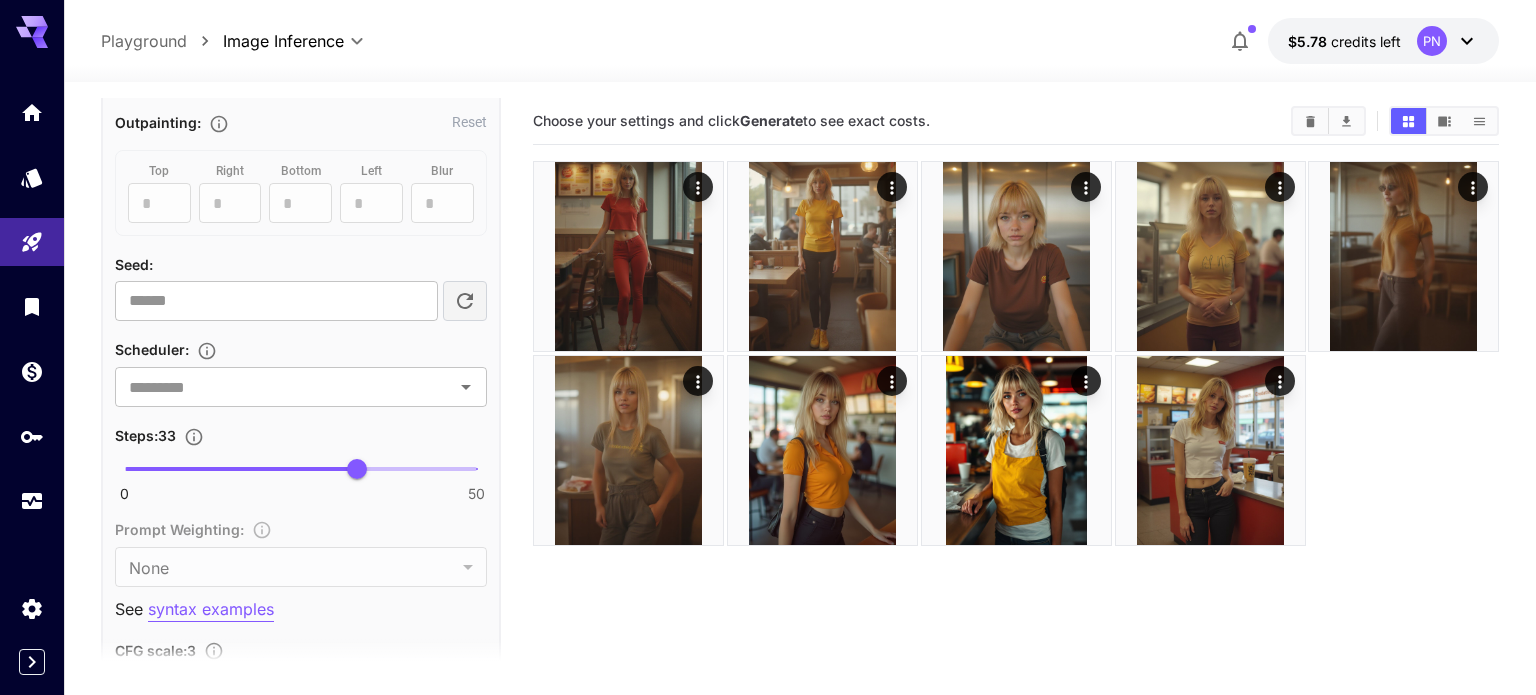 click on "0 50 33" at bounding box center (301, 469) 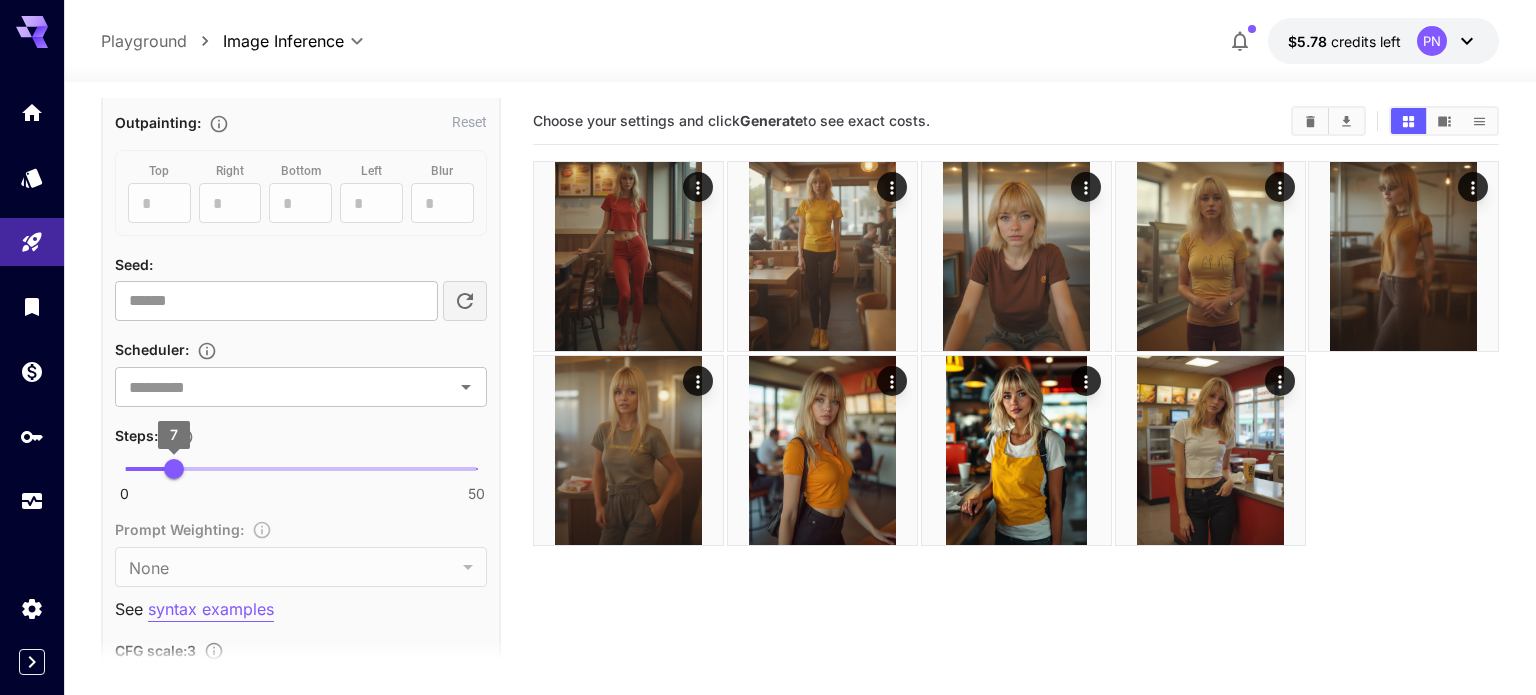 type on "*" 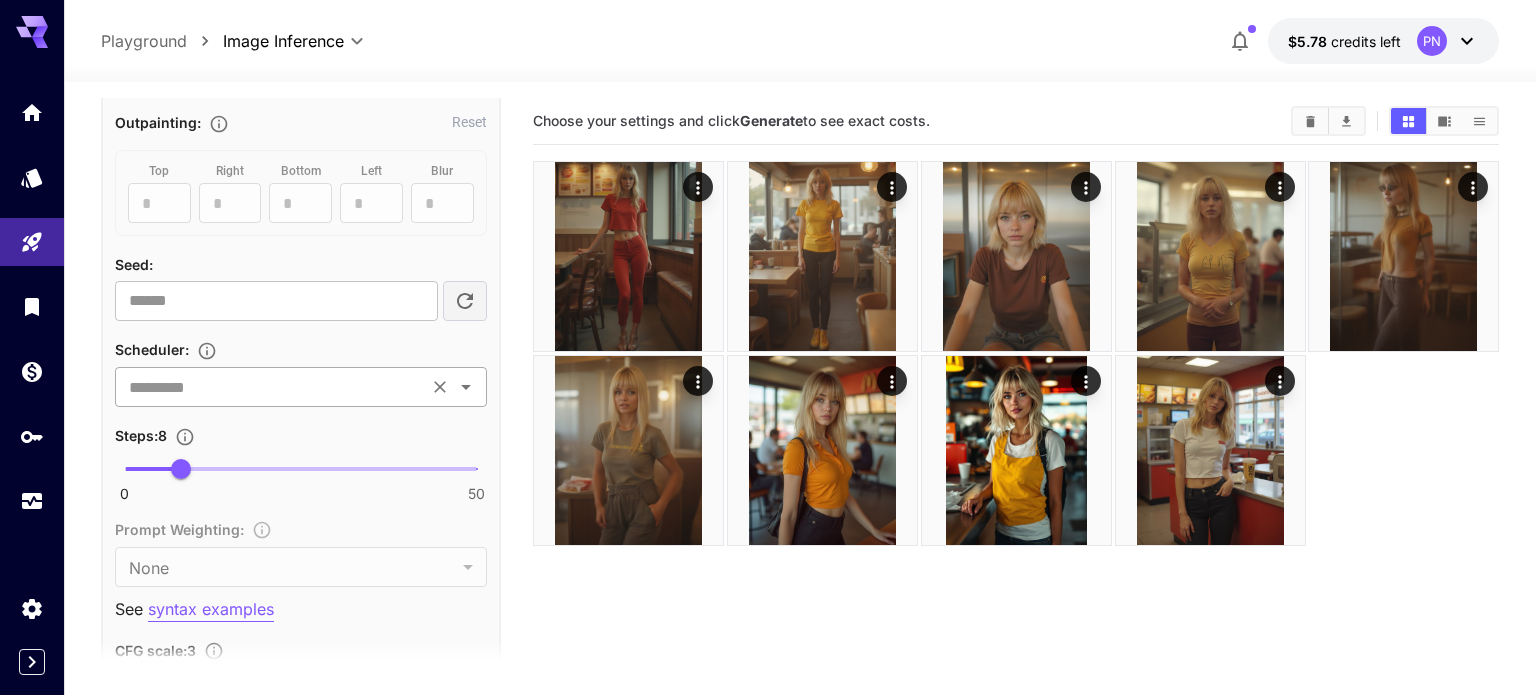 scroll, scrollTop: 0, scrollLeft: 0, axis: both 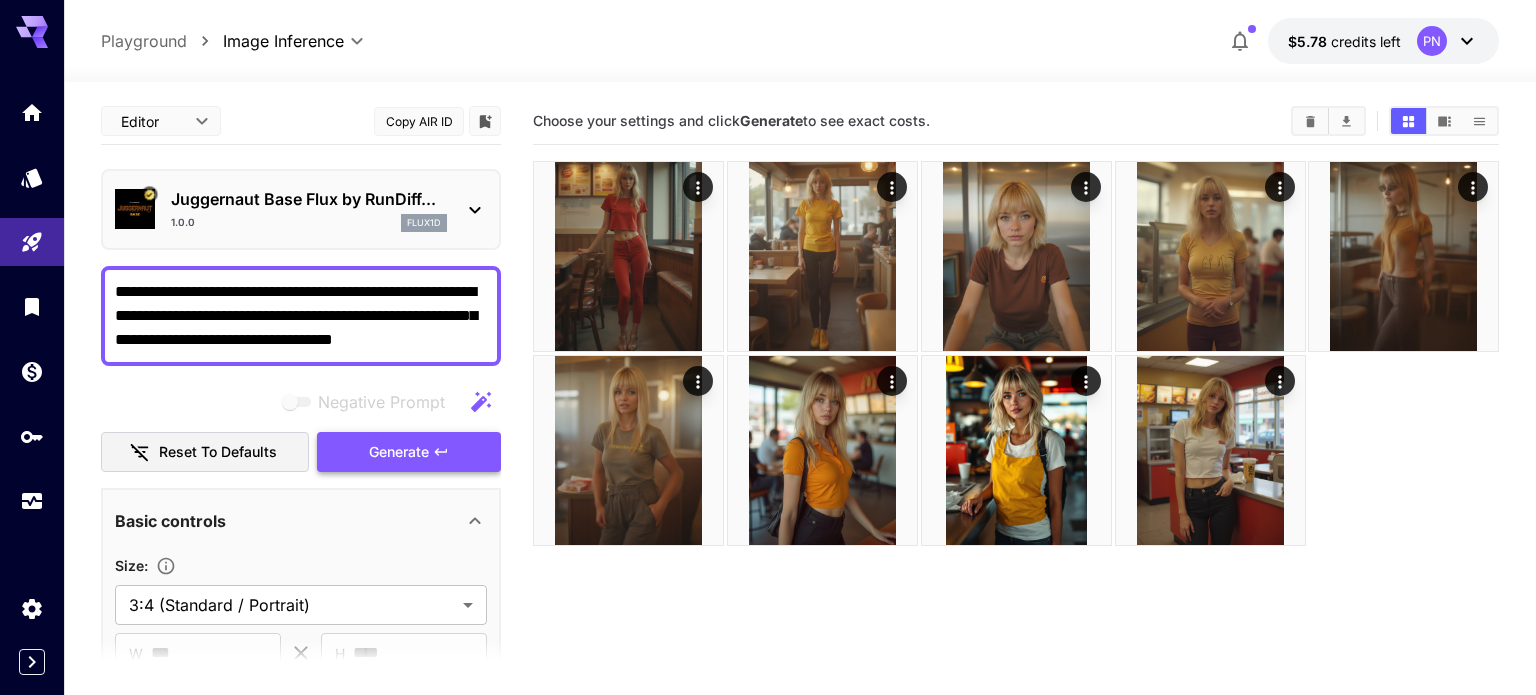 click on "Generate" at bounding box center [409, 452] 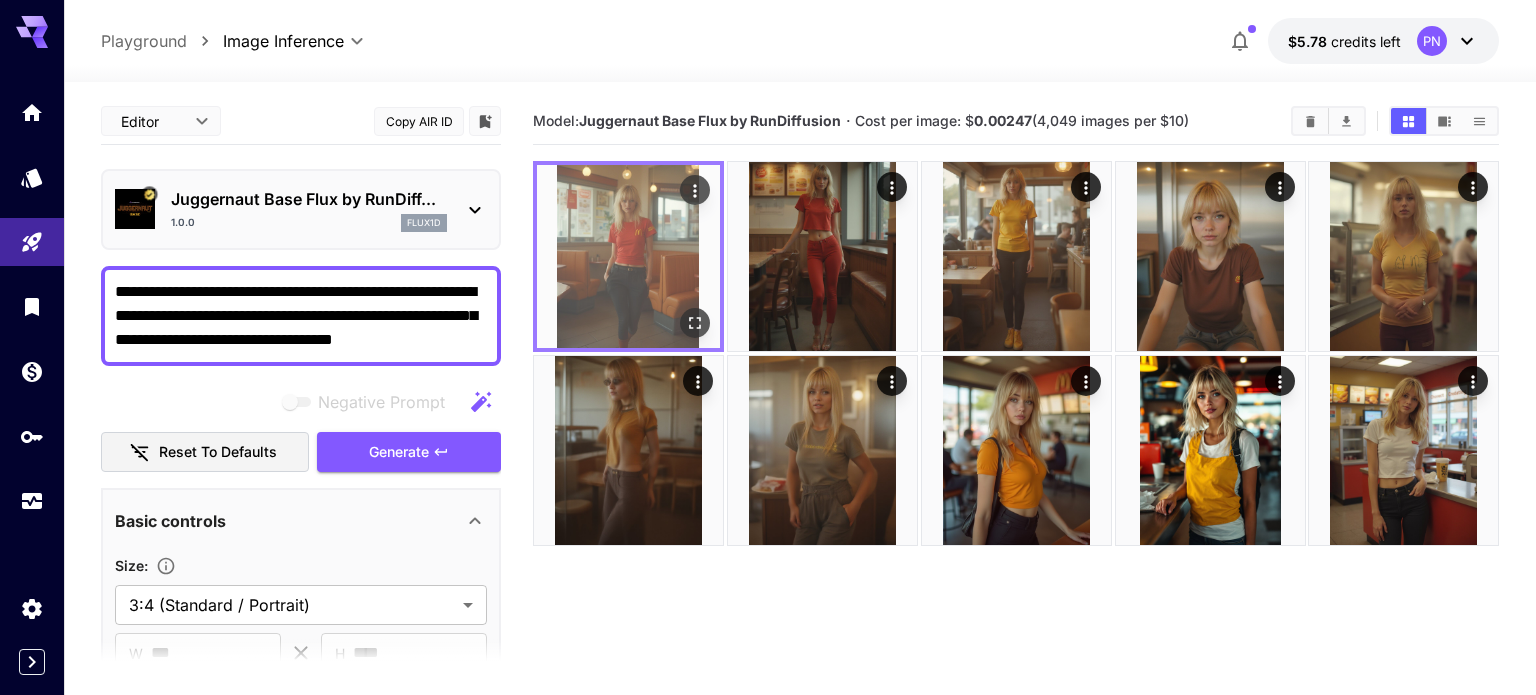 click 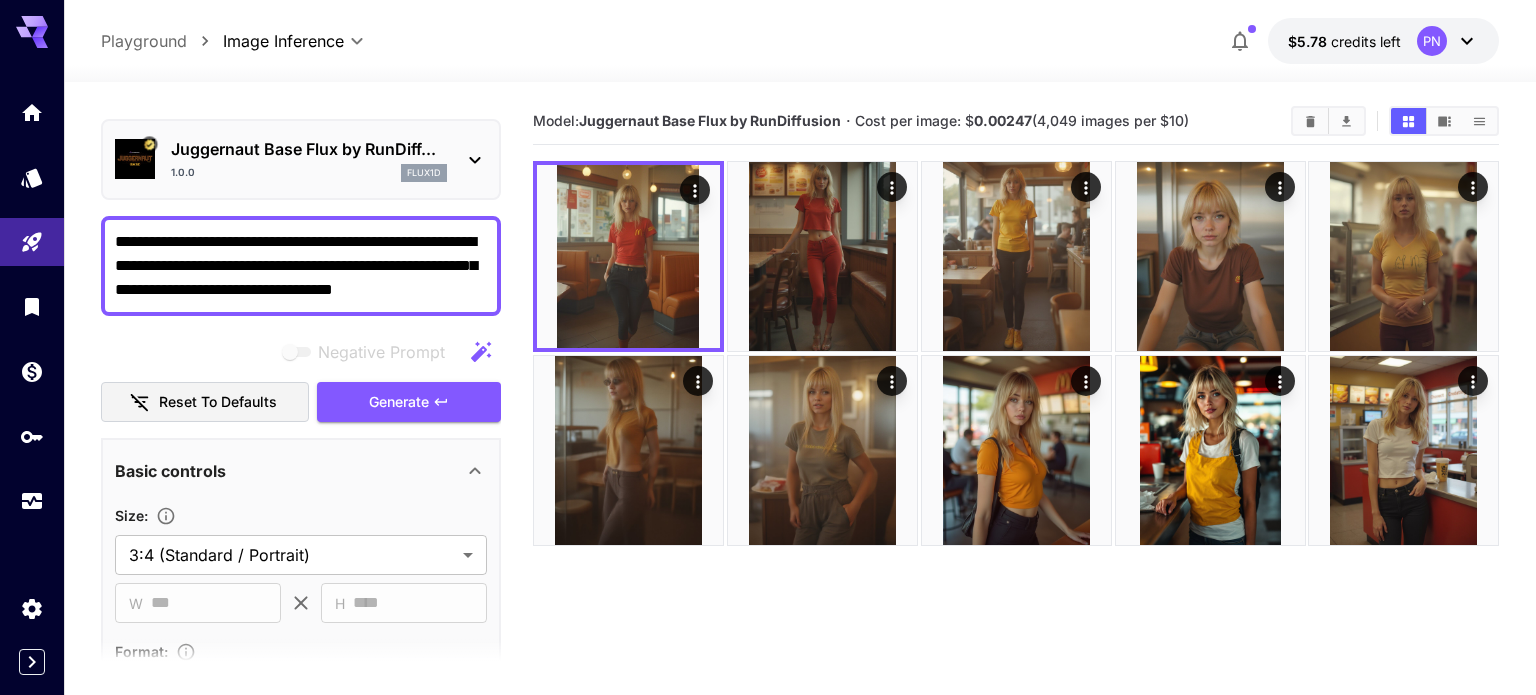 scroll, scrollTop: 0, scrollLeft: 0, axis: both 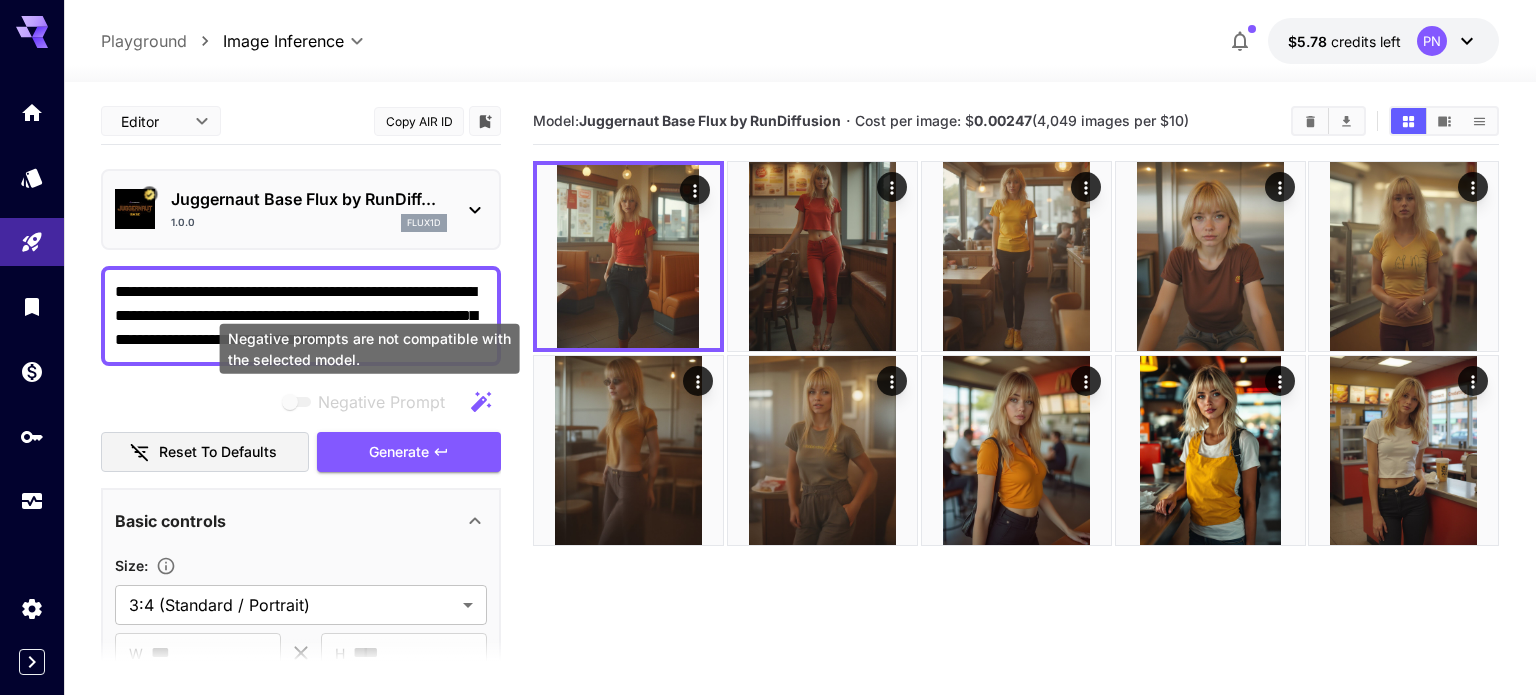 click on "Negative prompts are not compatible with the selected model." at bounding box center [370, 349] 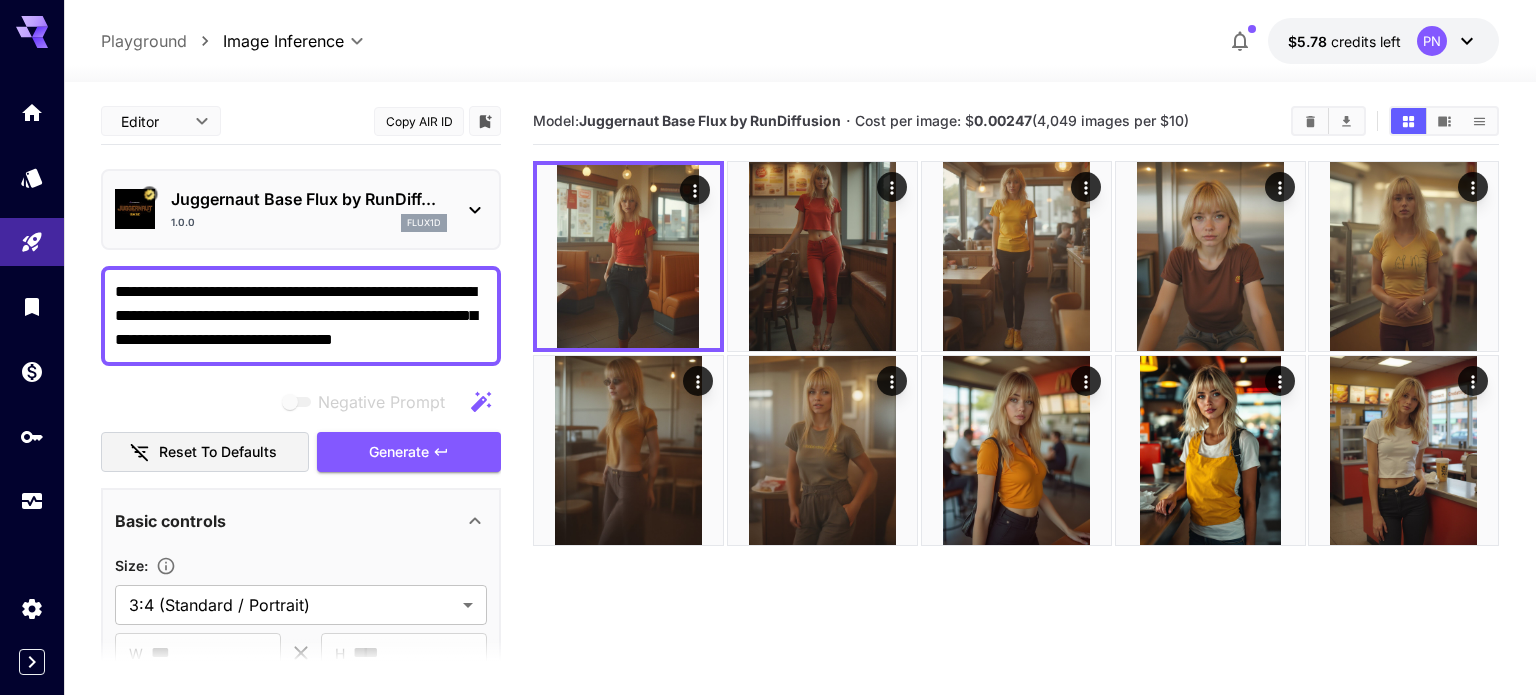 click on "**********" at bounding box center (301, 316) 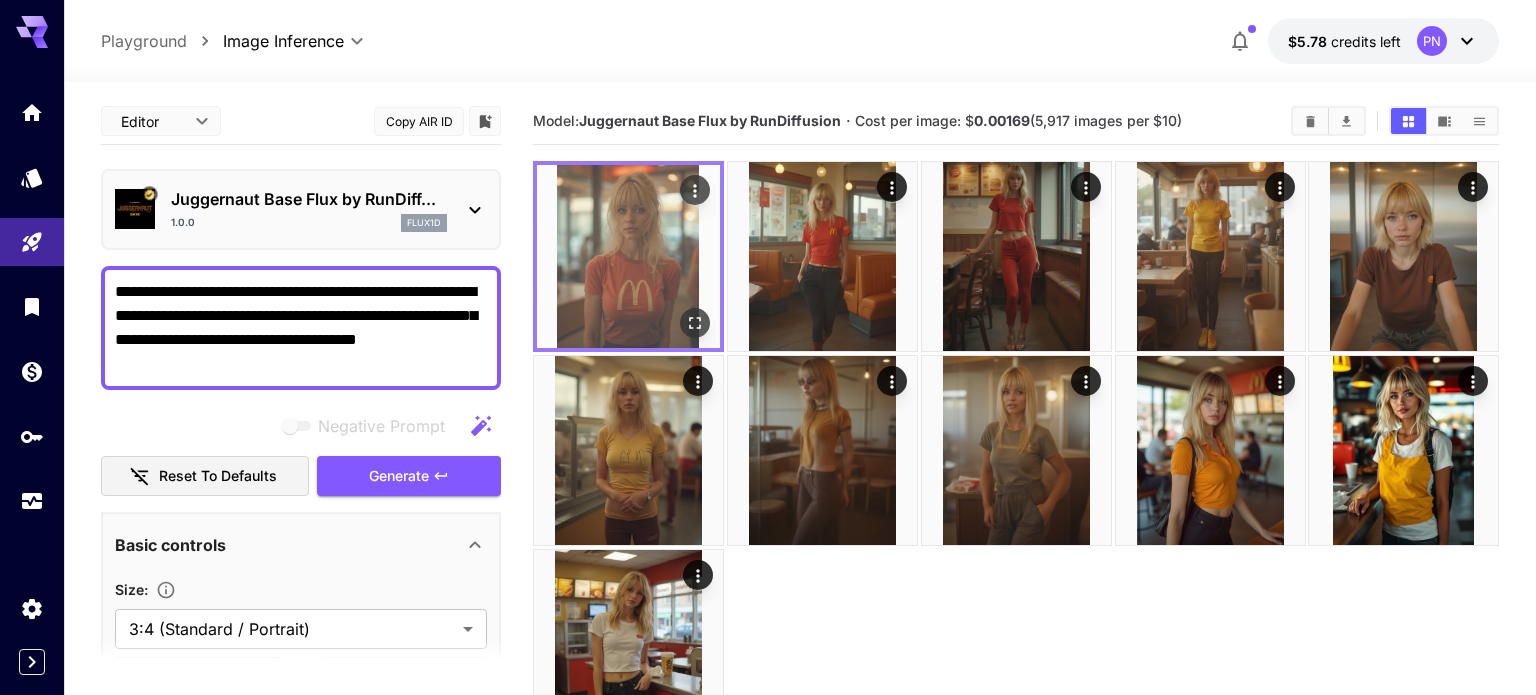 click 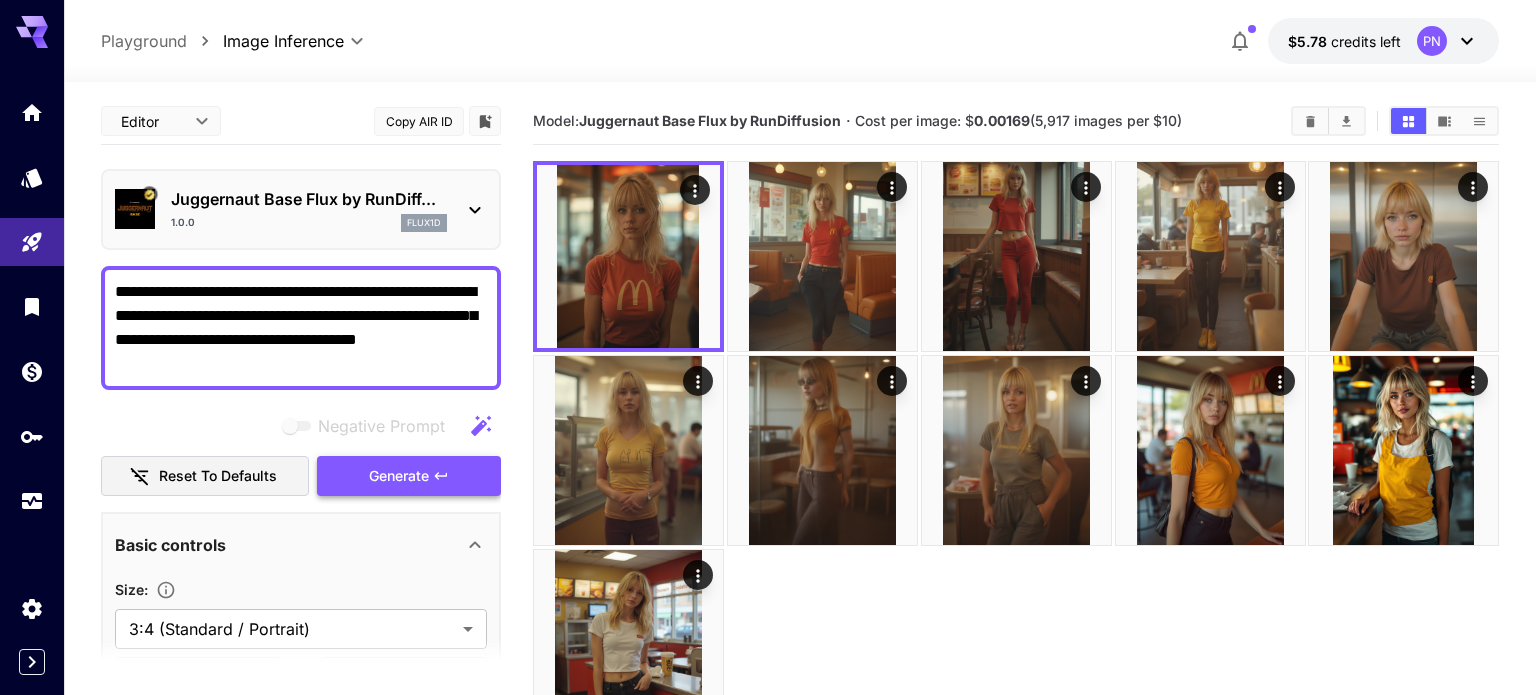 click on "Generate" at bounding box center [399, 476] 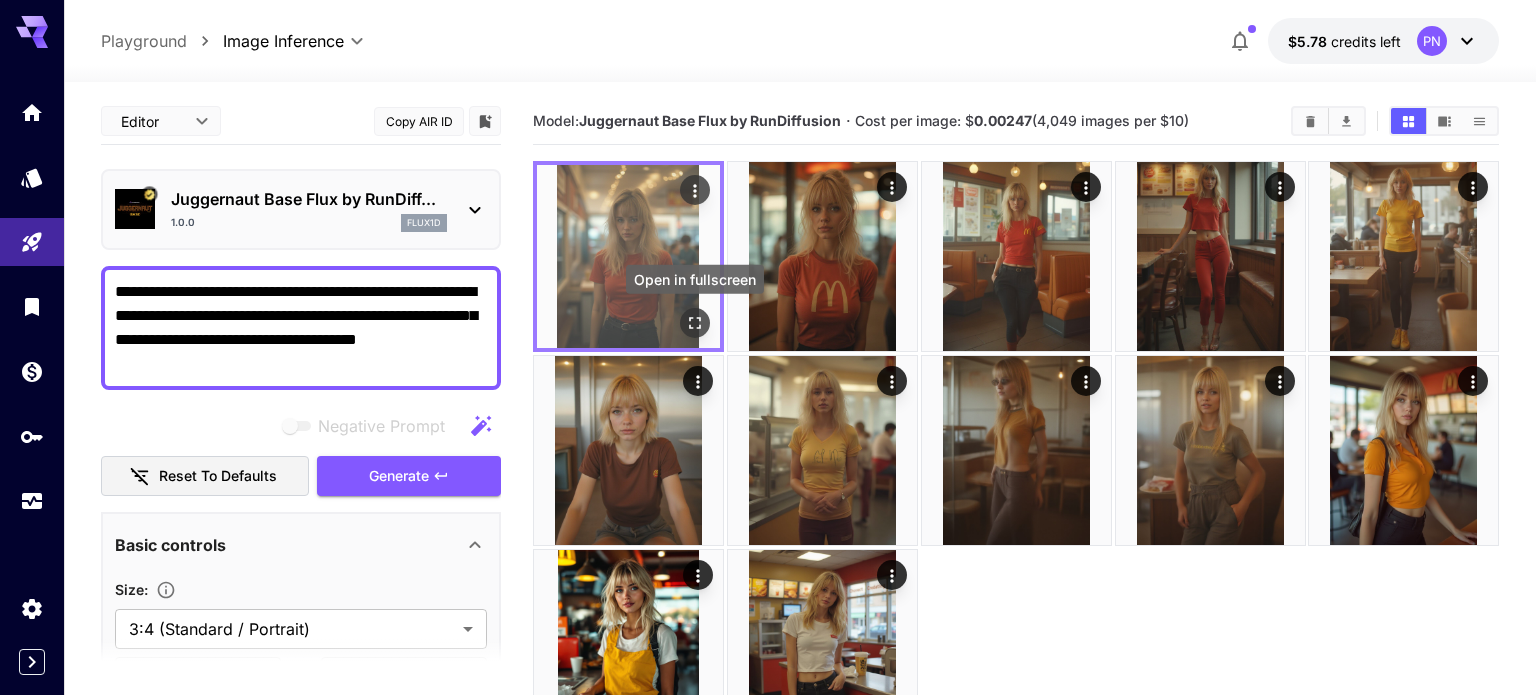 click 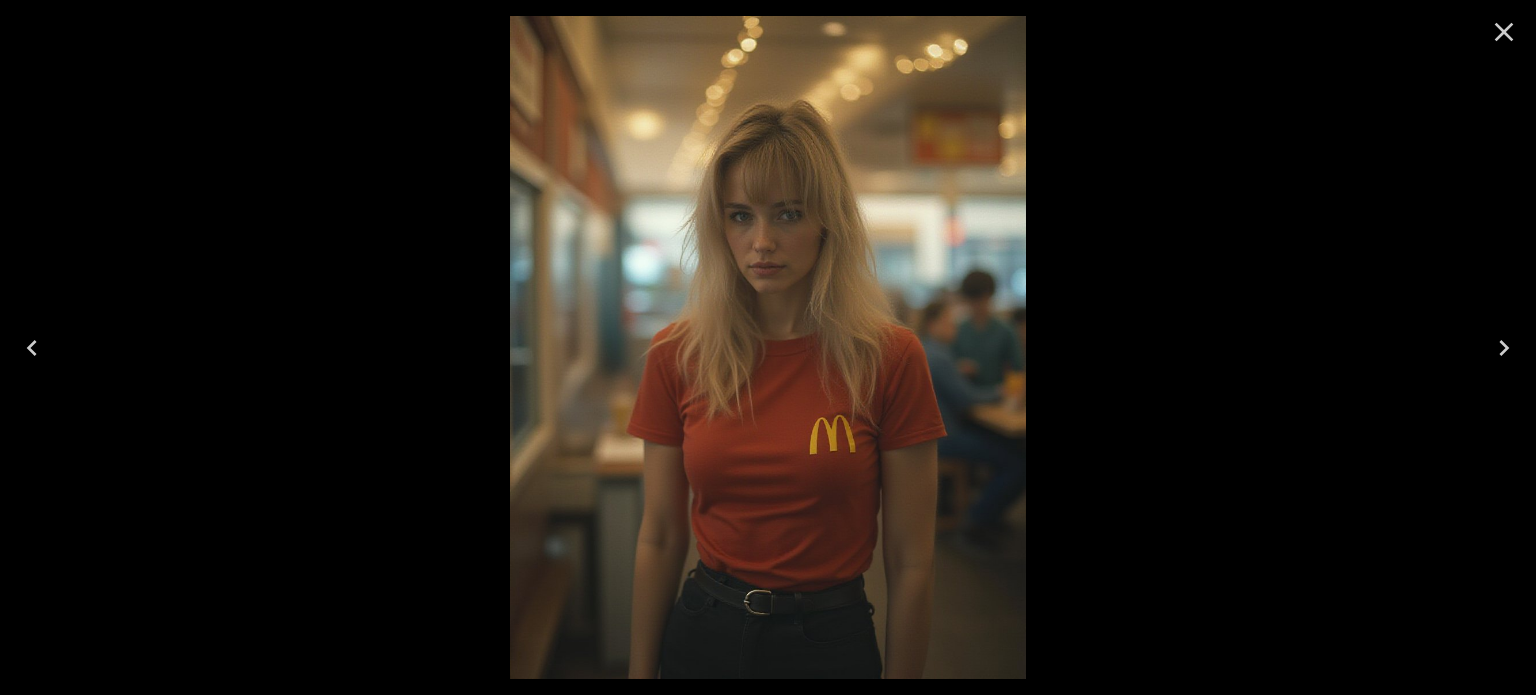 click at bounding box center [768, 347] 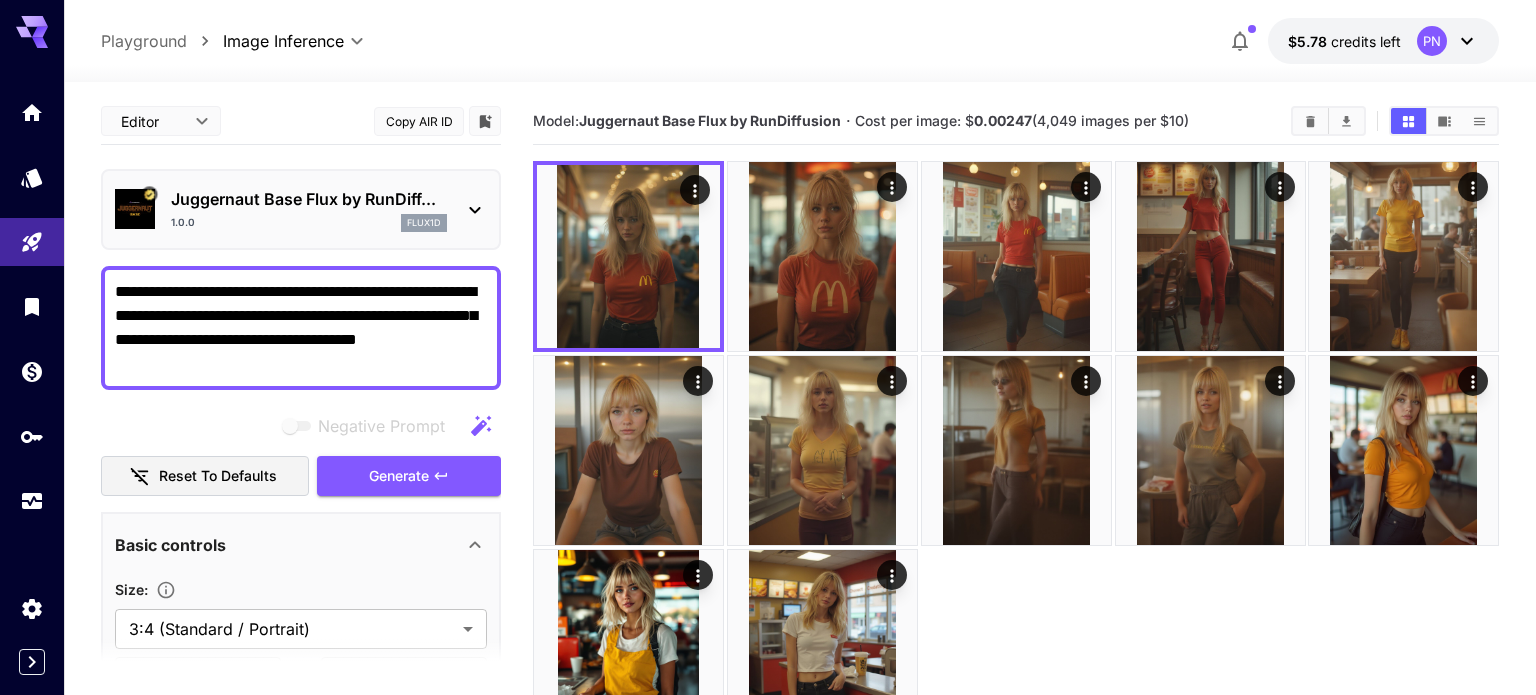 click on "**********" at bounding box center (301, 328) 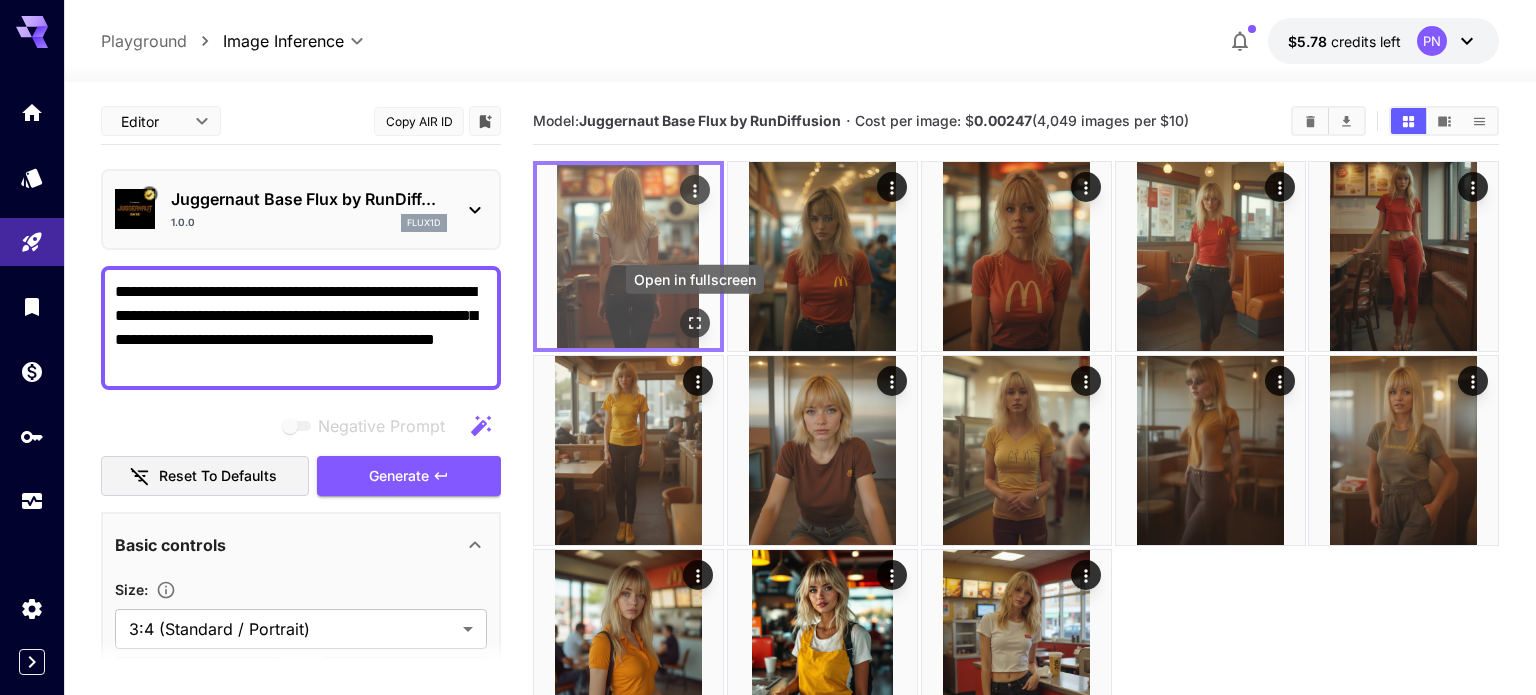 click 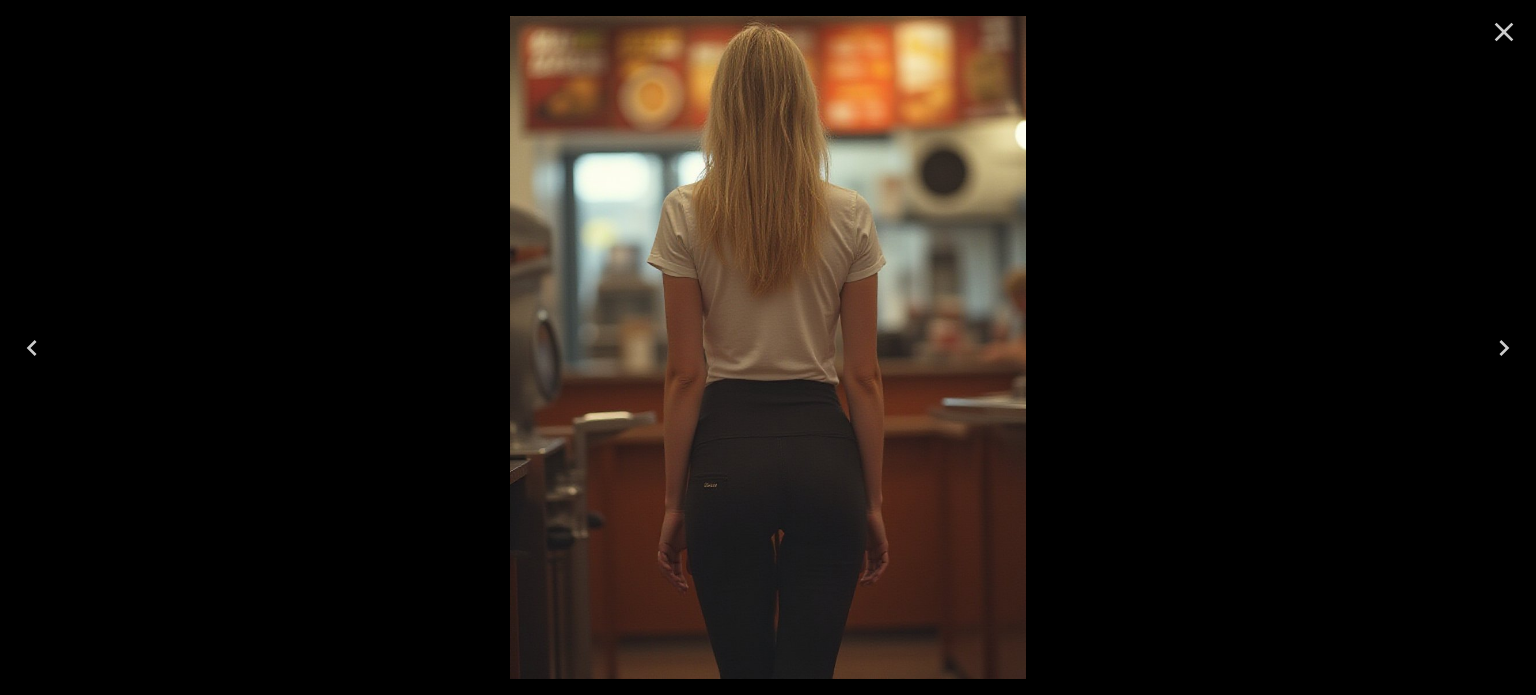 click at bounding box center [768, 347] 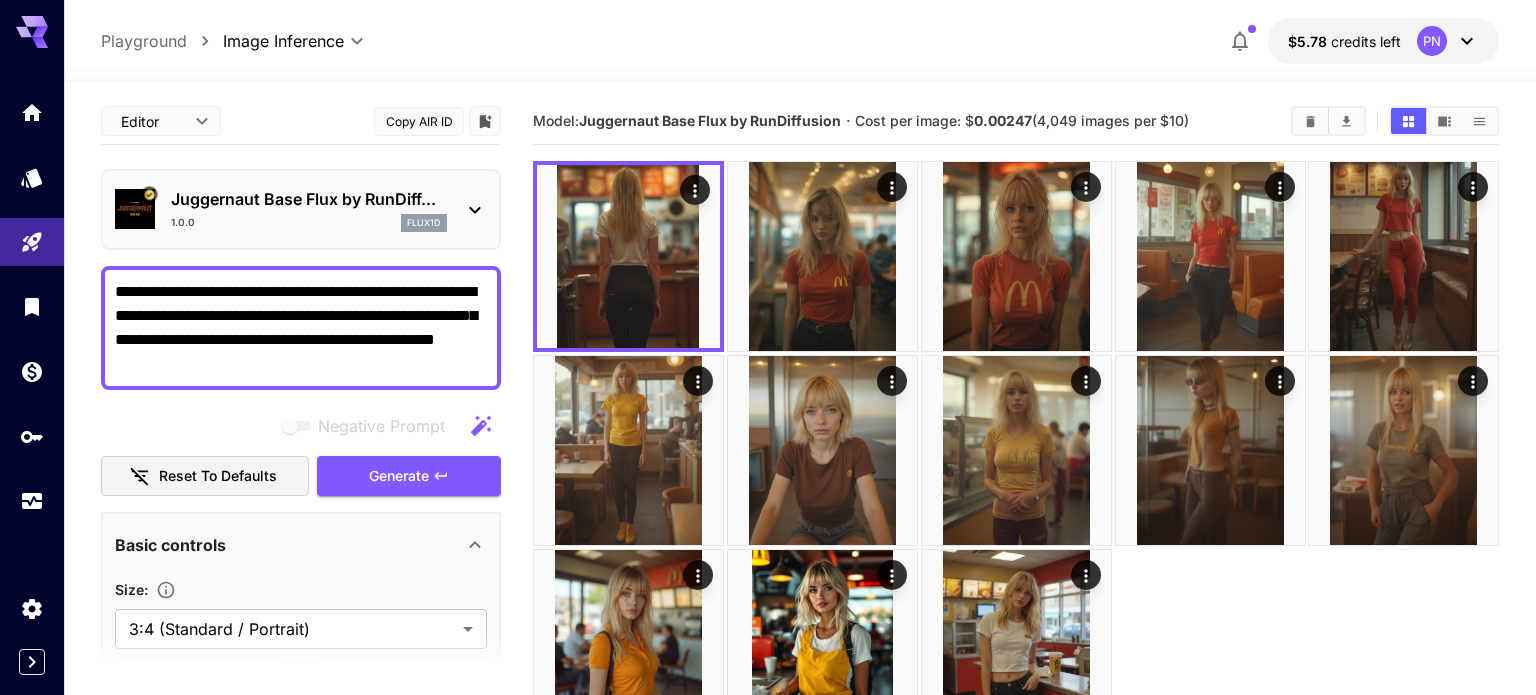 click on "**********" at bounding box center (301, 328) 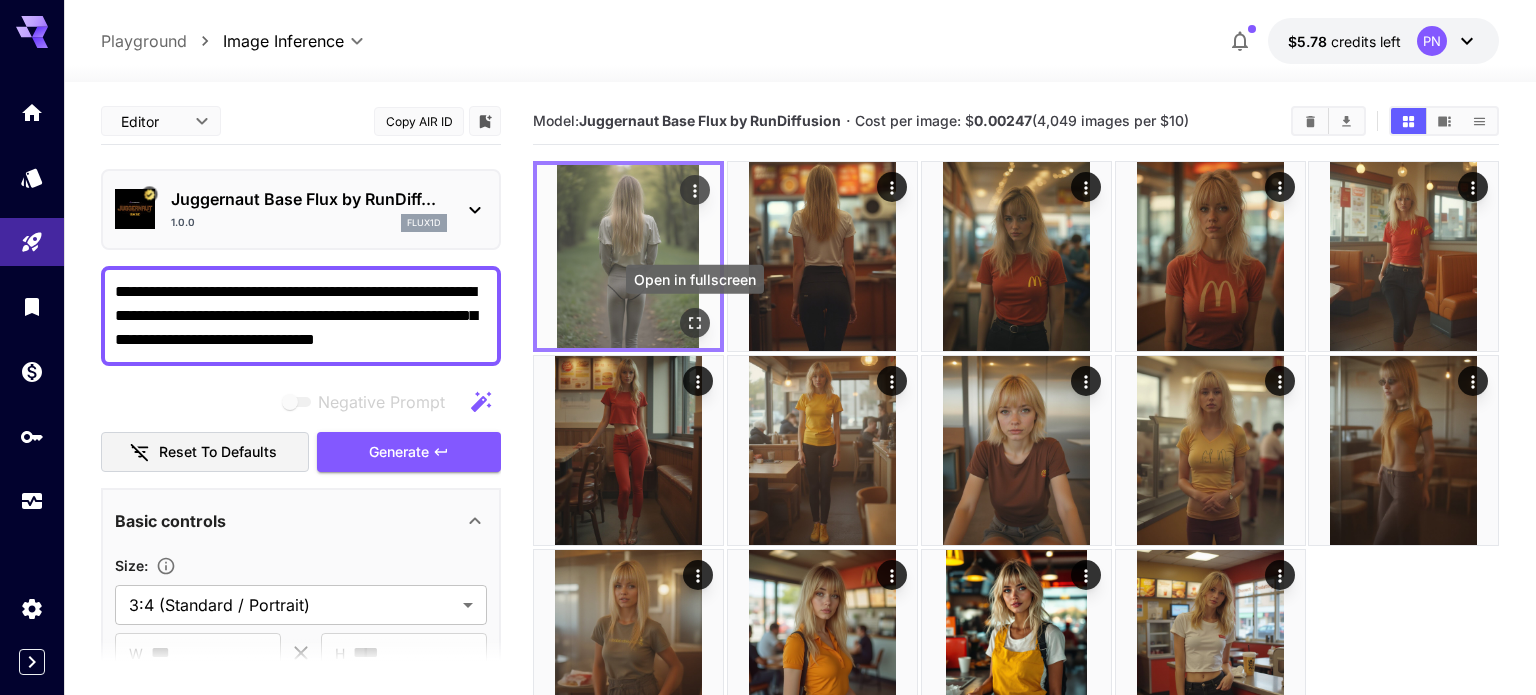 type on "**********" 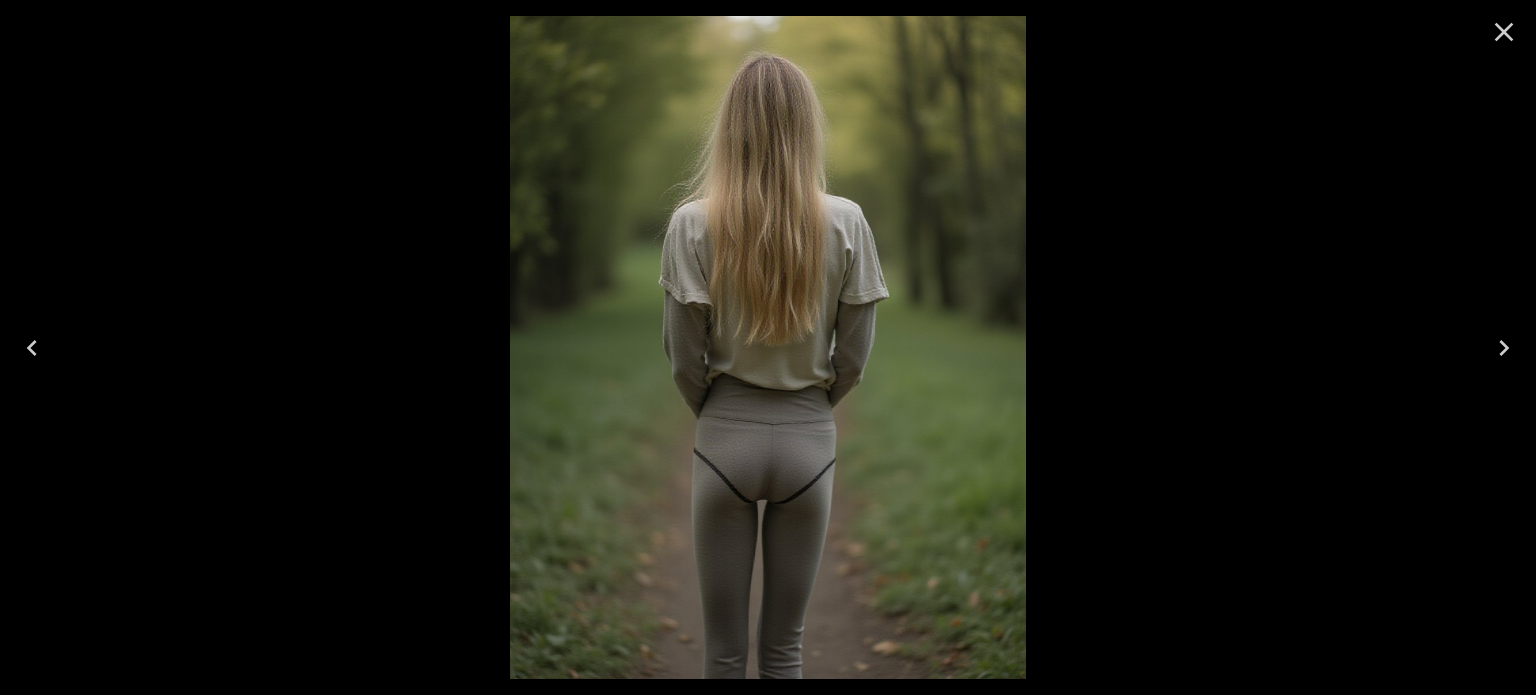 click at bounding box center [768, 347] 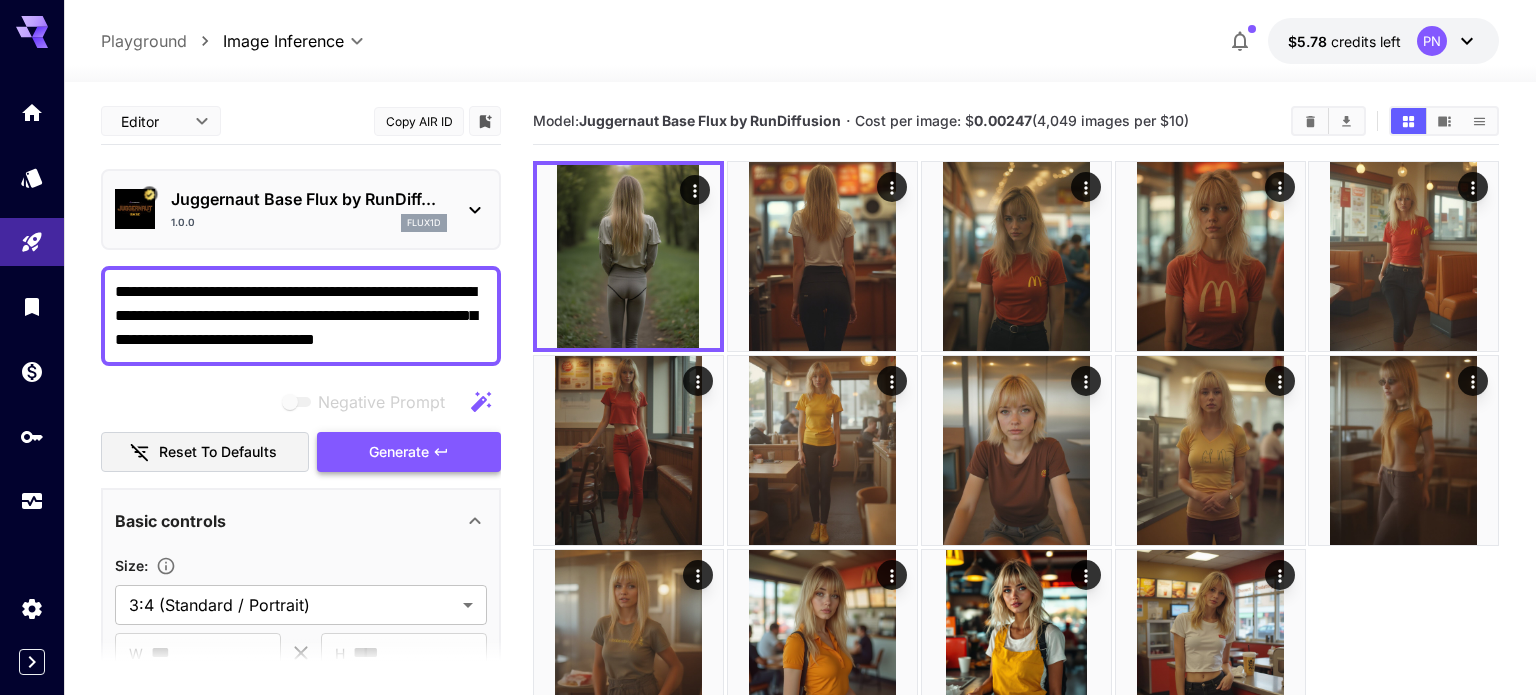 click on "Generate" at bounding box center (409, 452) 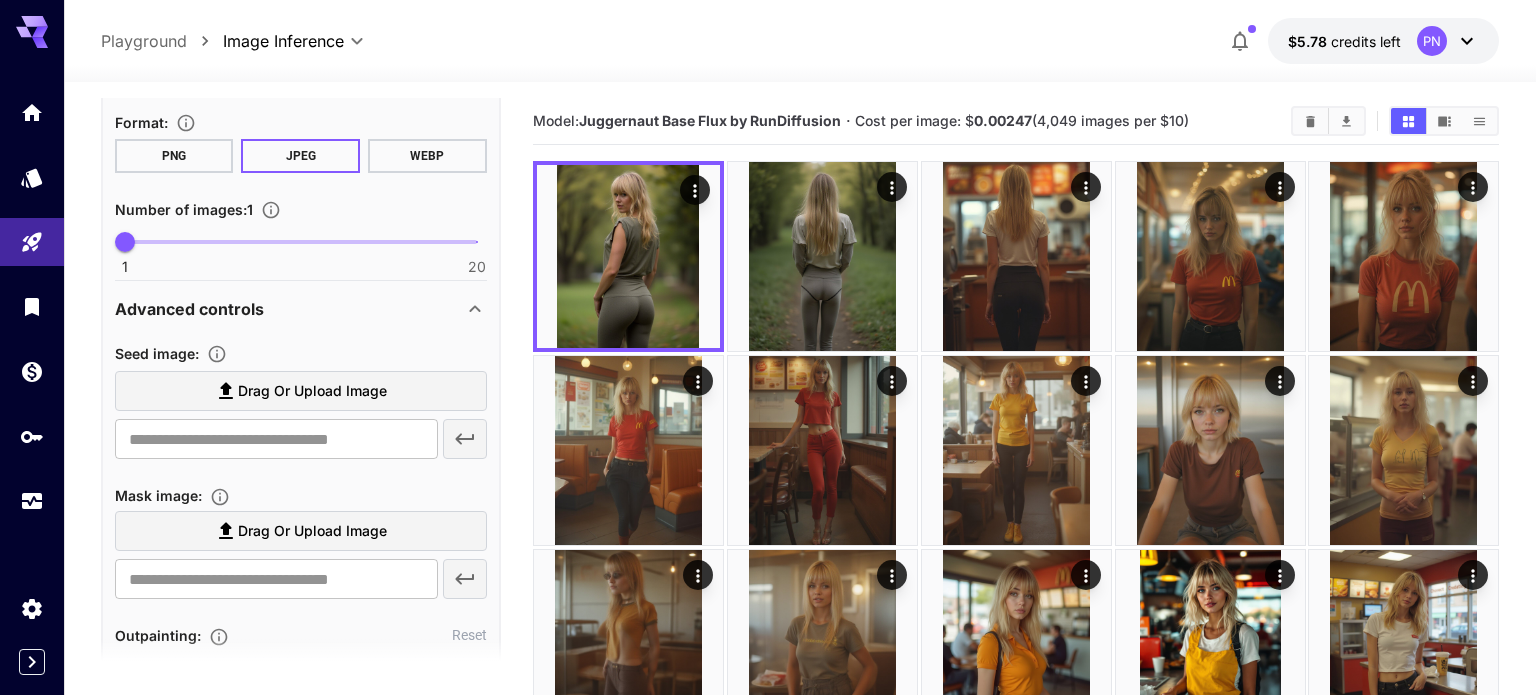 scroll, scrollTop: 581, scrollLeft: 0, axis: vertical 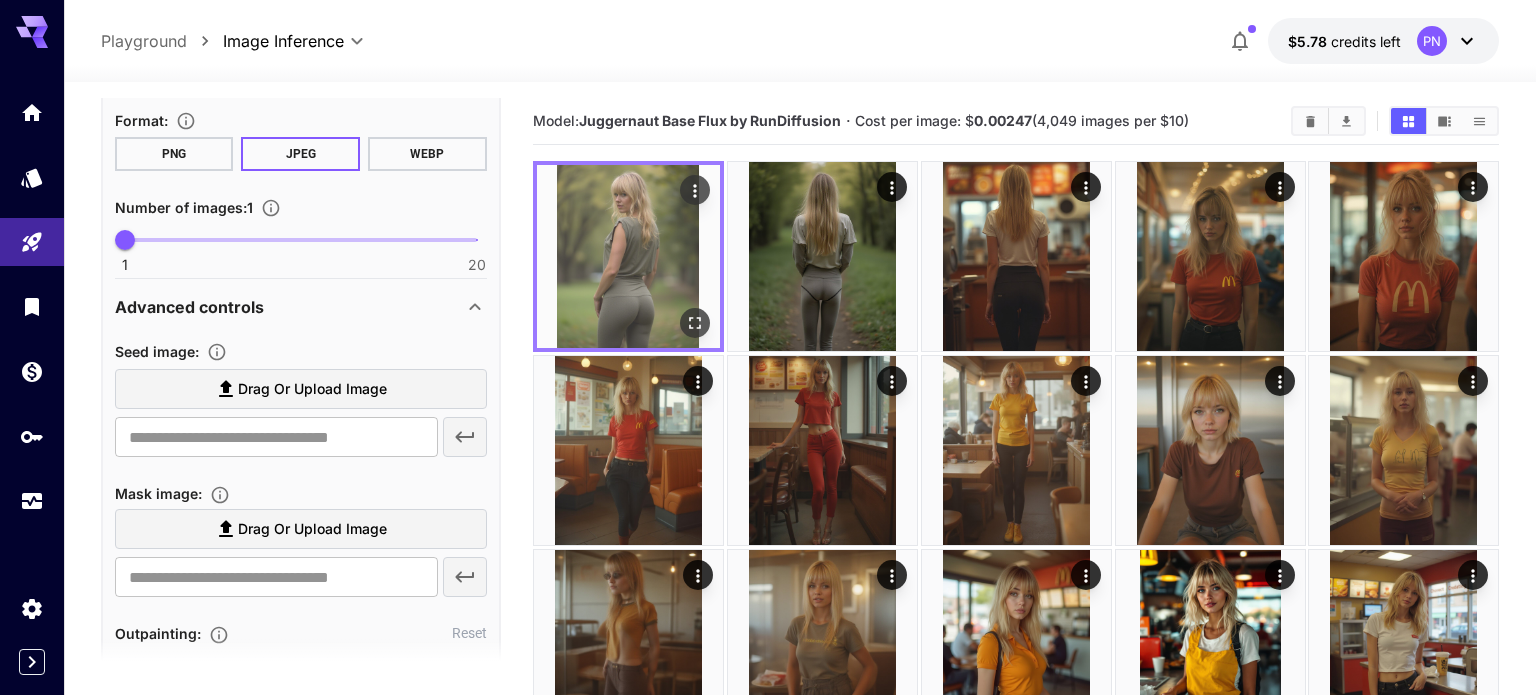 click 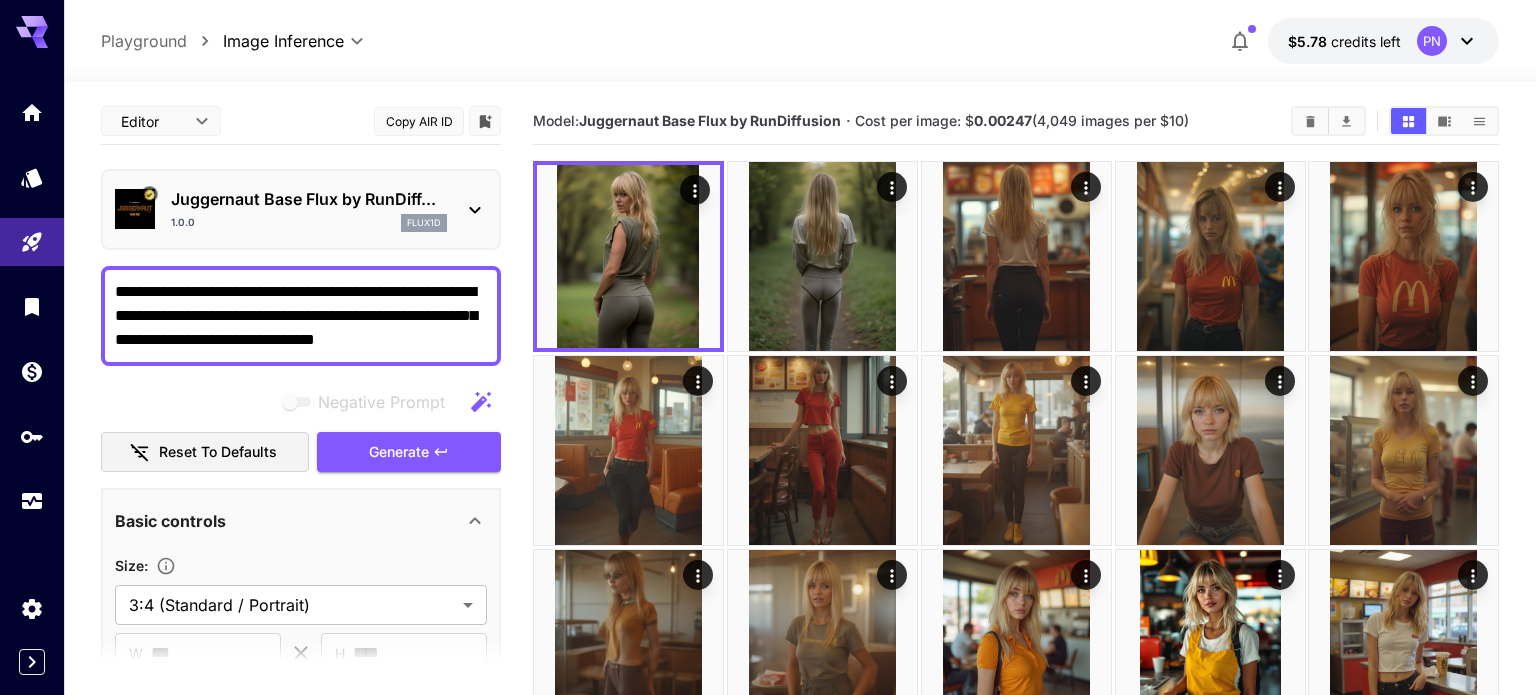 scroll, scrollTop: 0, scrollLeft: 0, axis: both 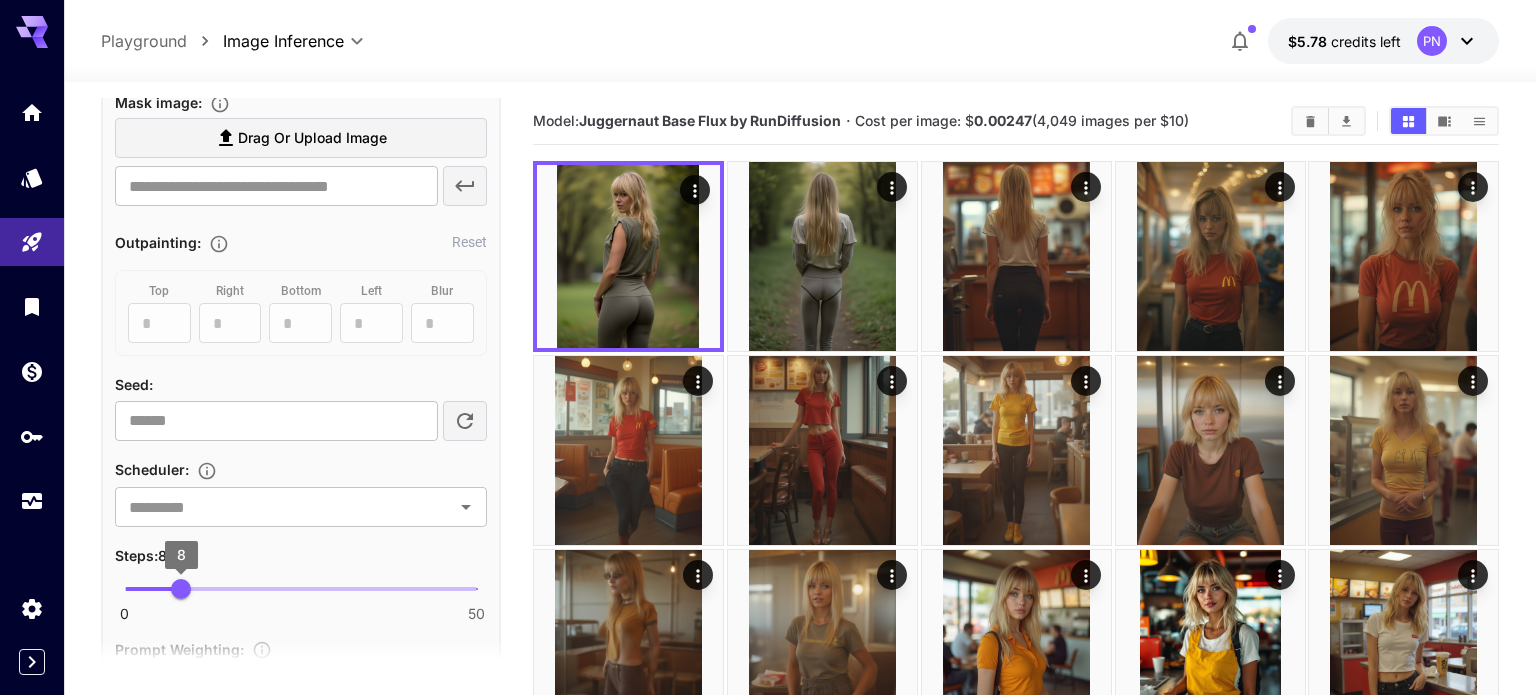 click on "8" at bounding box center [181, 589] 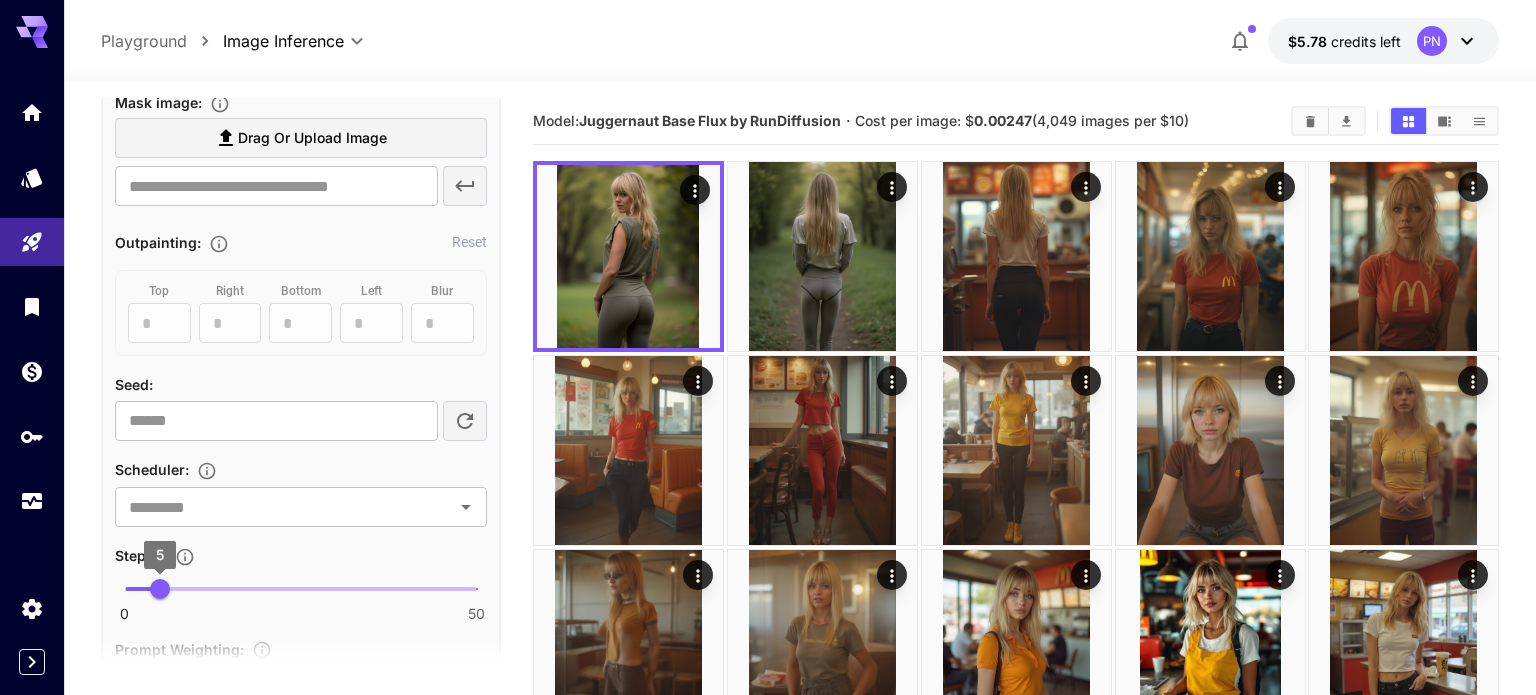 type on "*" 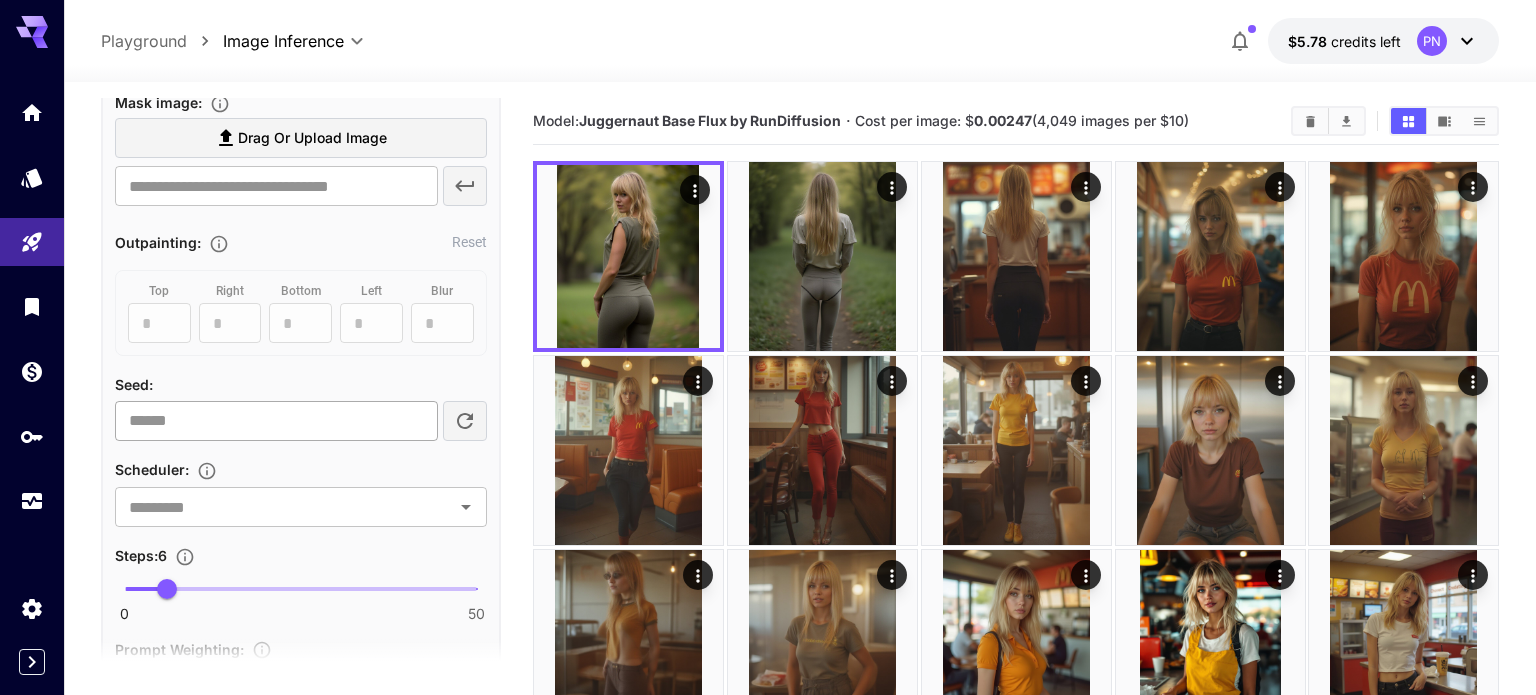 scroll, scrollTop: 0, scrollLeft: 0, axis: both 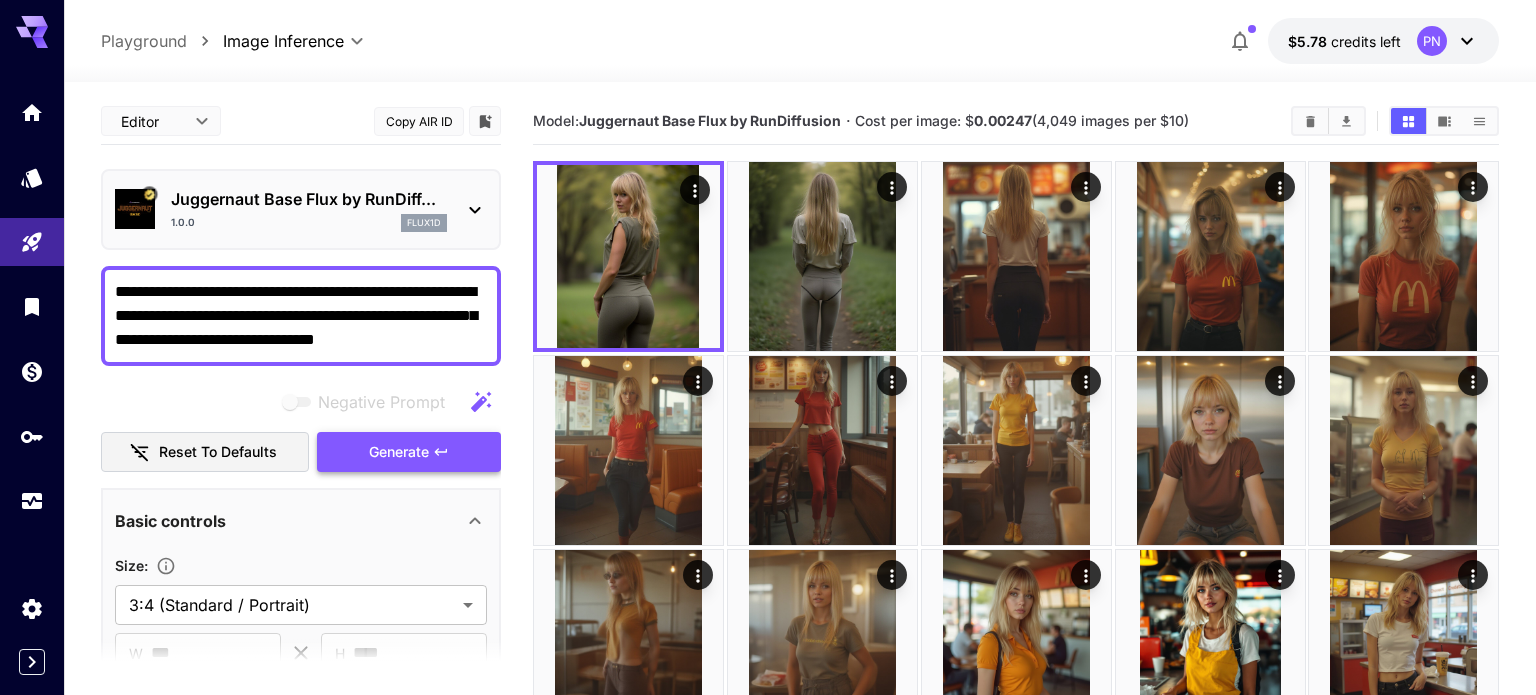 click on "Generate" at bounding box center [399, 452] 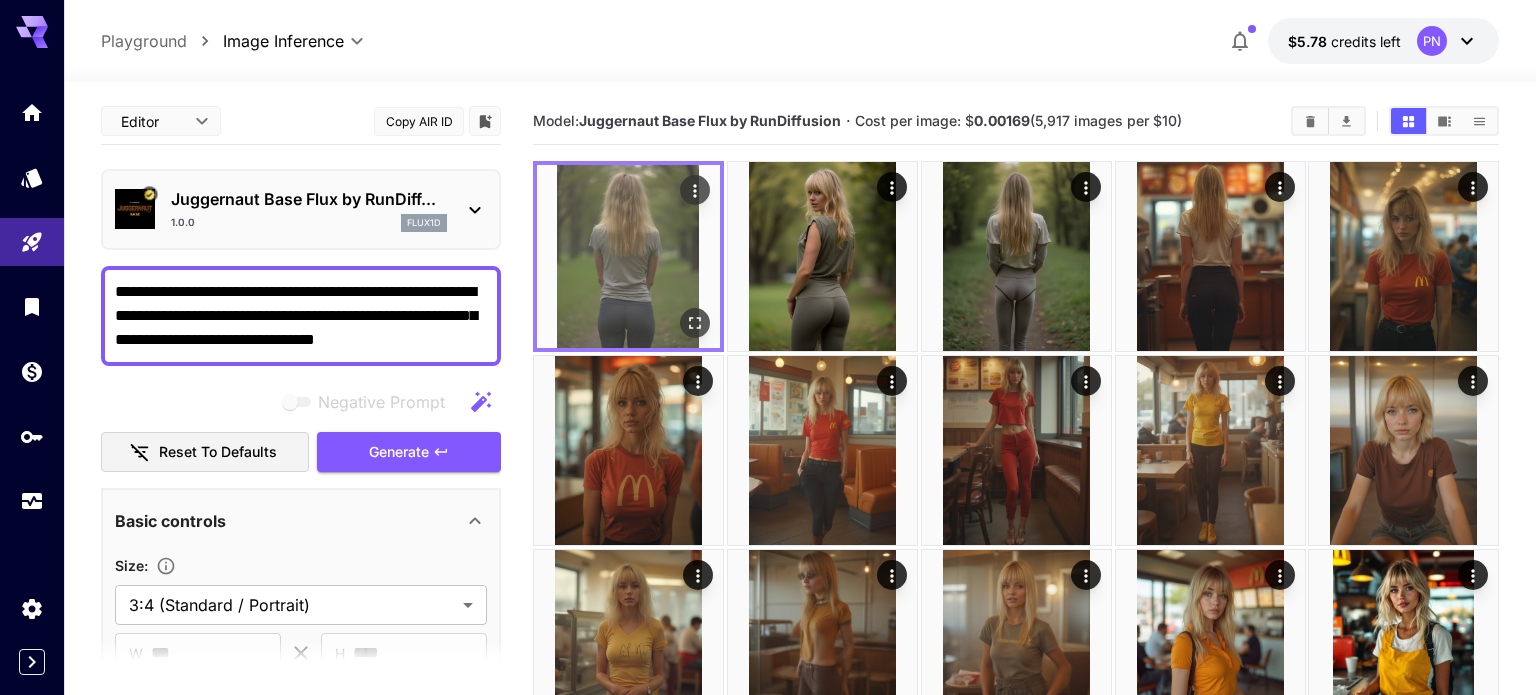 click at bounding box center [628, 256] 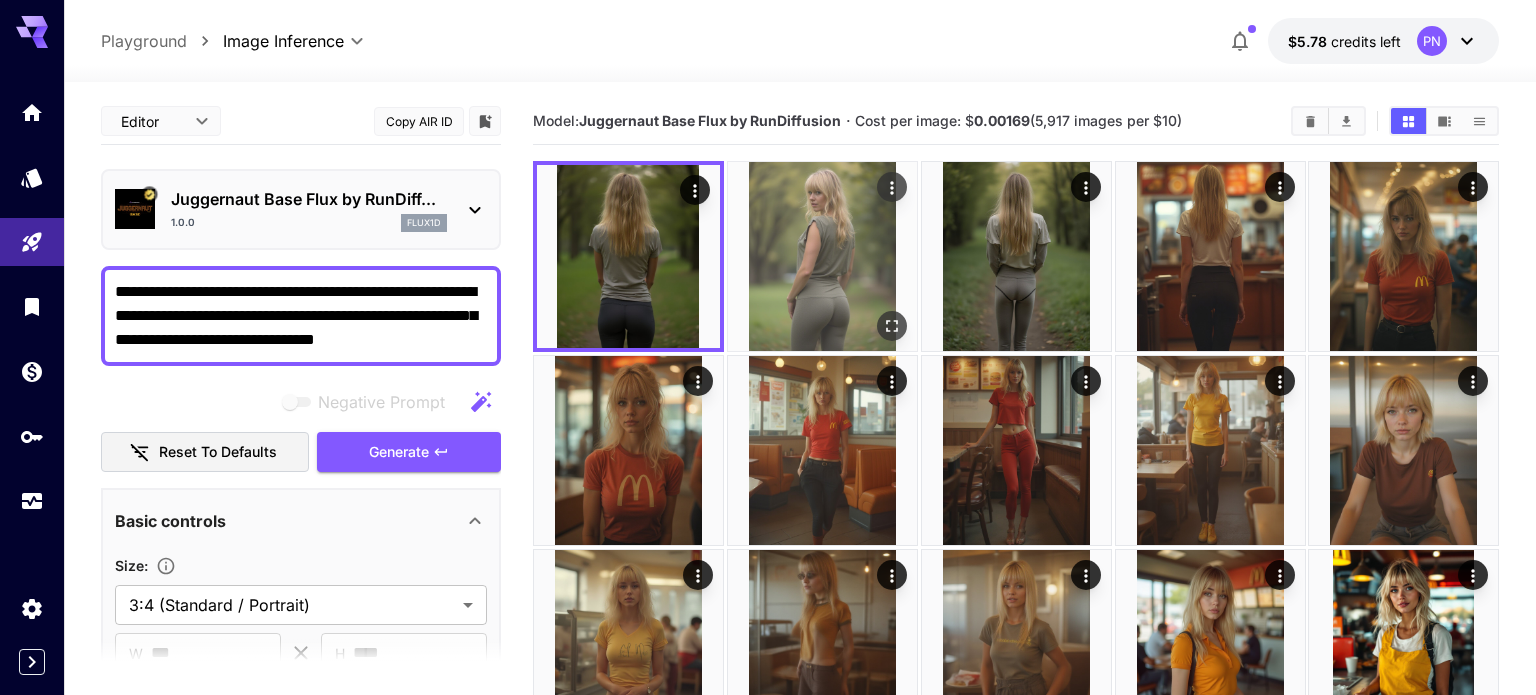 click at bounding box center [822, 256] 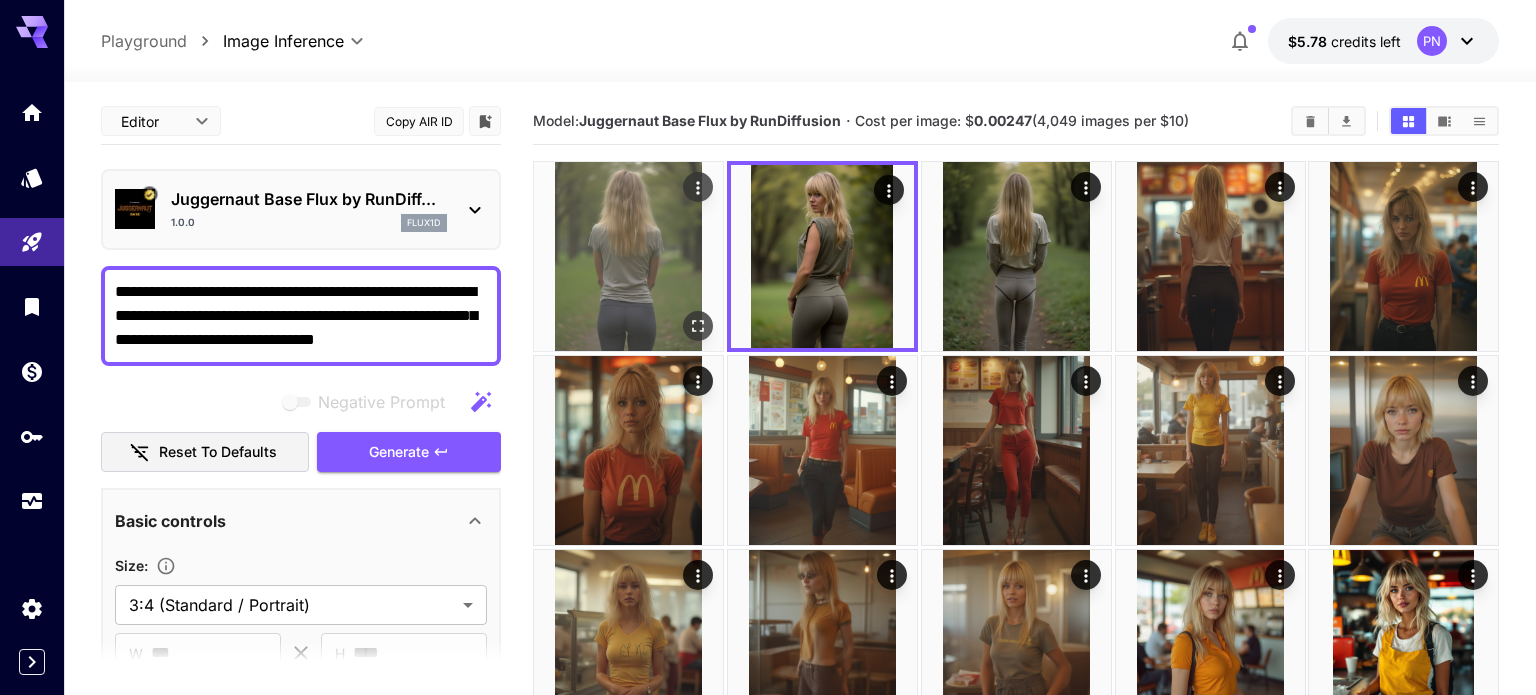 click at bounding box center (628, 256) 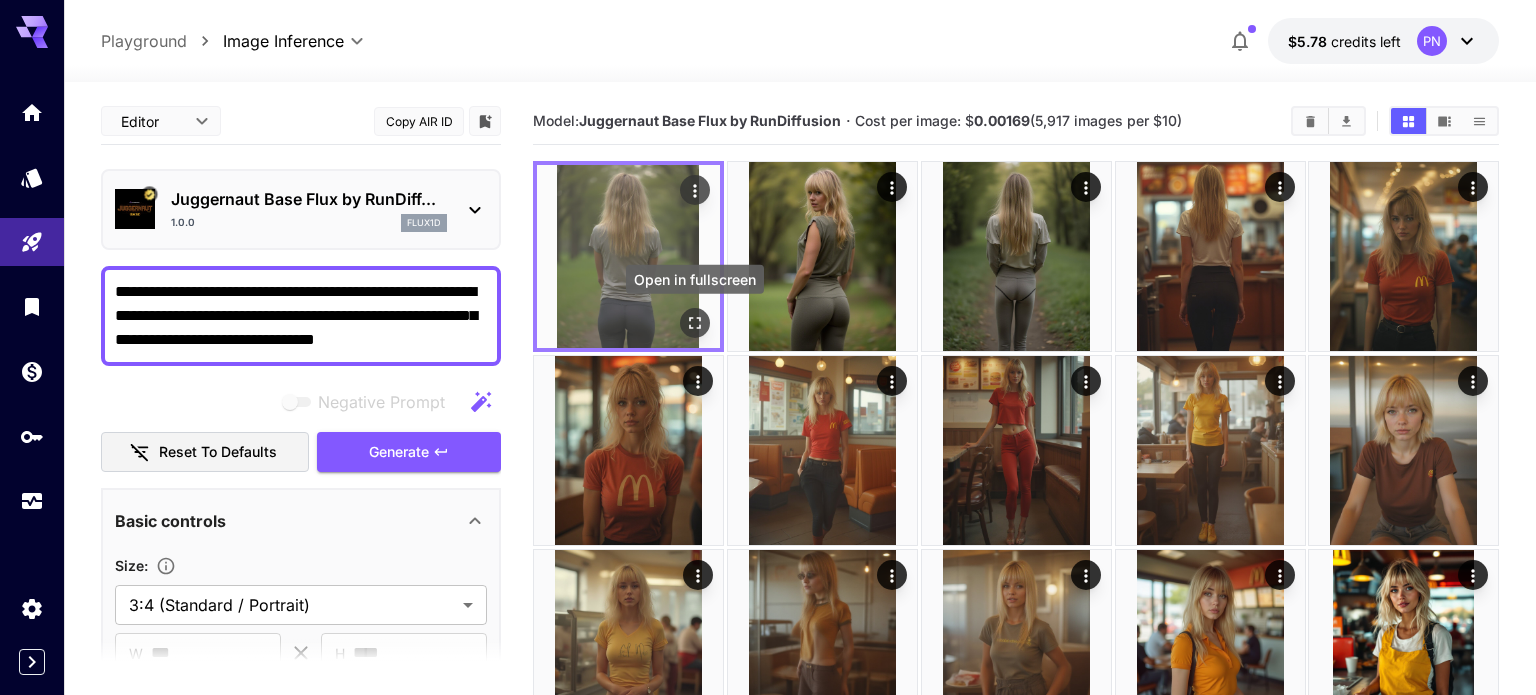 click 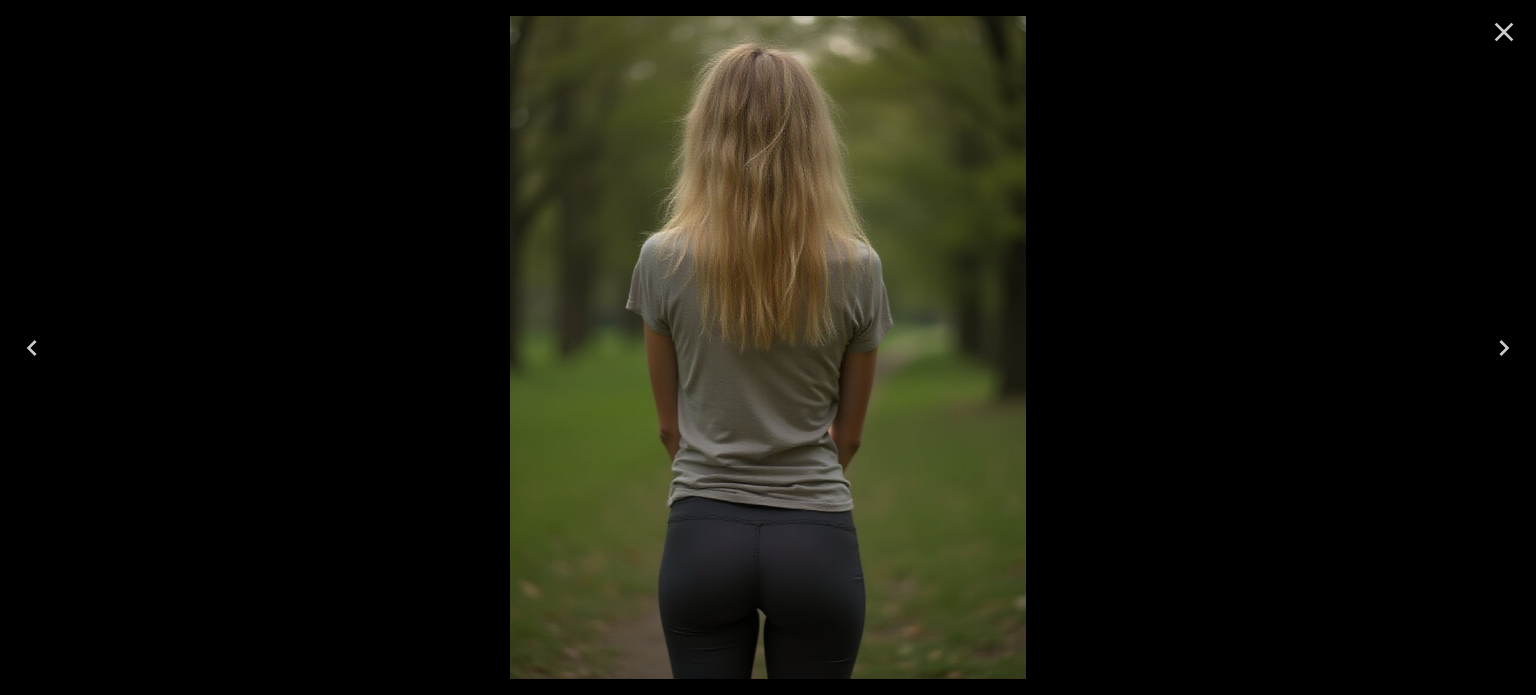 click 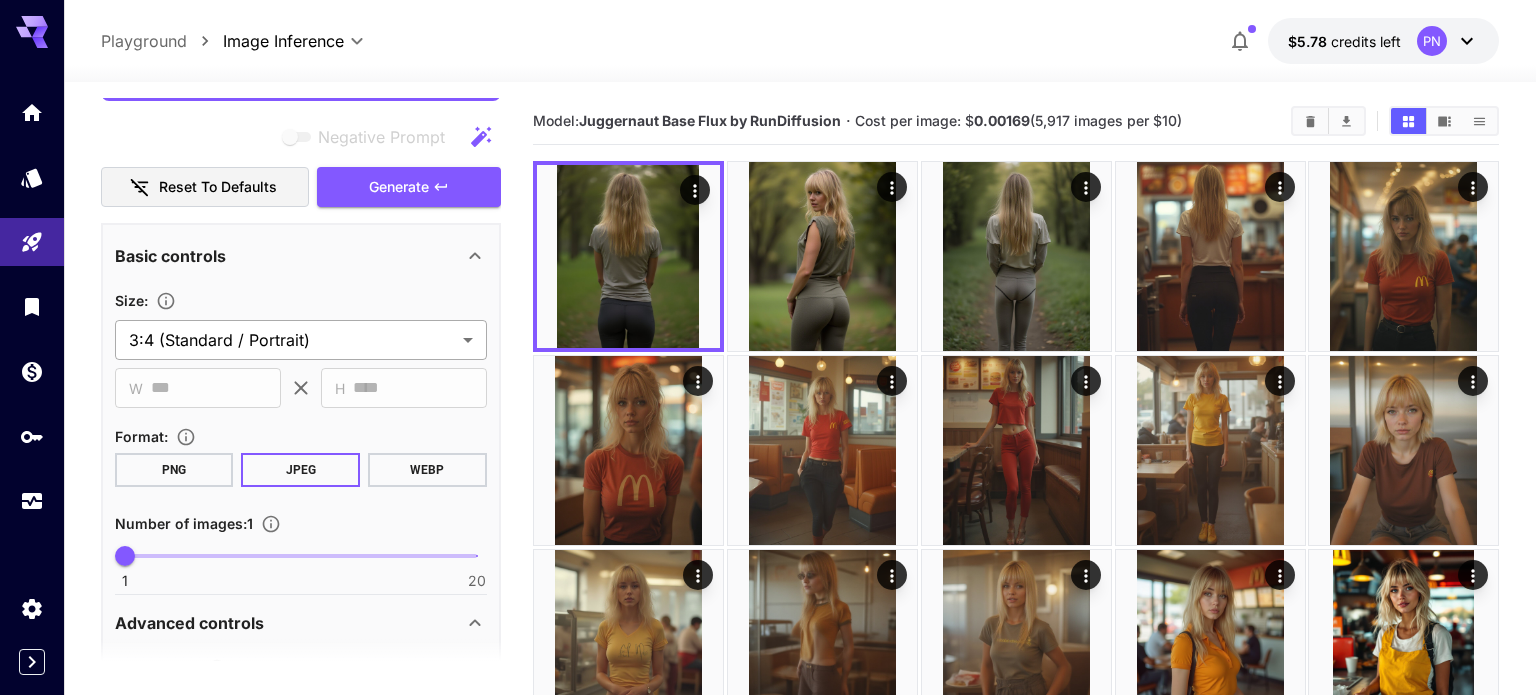 scroll, scrollTop: 0, scrollLeft: 0, axis: both 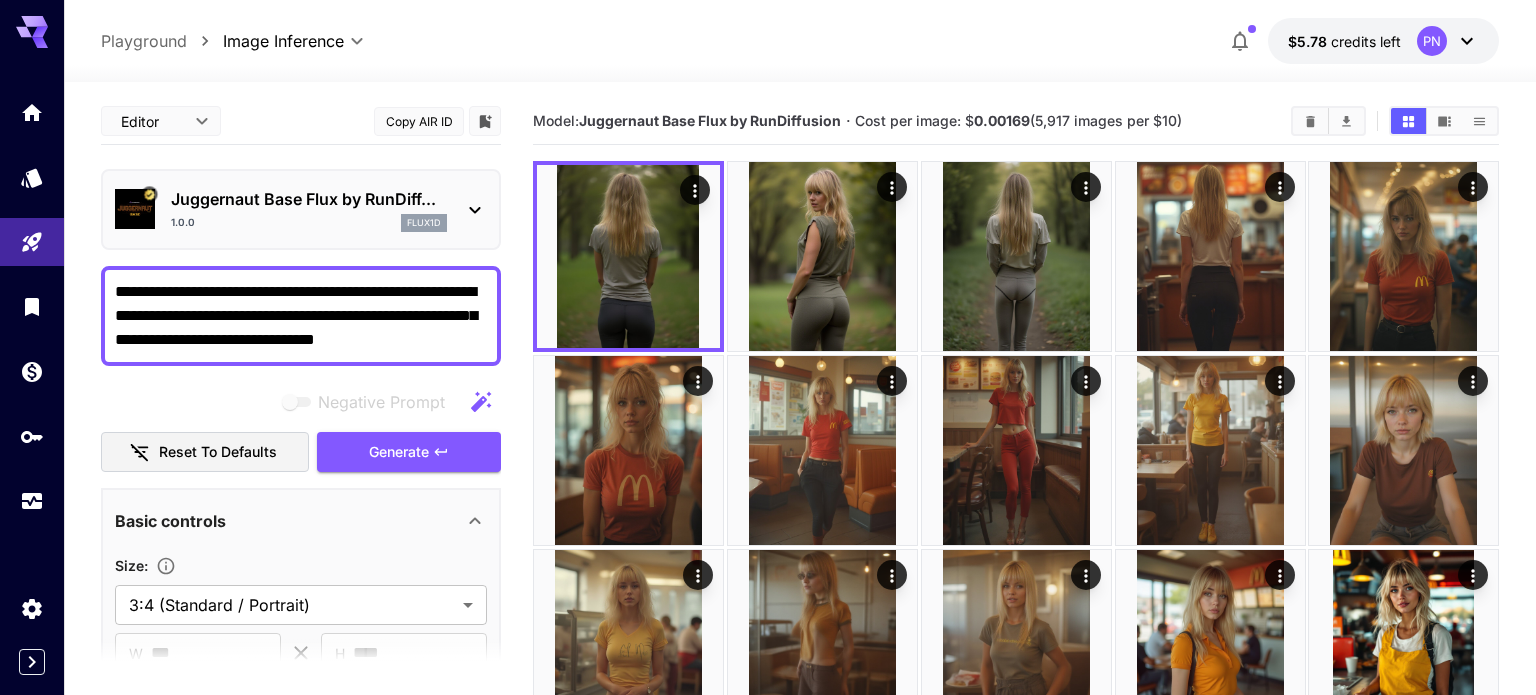 click on "Copy AIR ID" at bounding box center [419, 121] 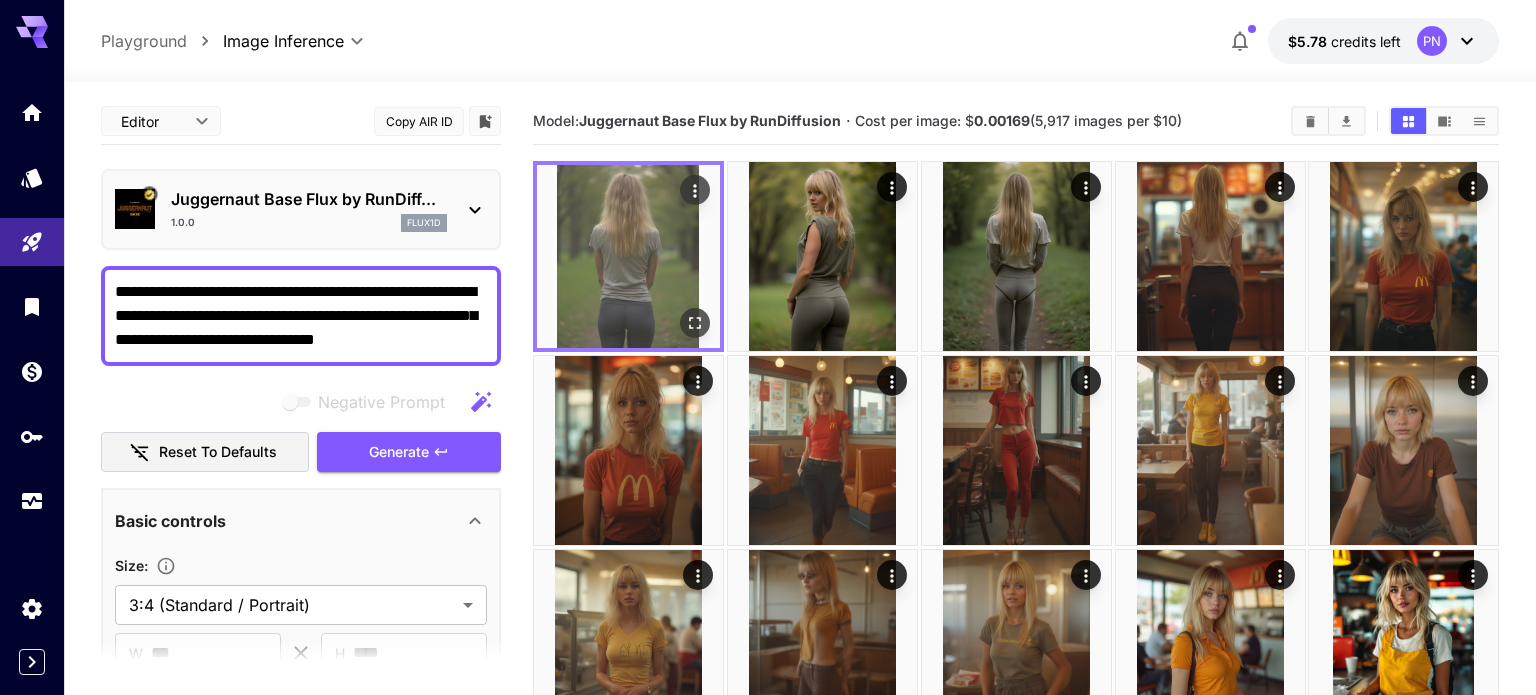 click 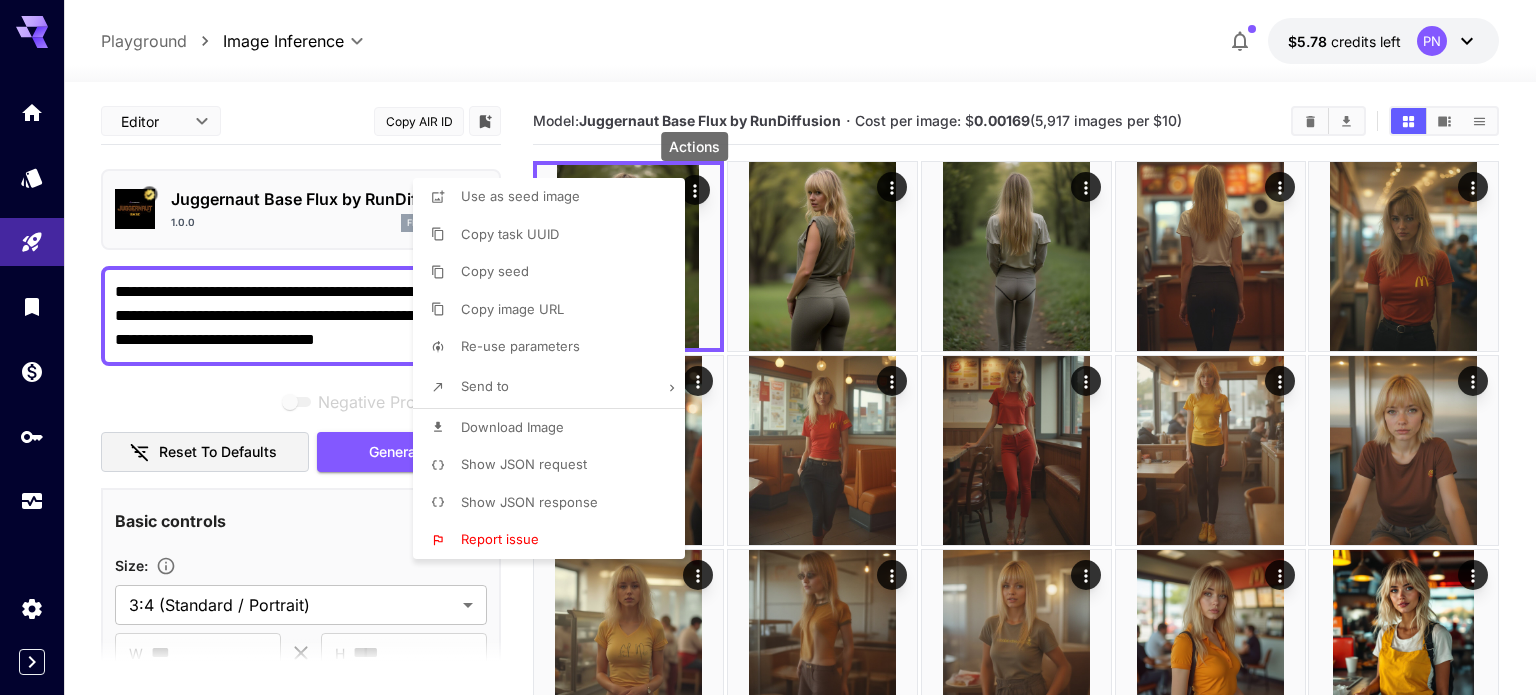 click on "Show JSON request" at bounding box center [524, 465] 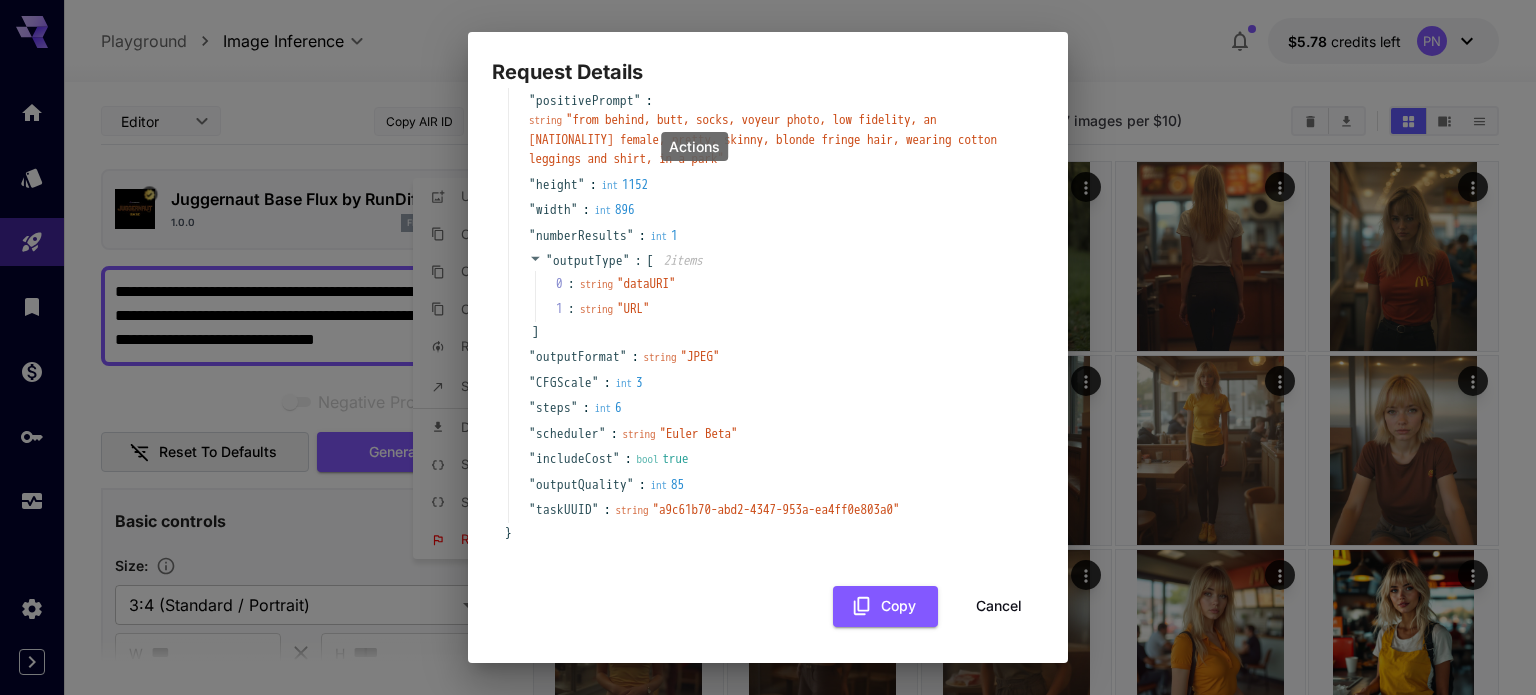 scroll, scrollTop: 0, scrollLeft: 0, axis: both 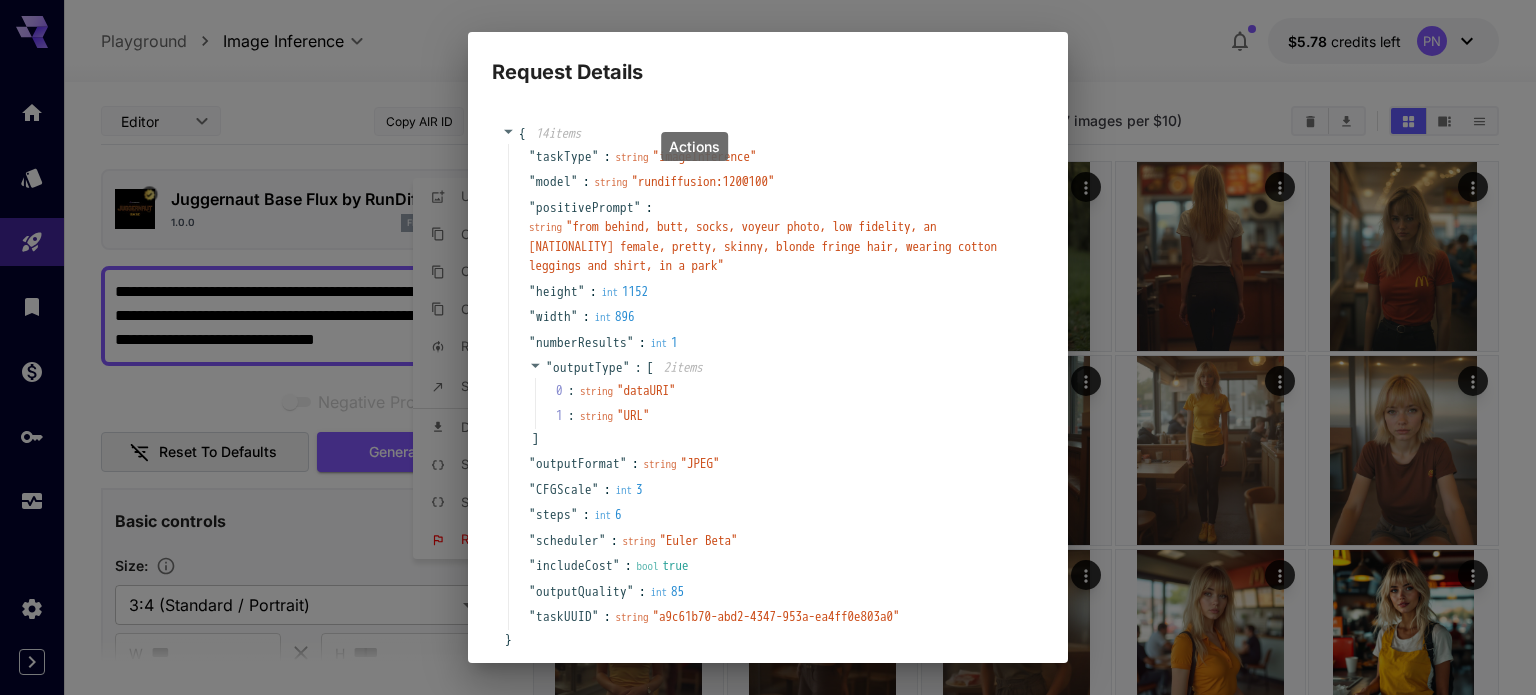 click on "Request Details { 14  item s " taskType " : string " imageInference " " model " : string " rundiffusion:120@100 " " positivePrompt " : string " from behind, butt, socks, voyeur photo, low fidelity, an english female, pretty, skinny, blonde fringe hair, wearing cotton leggings and shirt, in a park " " height " : int 1152 " width " : int 896 " numberResults " : int 1 " outputType " : [ 2  item s 0 : string " dataURI " 1 : string " URL " ] " outputFormat " : string " JPEG " " CFGScale " : int 3 " steps " : int 6 " scheduler " : string " Euler Beta " " includeCost " : bool true " outputQuality " : int 85 " taskUUID " : string " a9c61b70-abd2-4347-953a-ea4ff0e803a0 " } Copy Cancel" at bounding box center (768, 347) 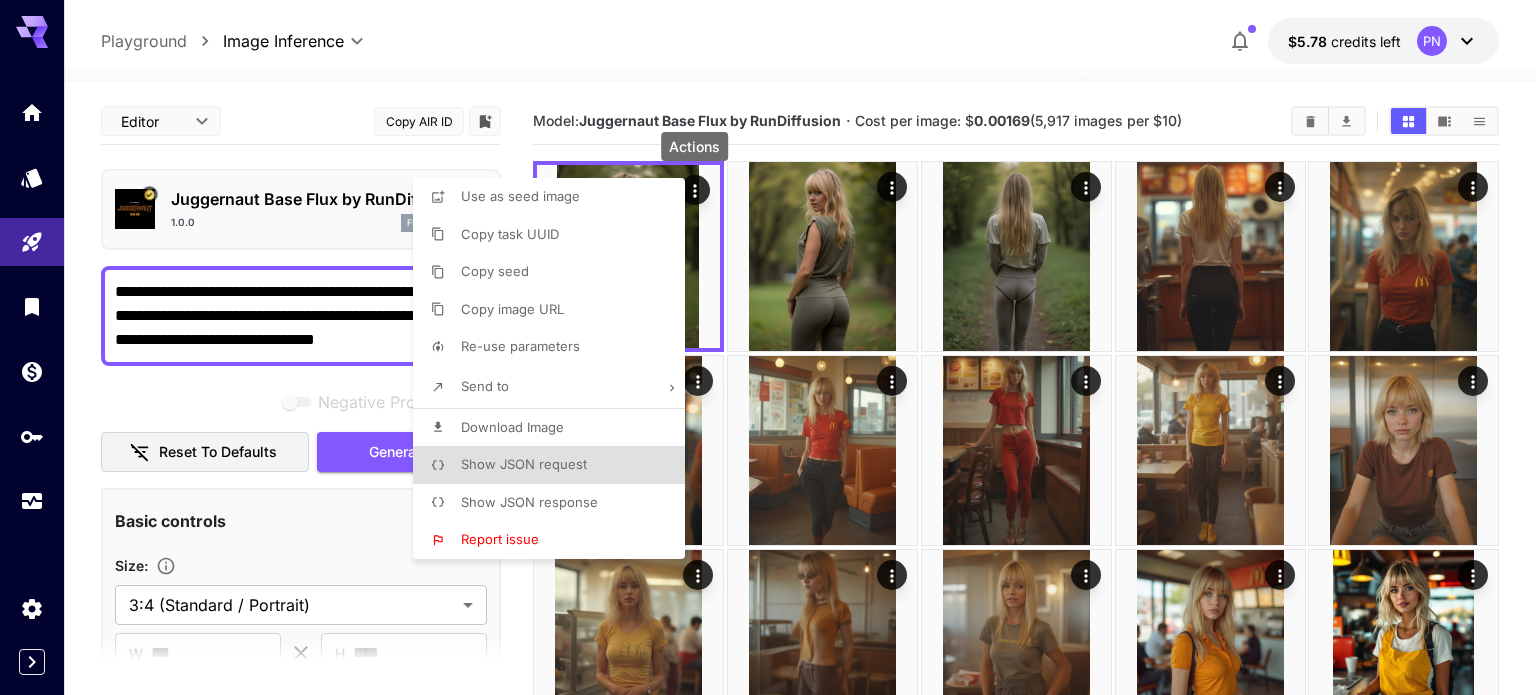 type 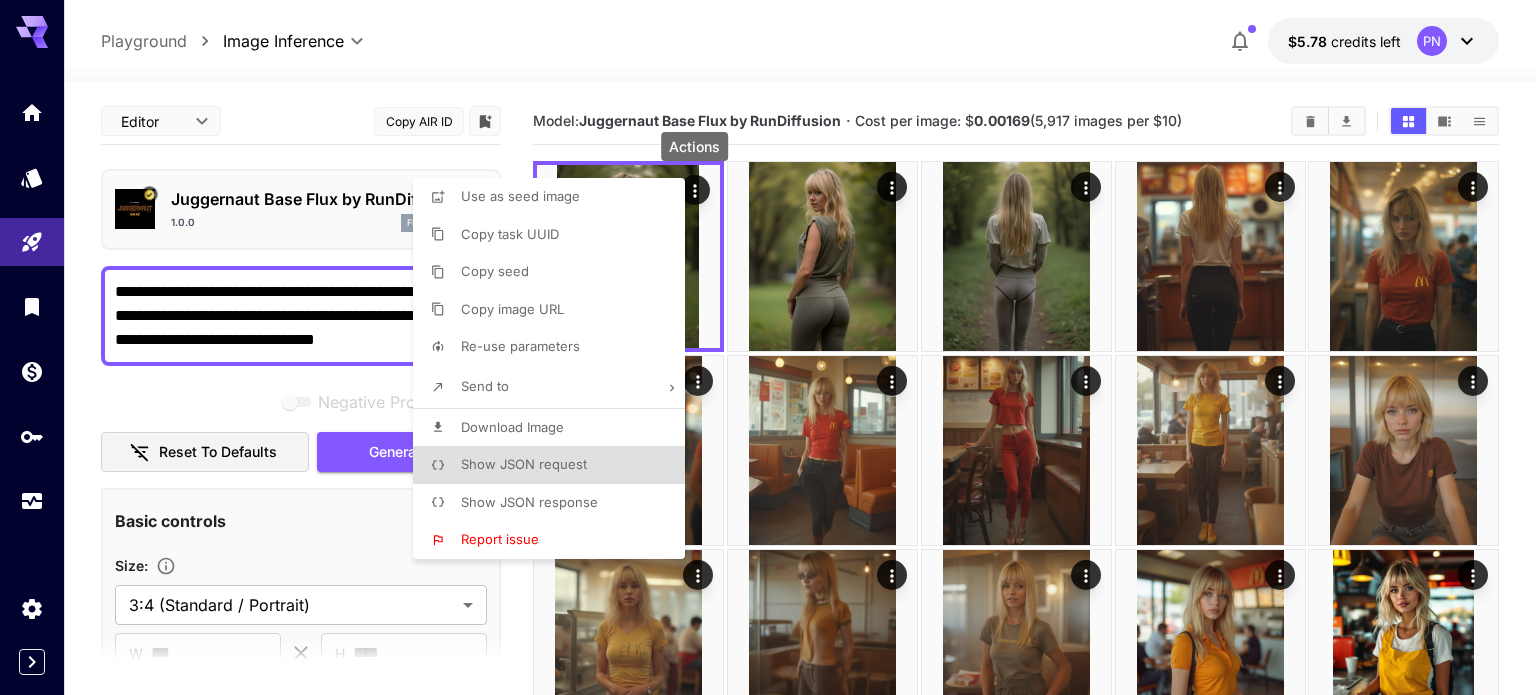 click at bounding box center (768, 347) 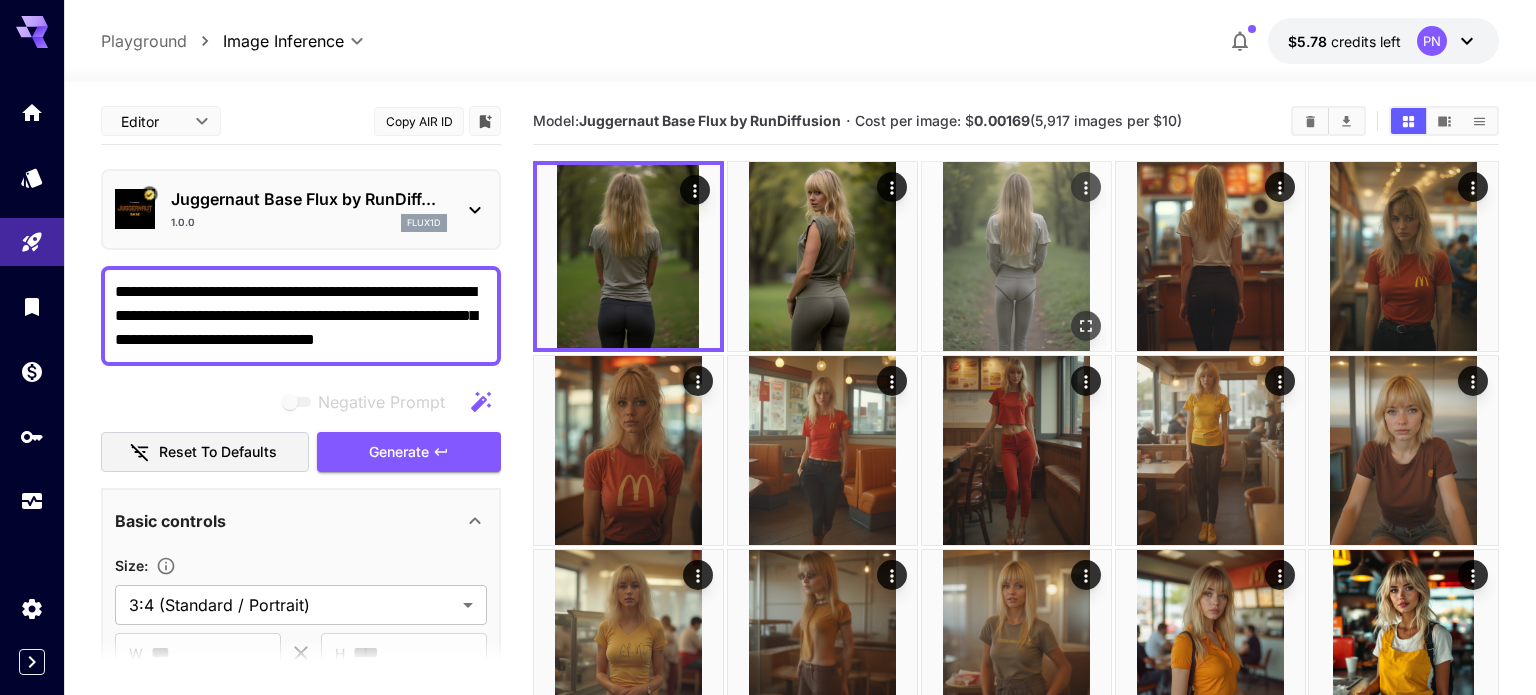 click at bounding box center [1016, 256] 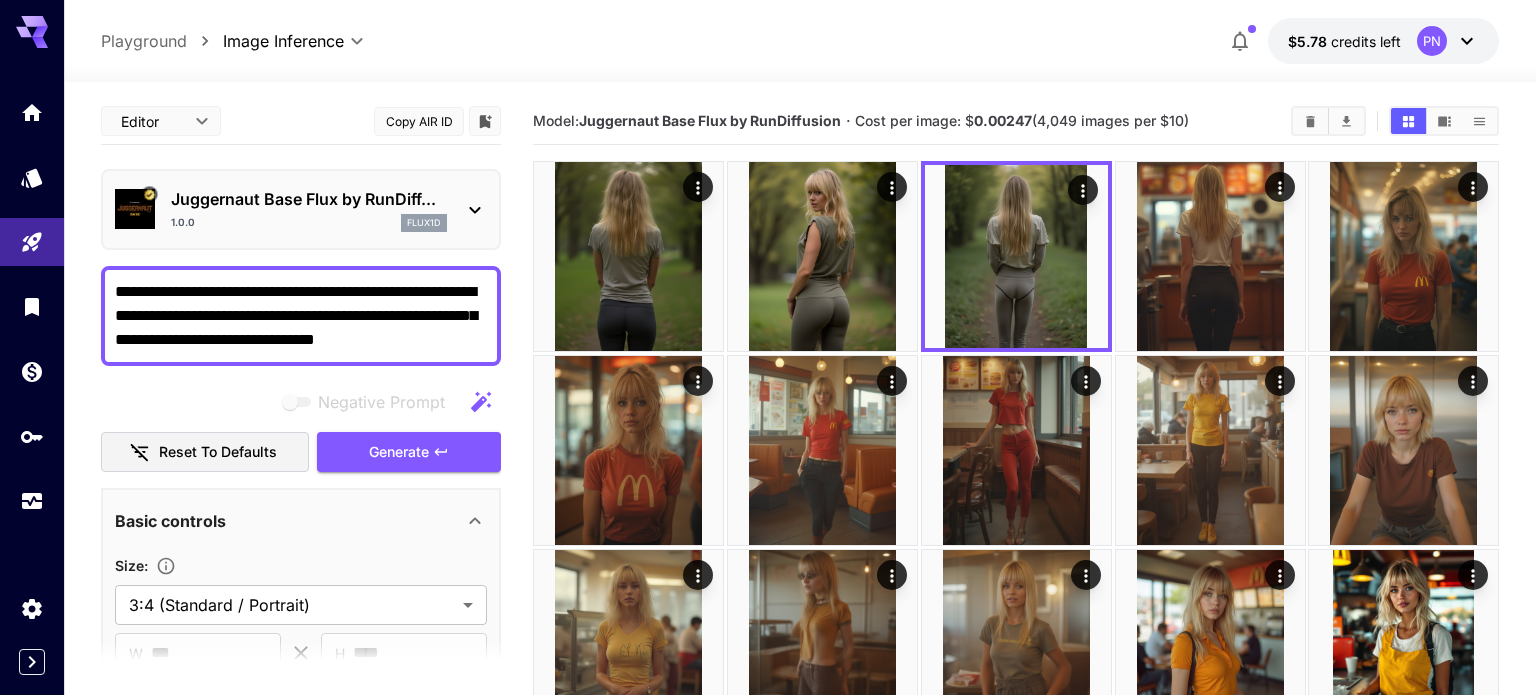 click 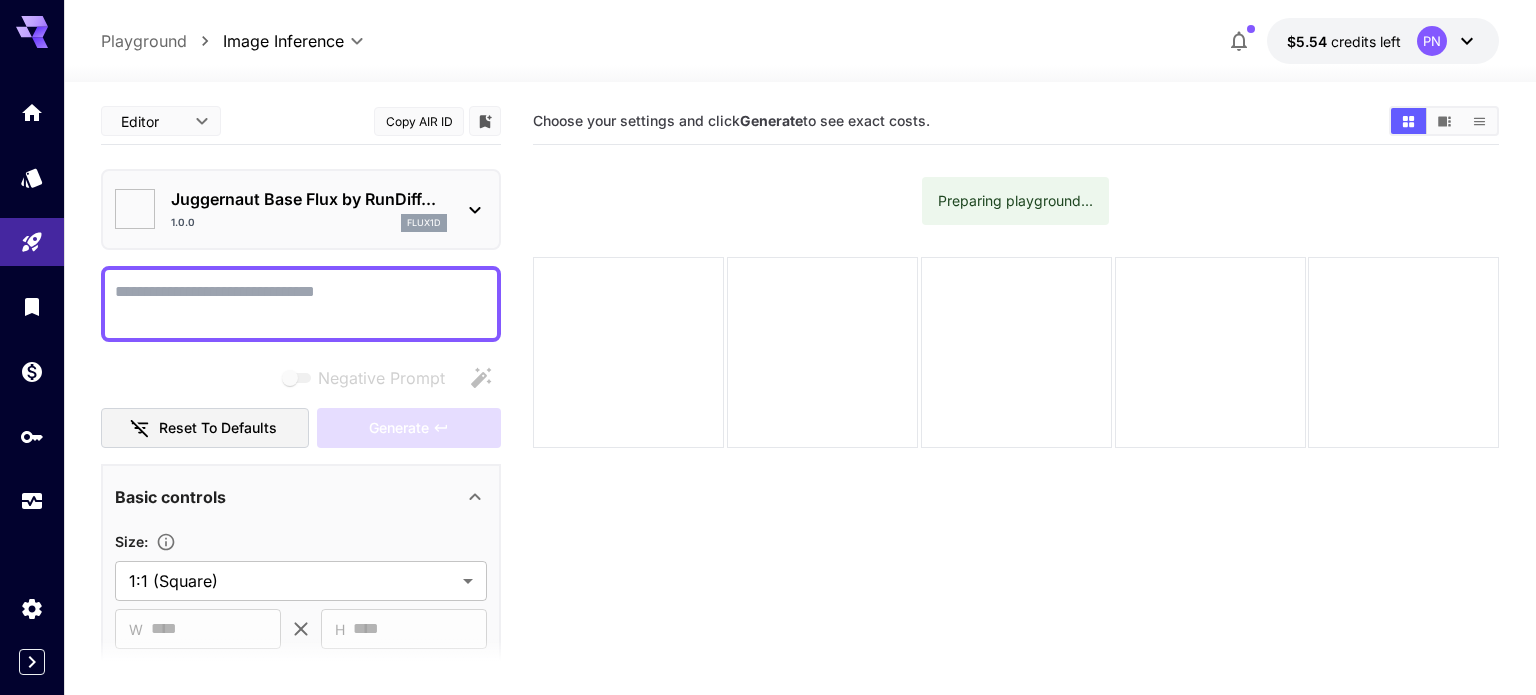 scroll, scrollTop: 0, scrollLeft: 0, axis: both 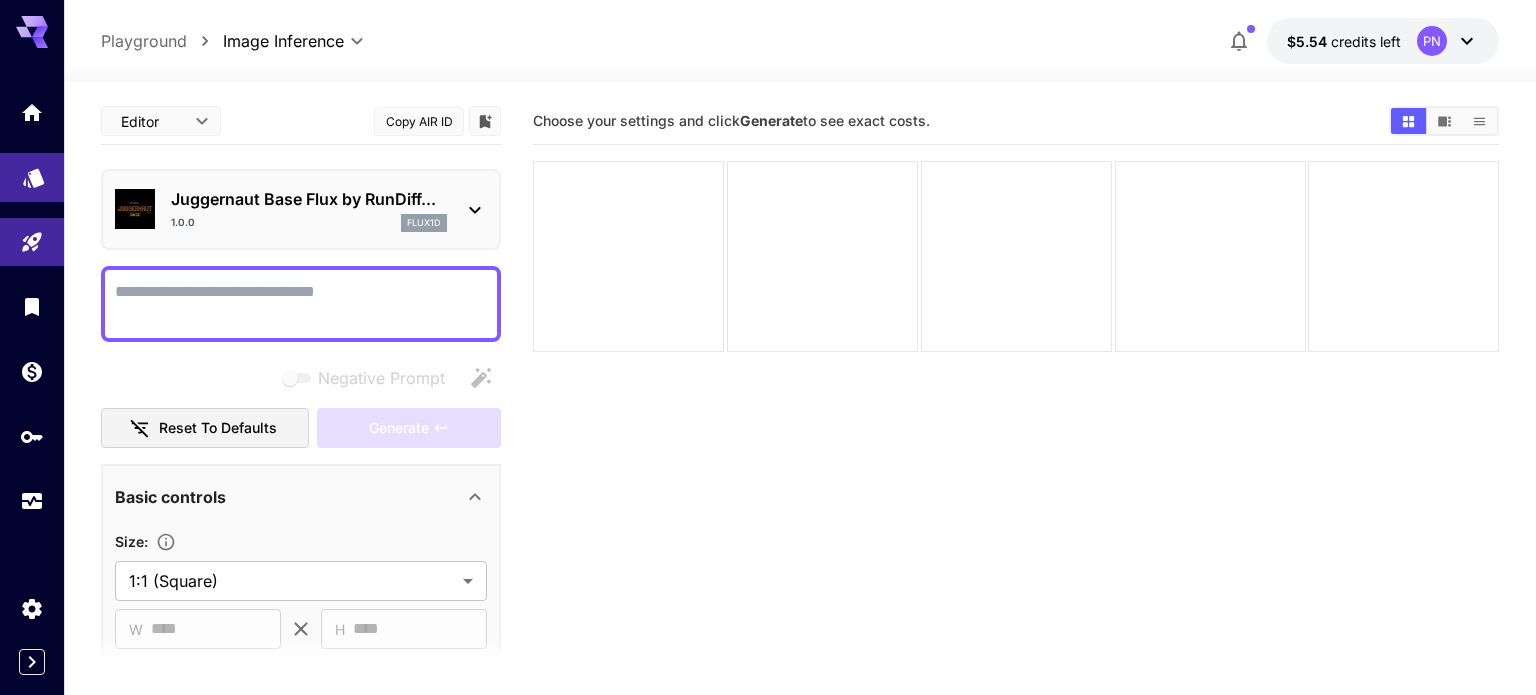 click 